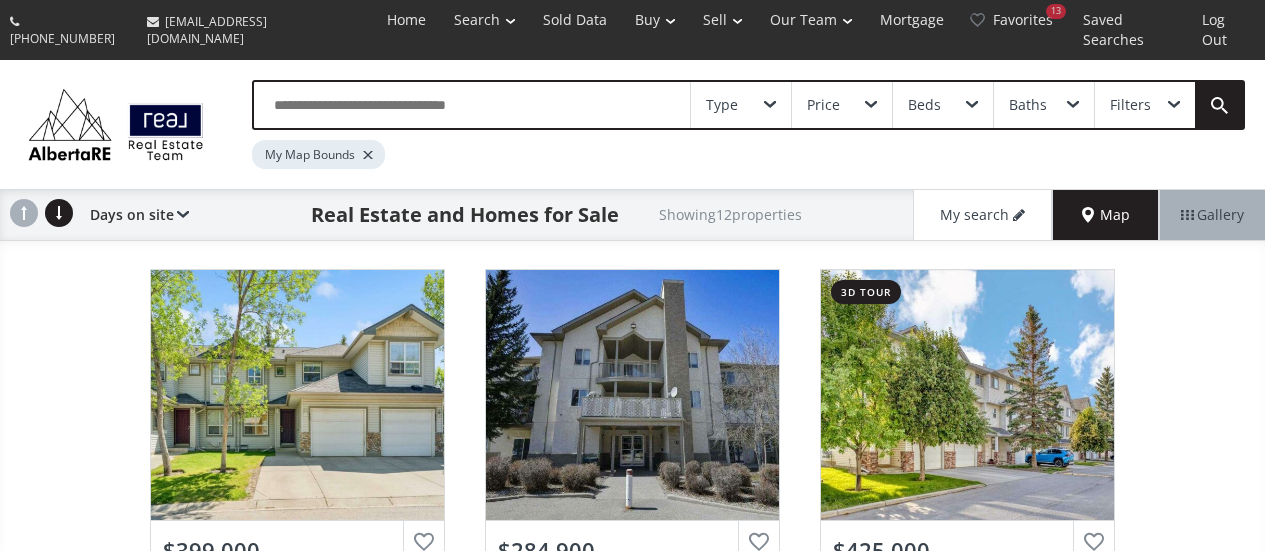 scroll, scrollTop: 0, scrollLeft: 0, axis: both 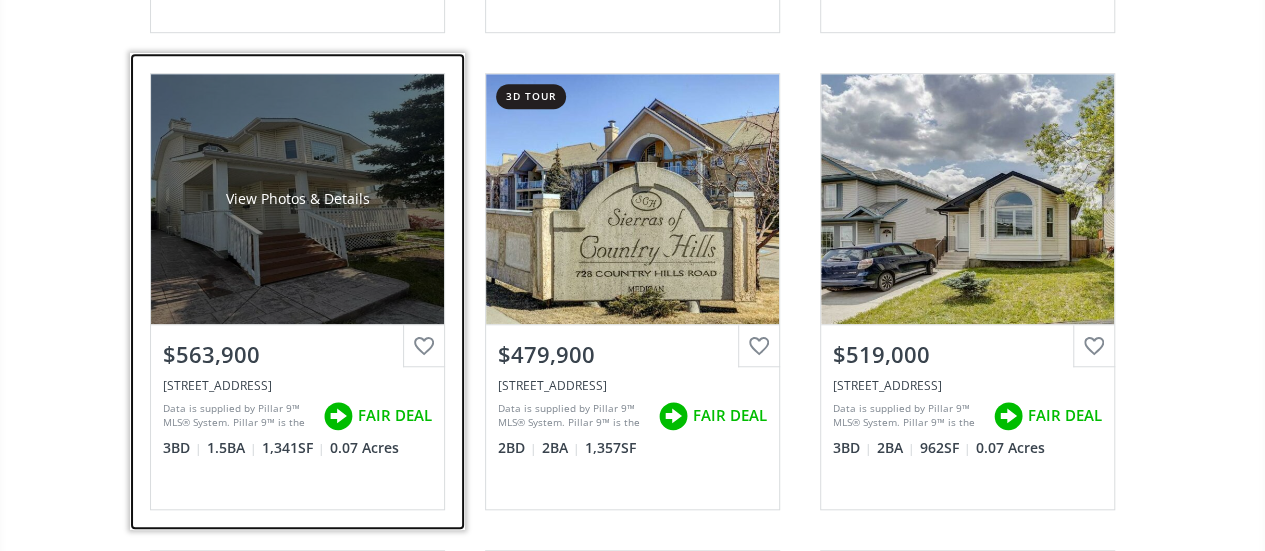 click on "View Photos & Details" at bounding box center [297, 199] 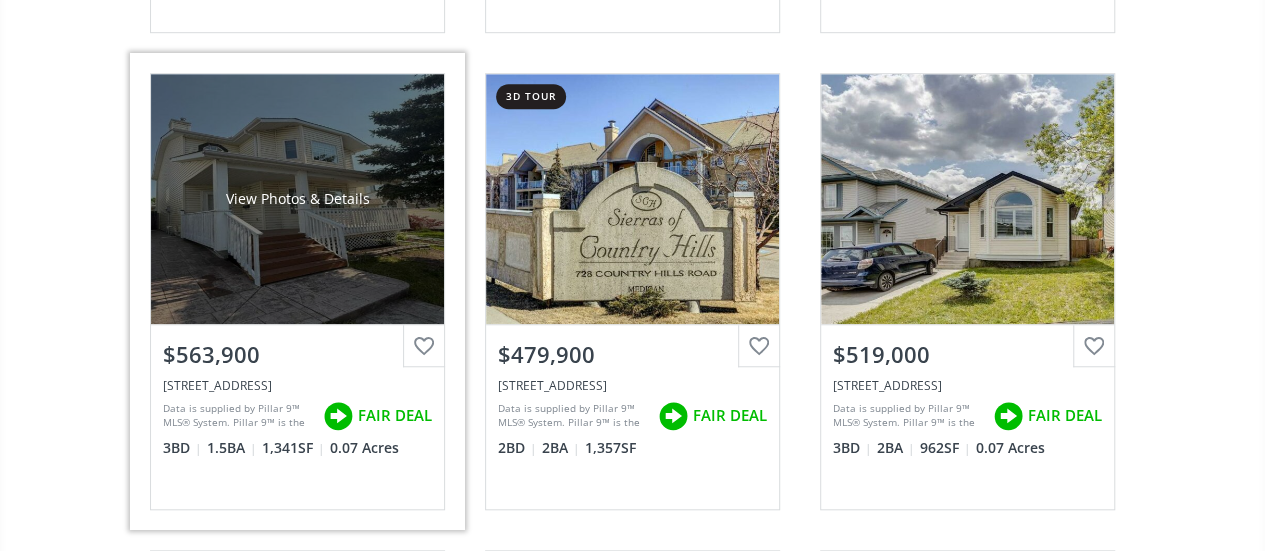 scroll, scrollTop: 0, scrollLeft: 0, axis: both 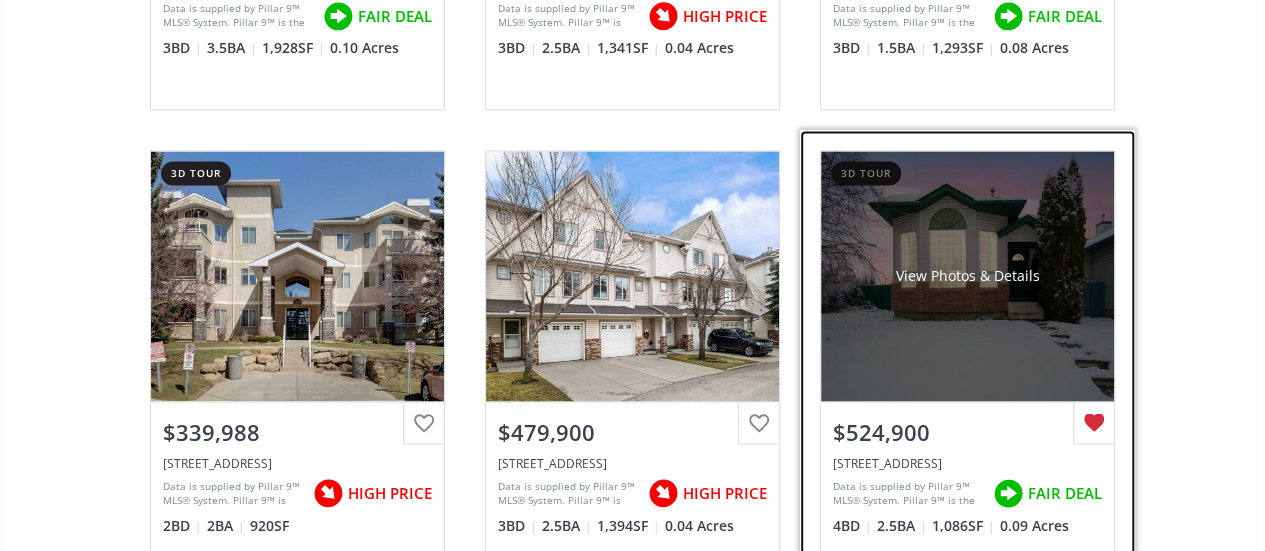 click on "View Photos & Details" at bounding box center (967, 276) 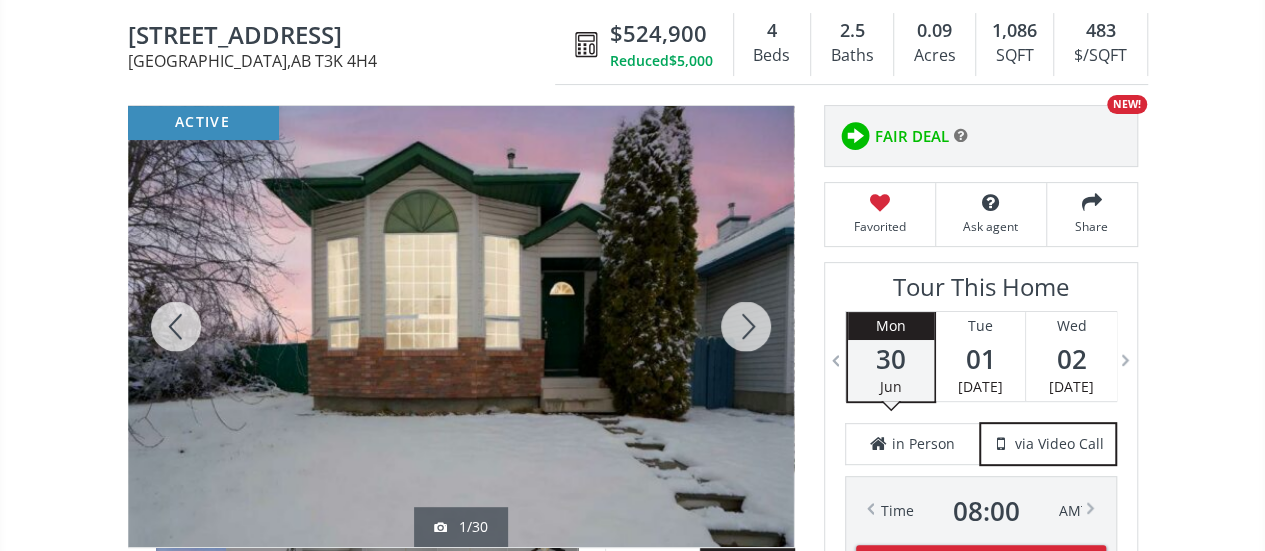 scroll, scrollTop: 216, scrollLeft: 0, axis: vertical 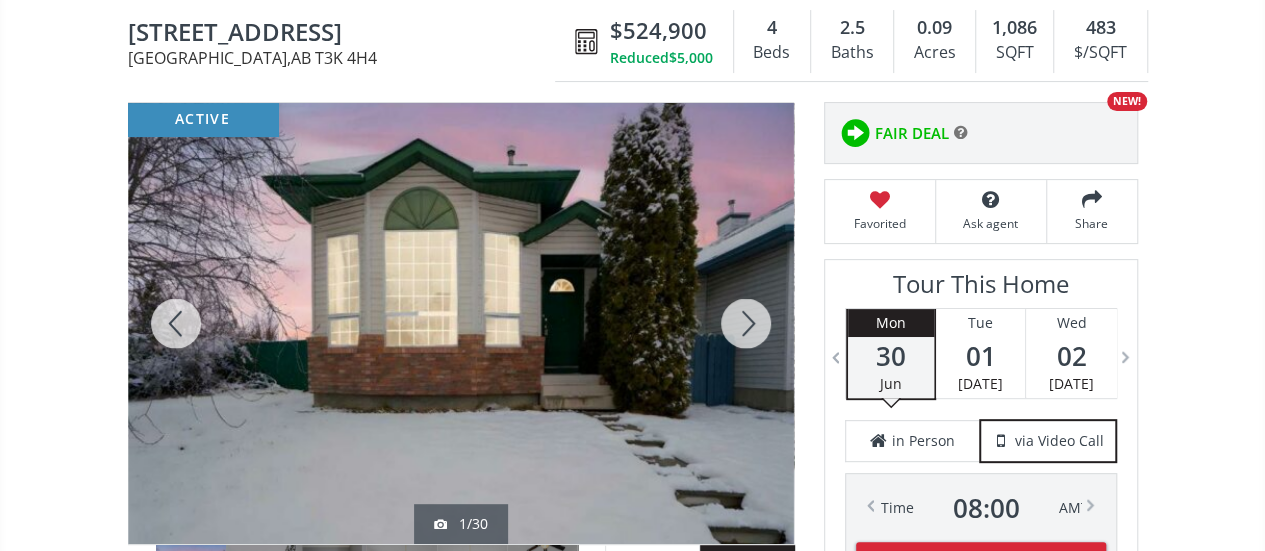 click at bounding box center [746, 323] 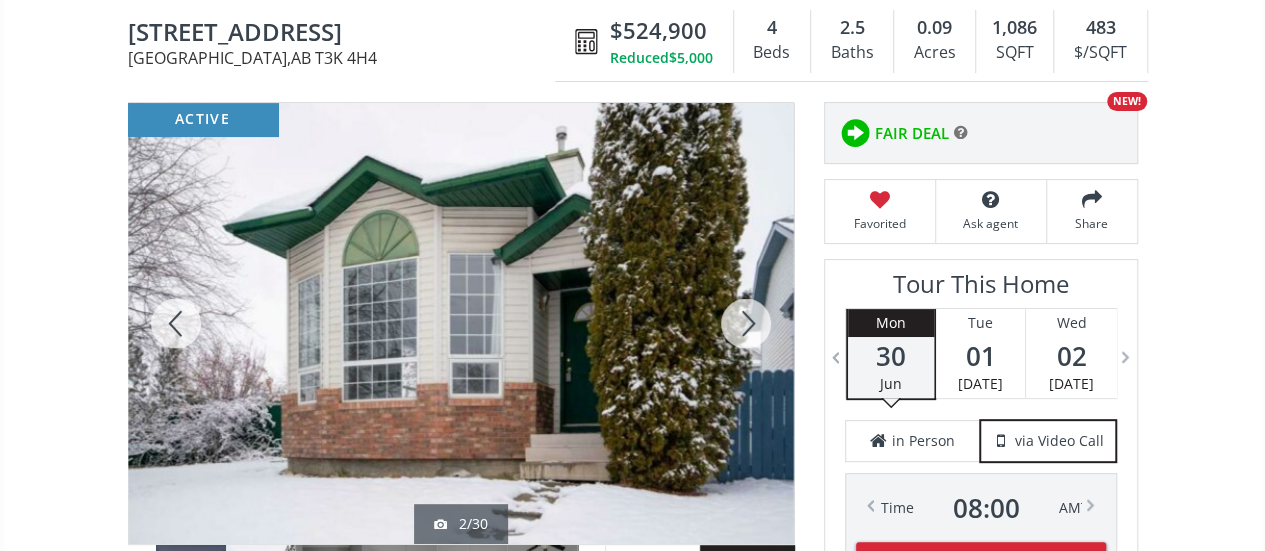 click at bounding box center (746, 323) 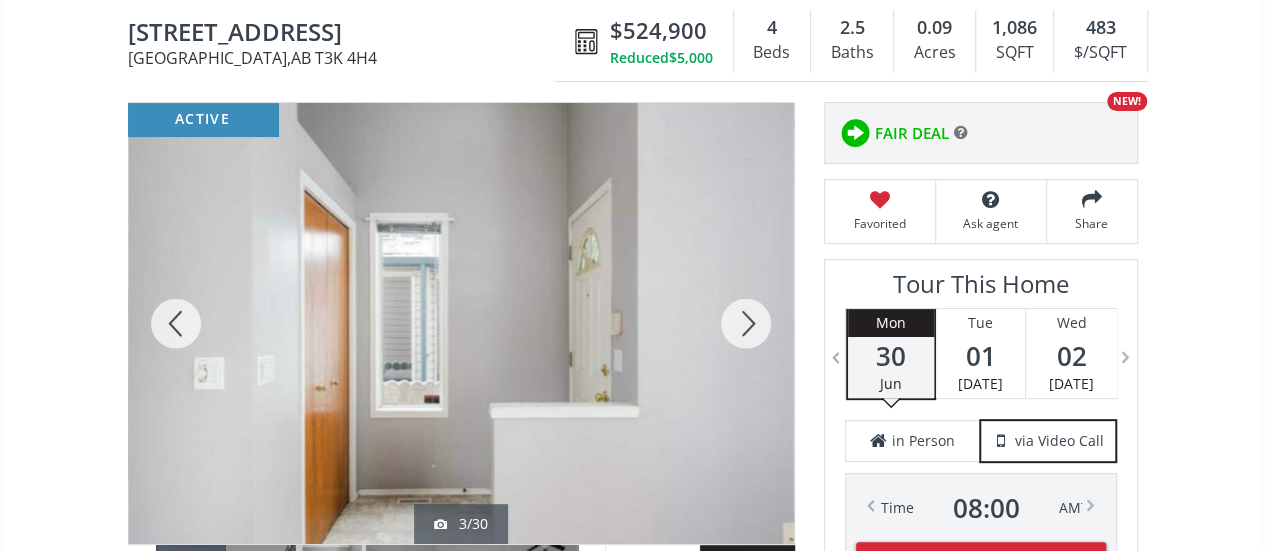 click at bounding box center [746, 323] 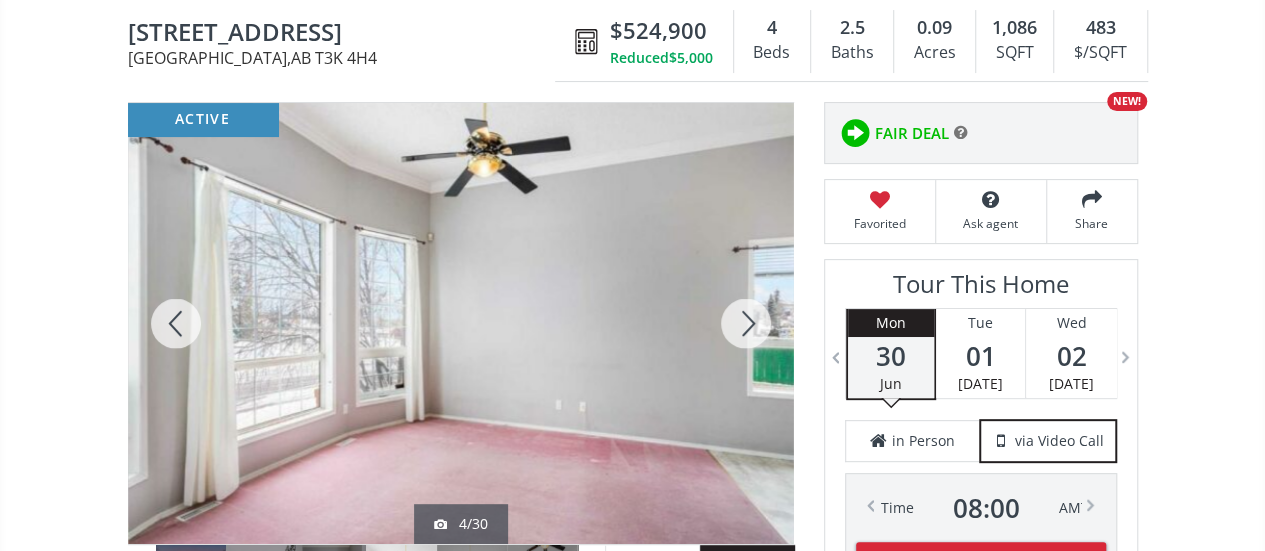 click at bounding box center (746, 323) 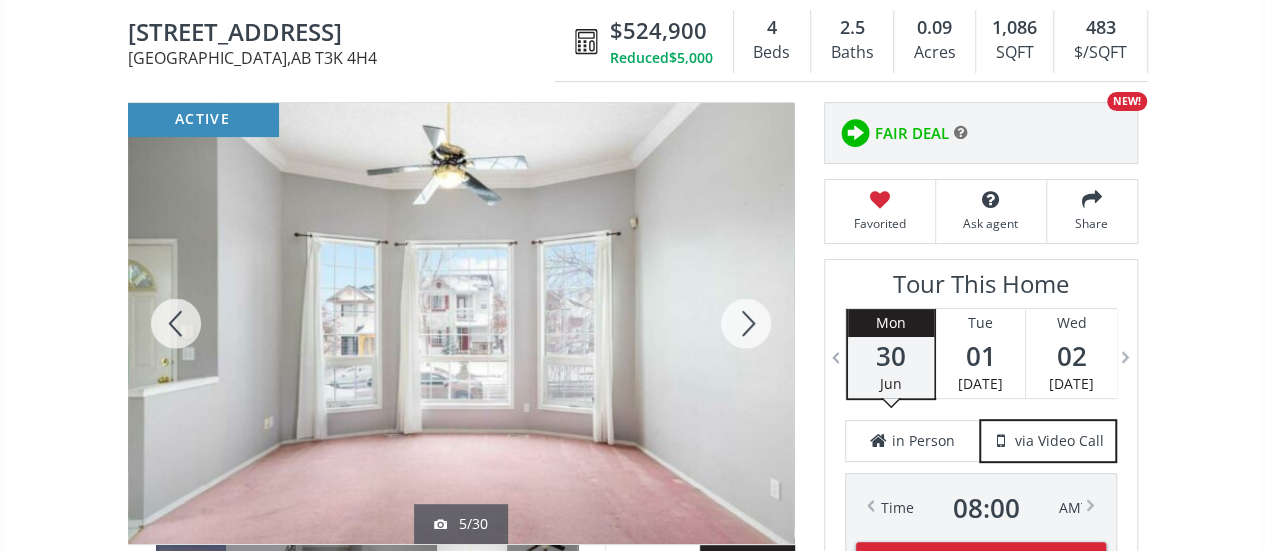 click at bounding box center [746, 323] 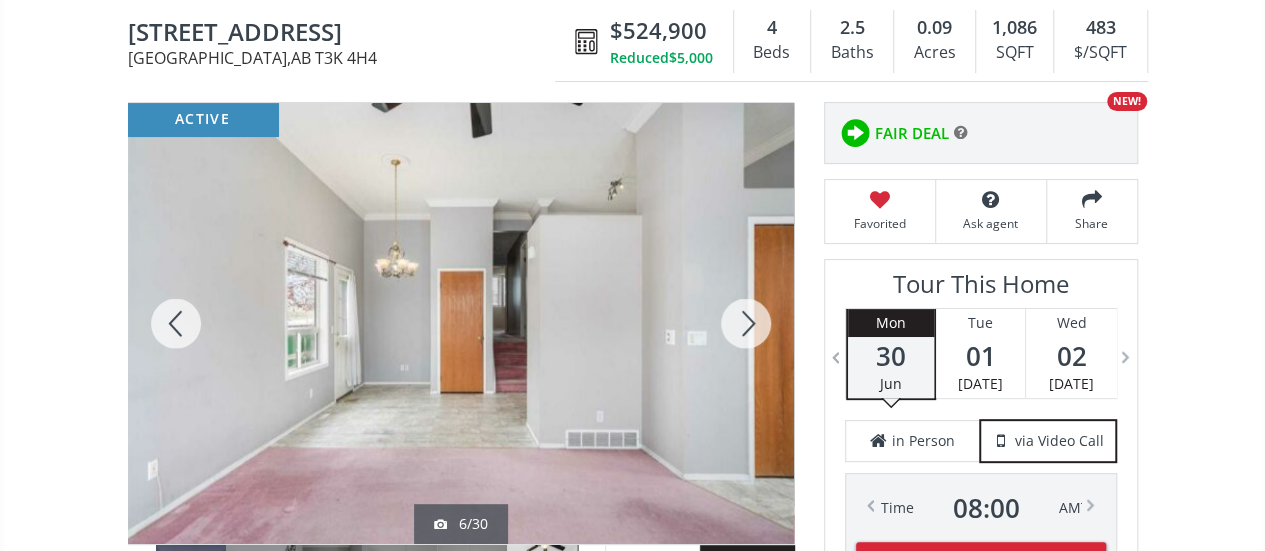 click at bounding box center (746, 323) 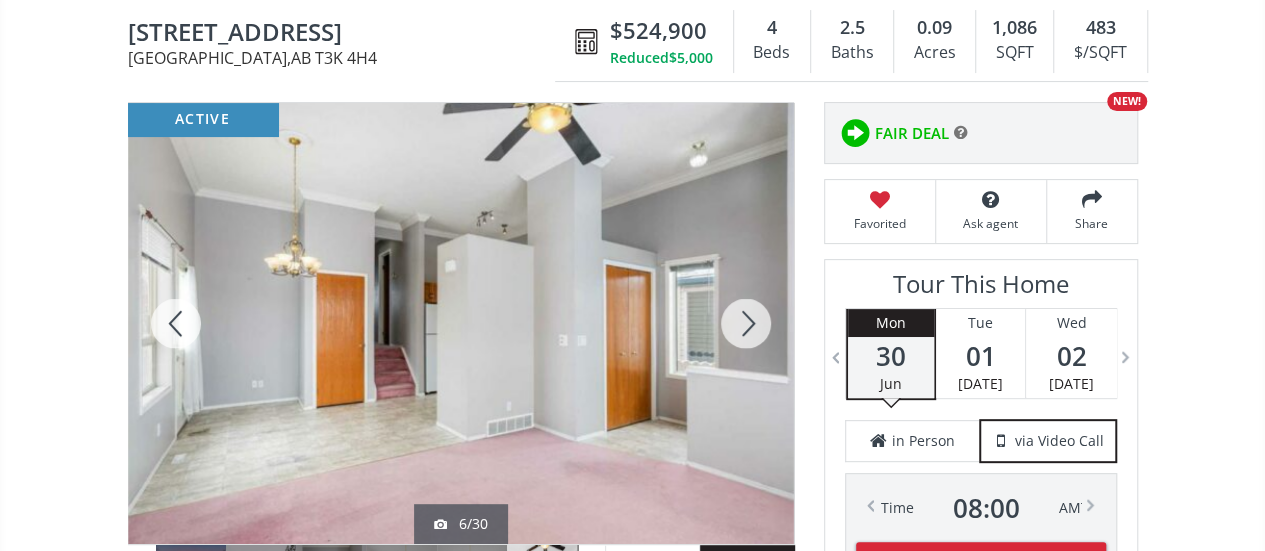 click at bounding box center (746, 323) 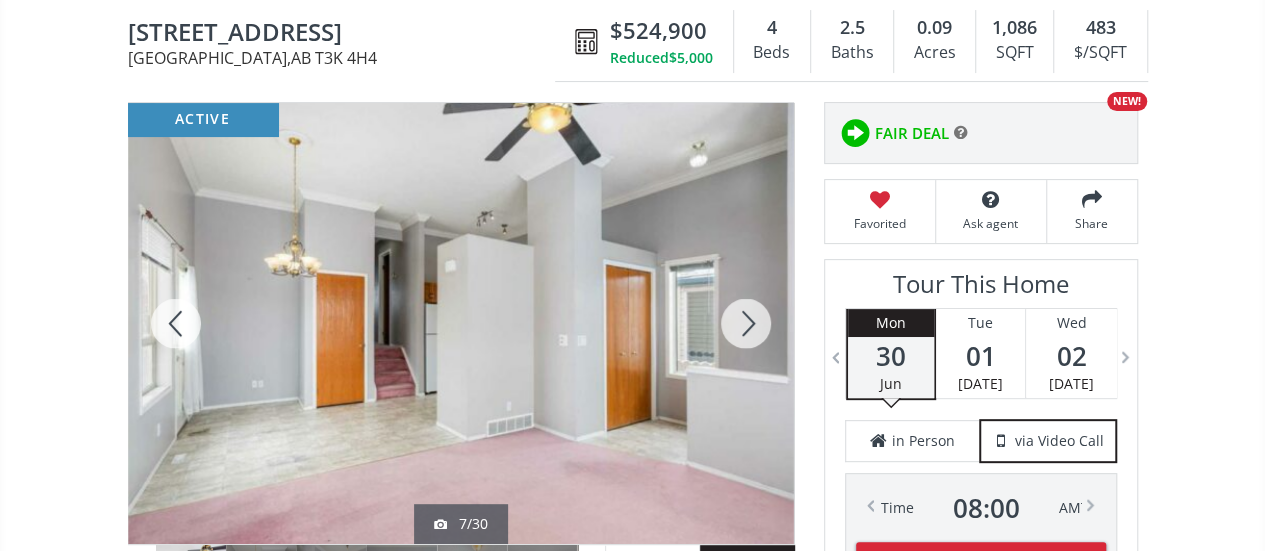 click at bounding box center (746, 323) 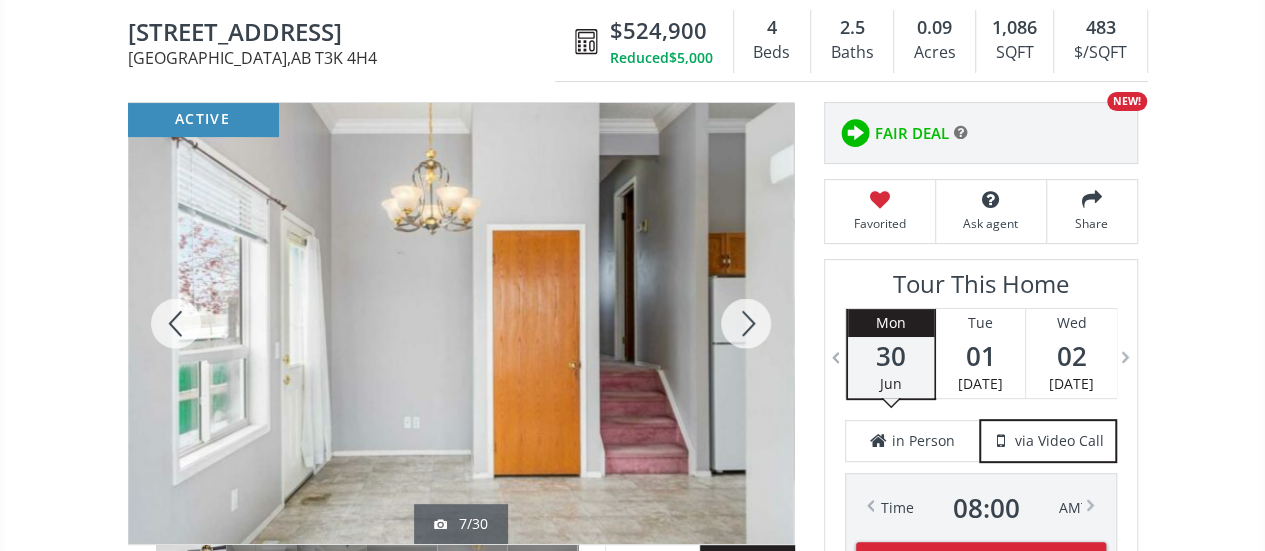 click at bounding box center (746, 323) 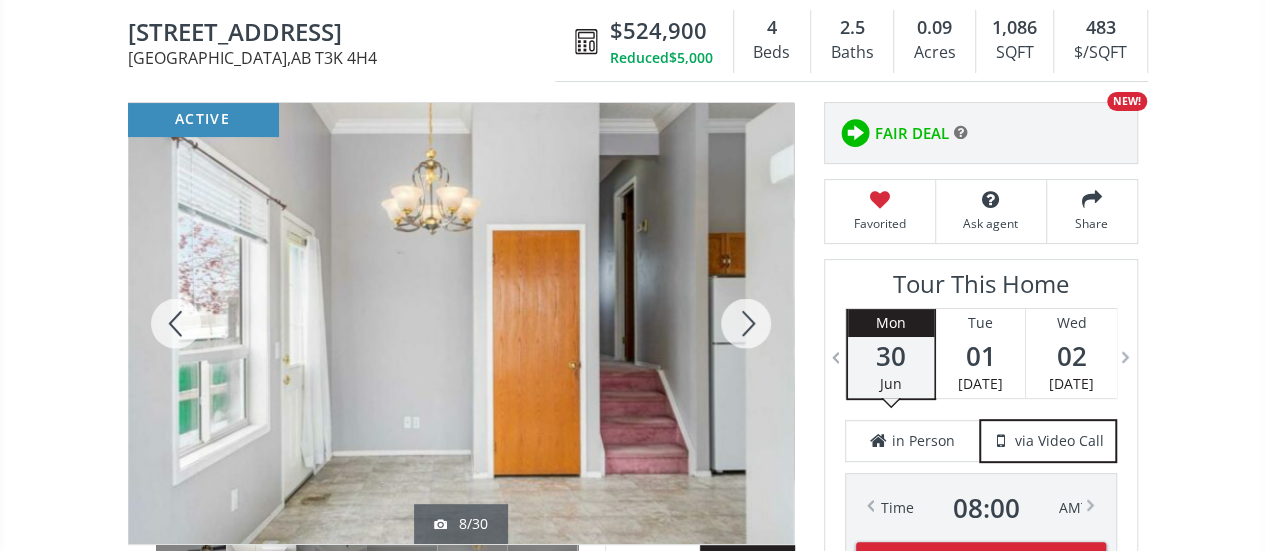 click at bounding box center [746, 323] 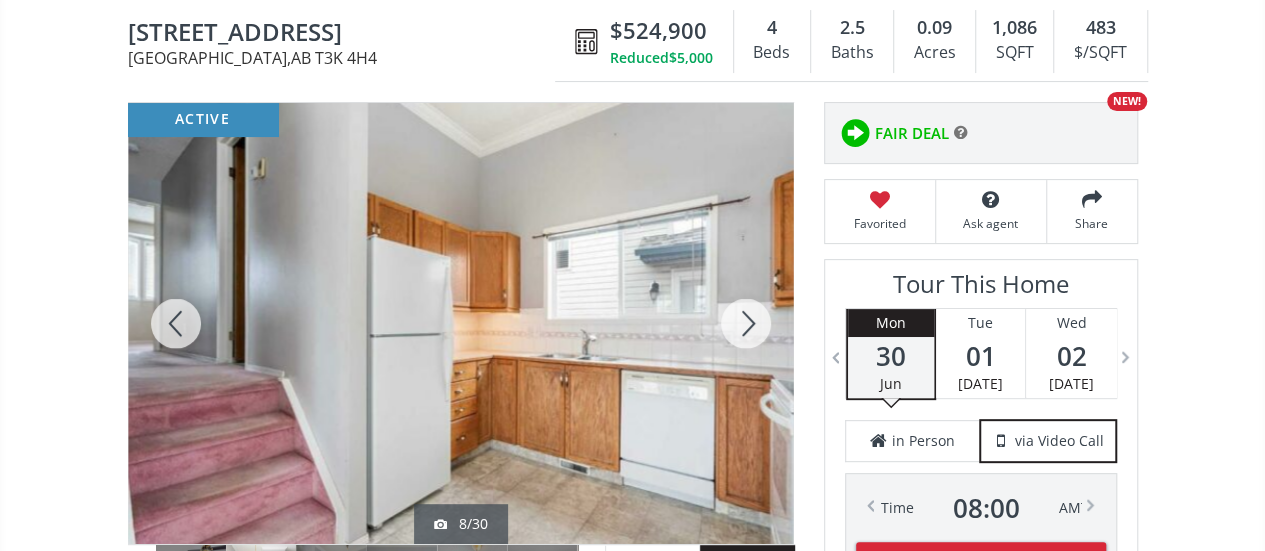 click at bounding box center (746, 323) 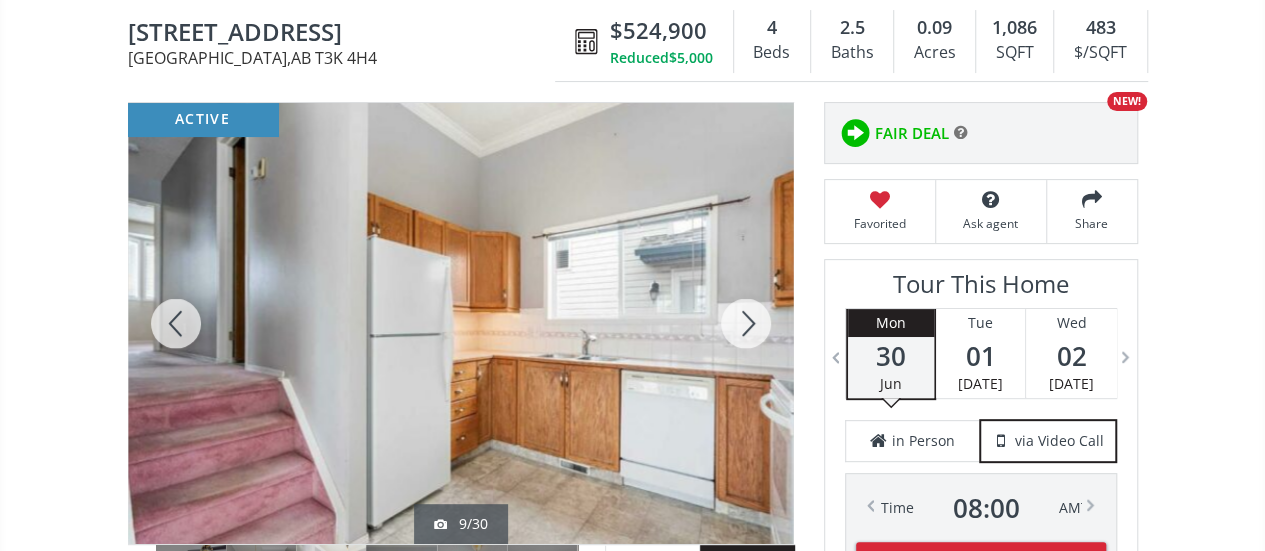 click at bounding box center [746, 323] 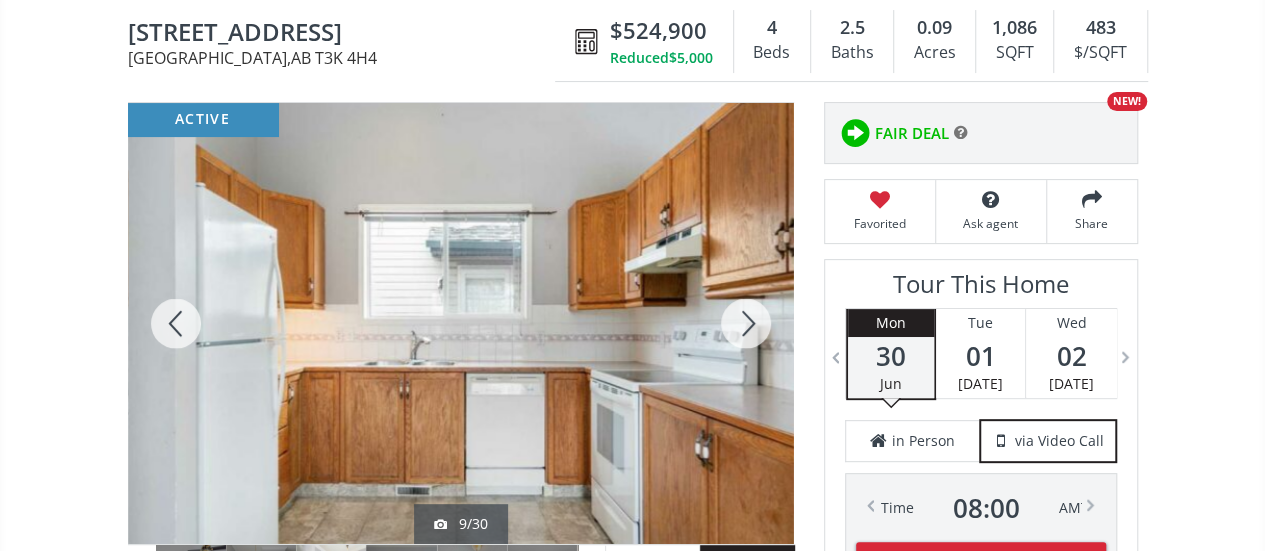 click at bounding box center [746, 323] 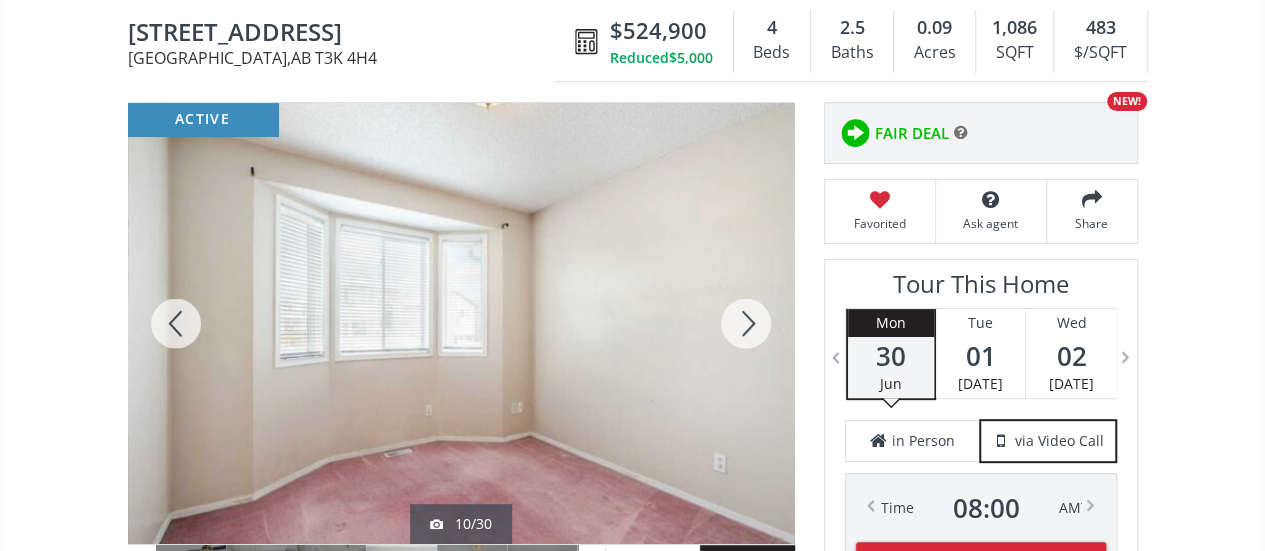 click at bounding box center (746, 323) 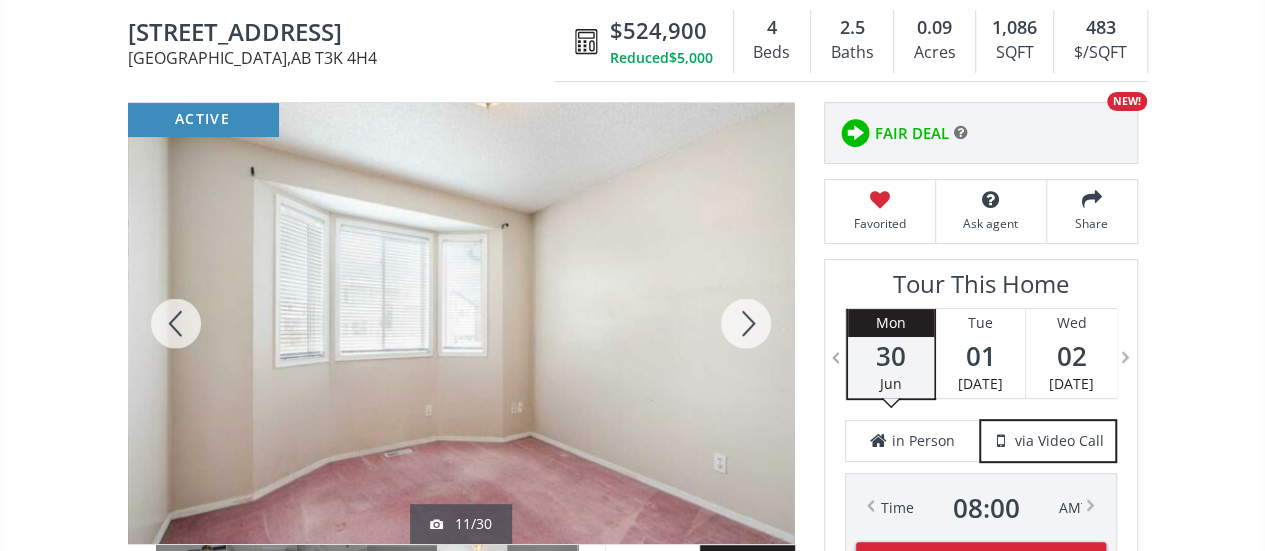 click at bounding box center (746, 323) 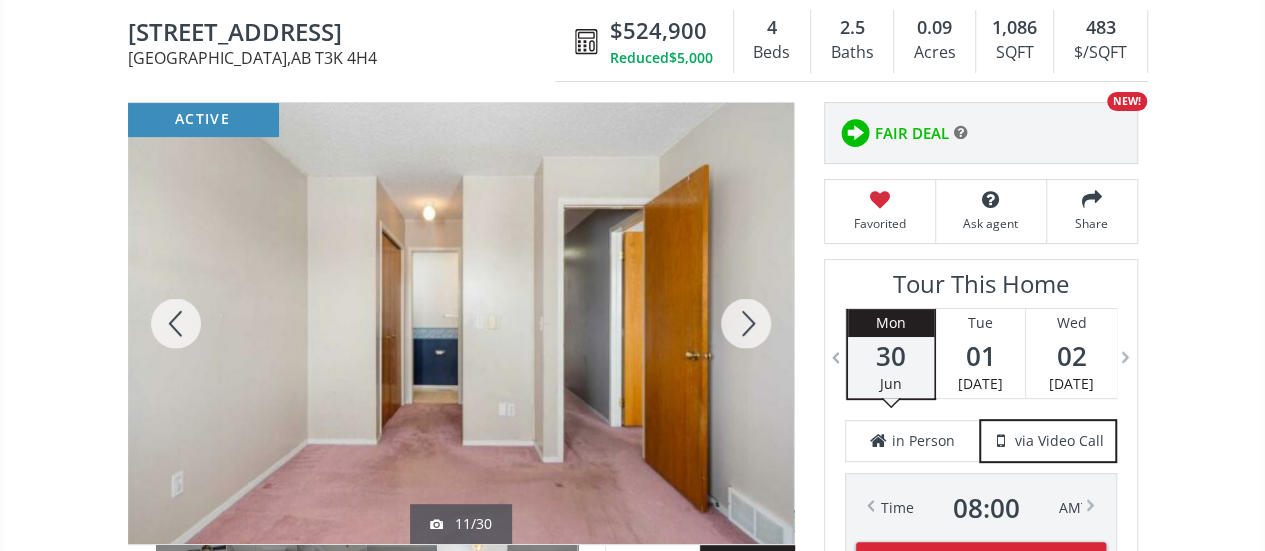 click at bounding box center (746, 323) 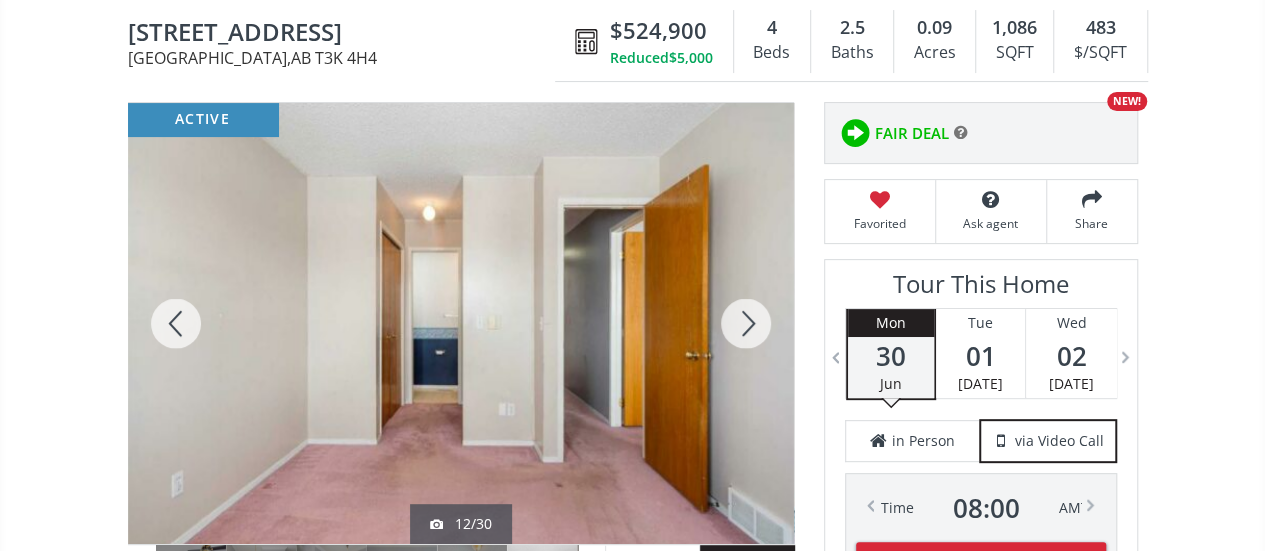 click at bounding box center [746, 323] 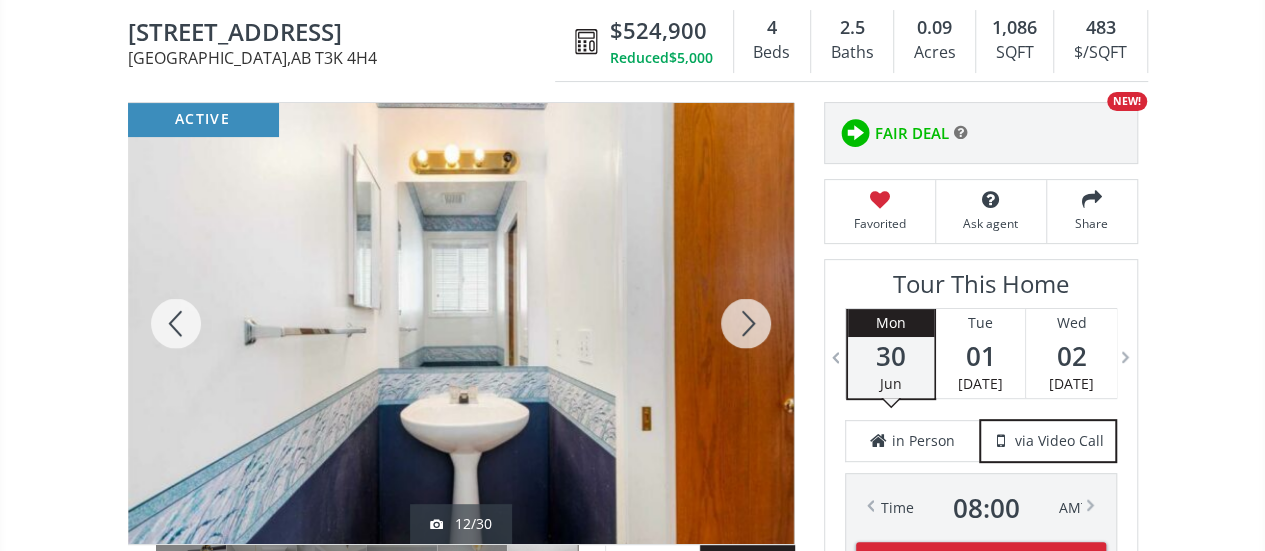 click at bounding box center [746, 323] 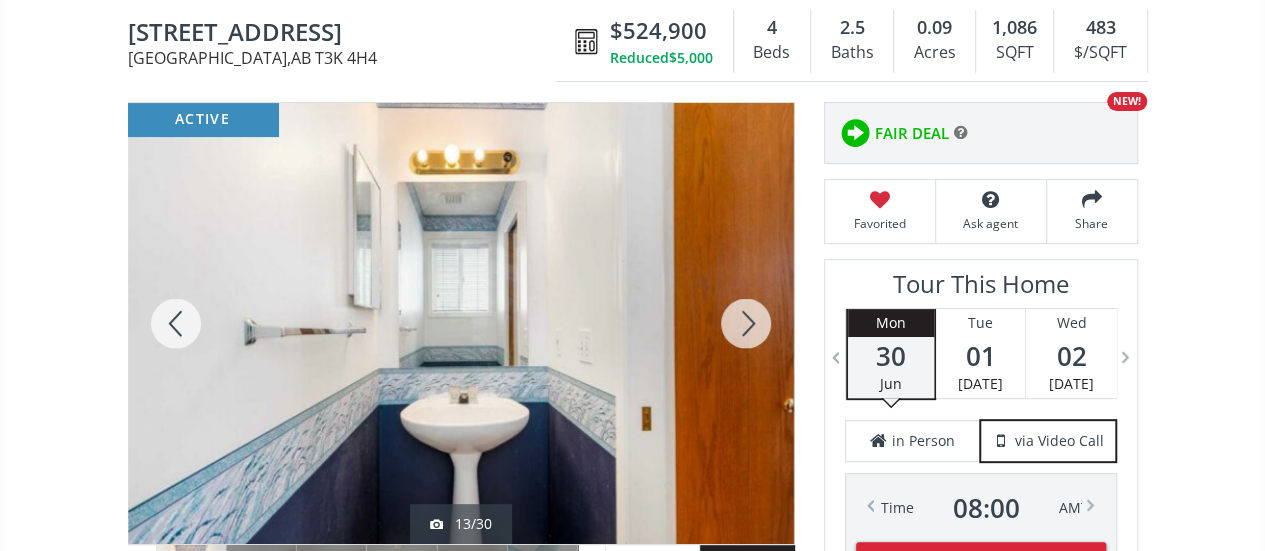 click at bounding box center [746, 323] 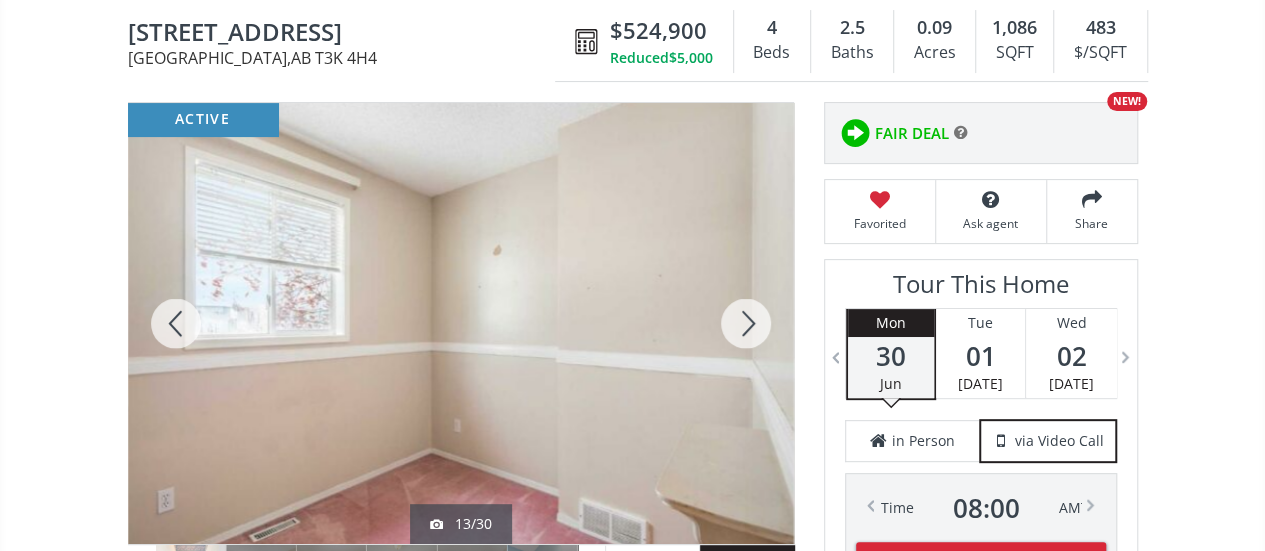 click at bounding box center [746, 323] 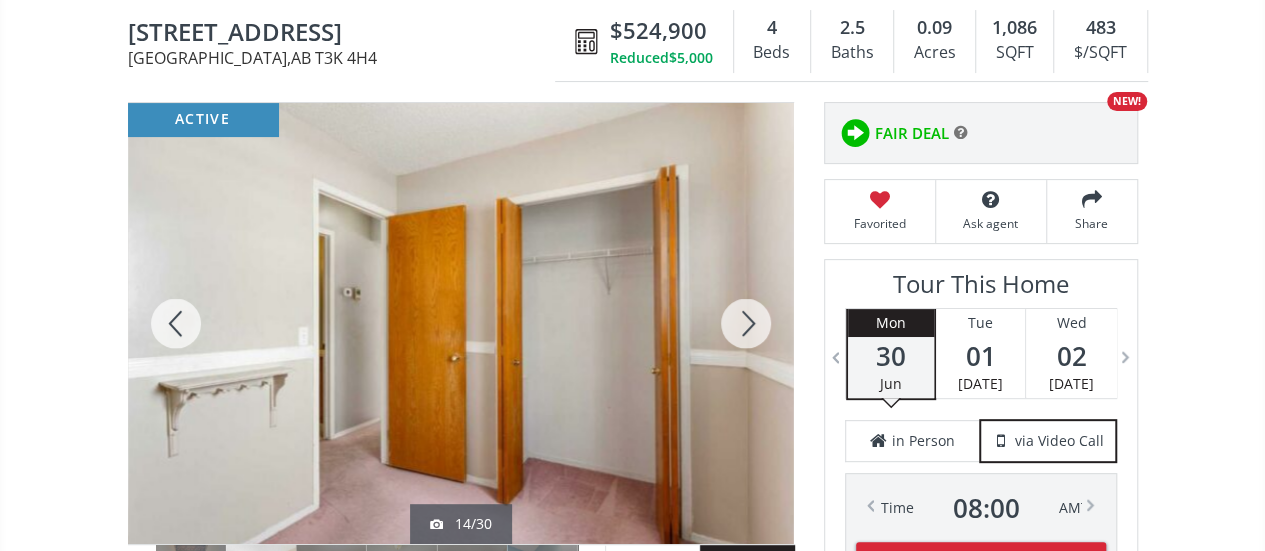 click at bounding box center (746, 323) 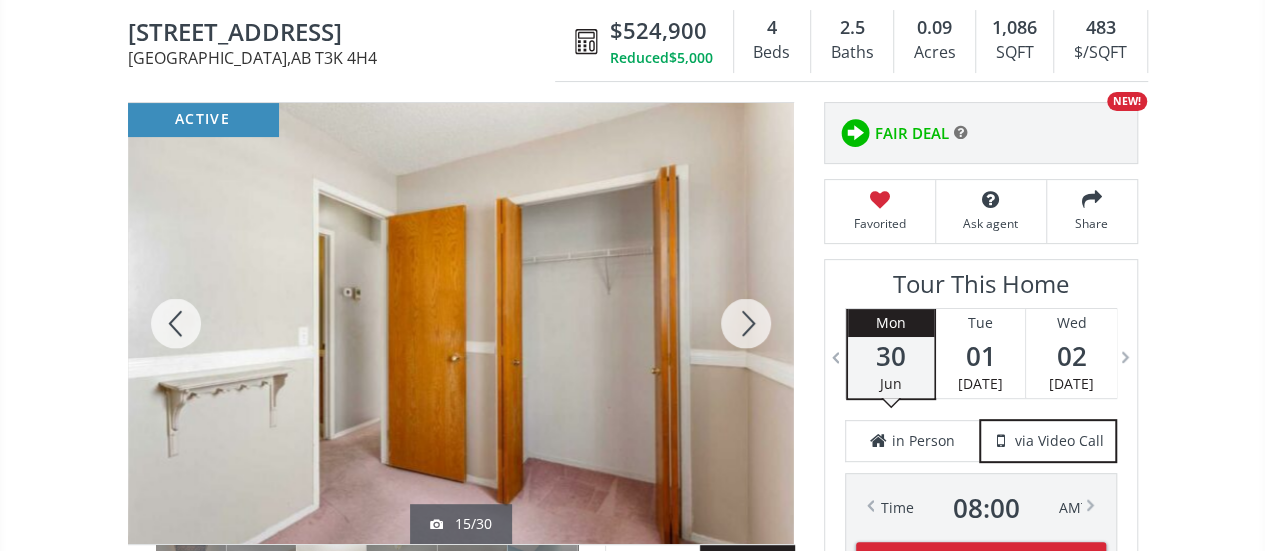 click at bounding box center (746, 323) 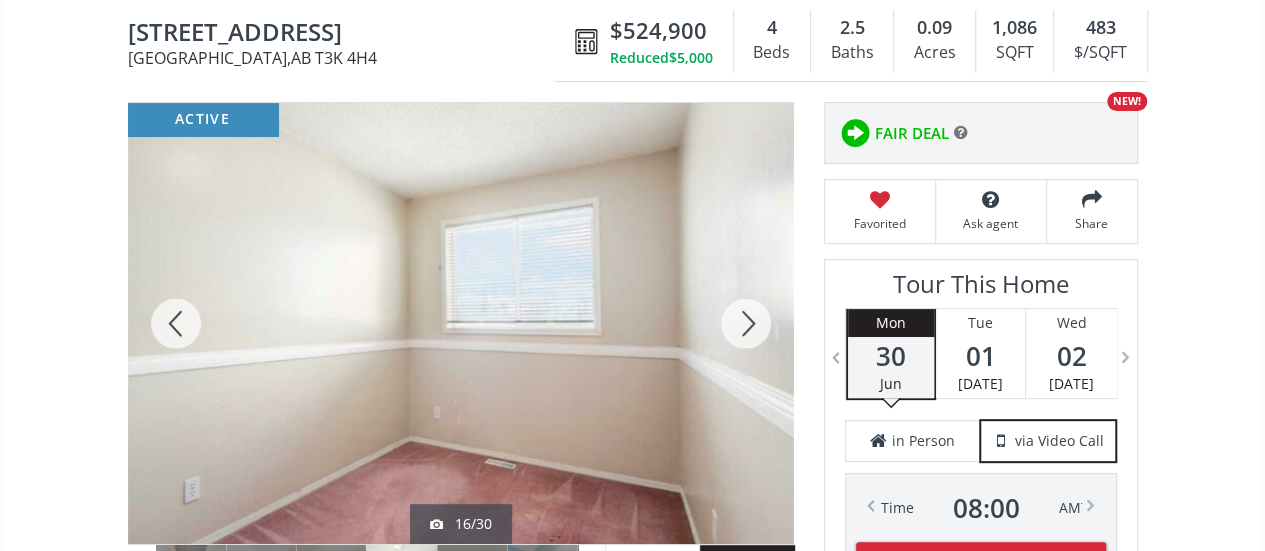 click at bounding box center [746, 323] 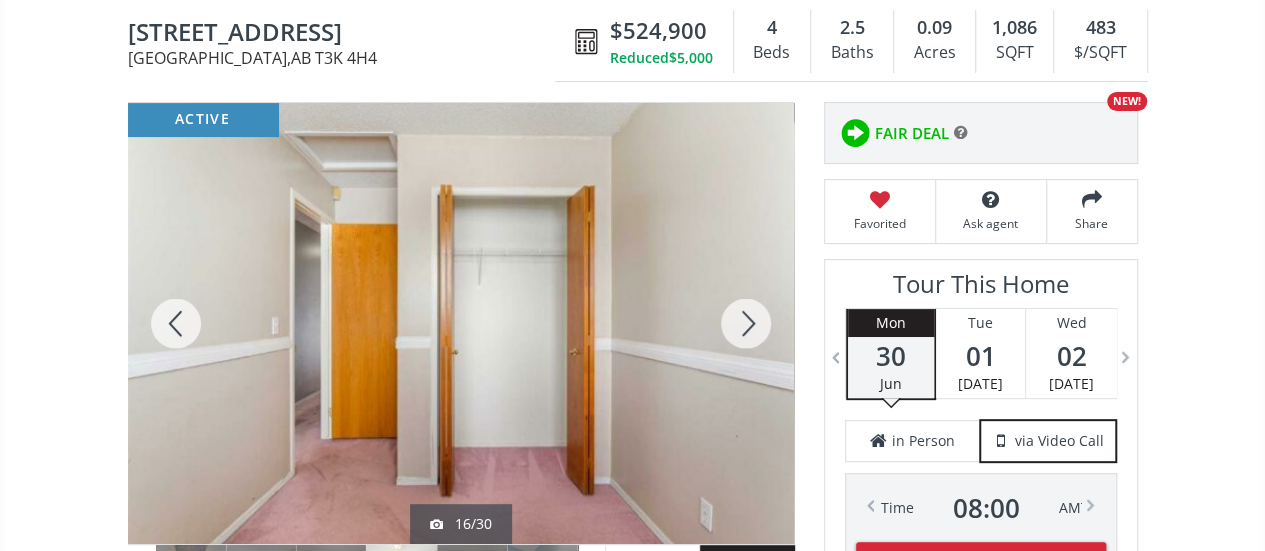 click at bounding box center (746, 323) 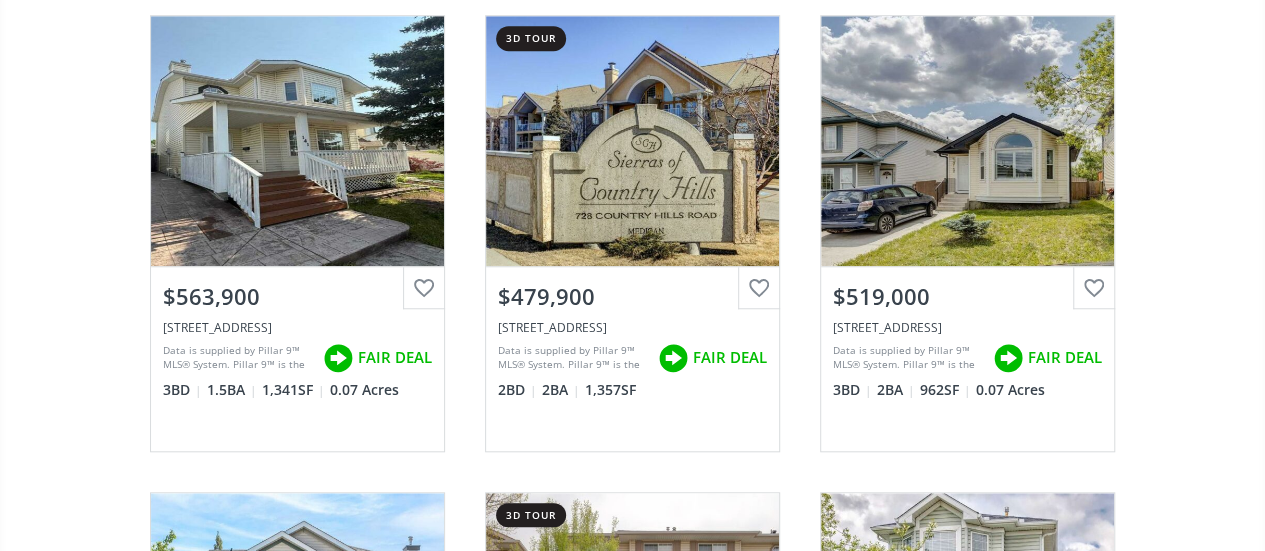 scroll, scrollTop: 0, scrollLeft: 0, axis: both 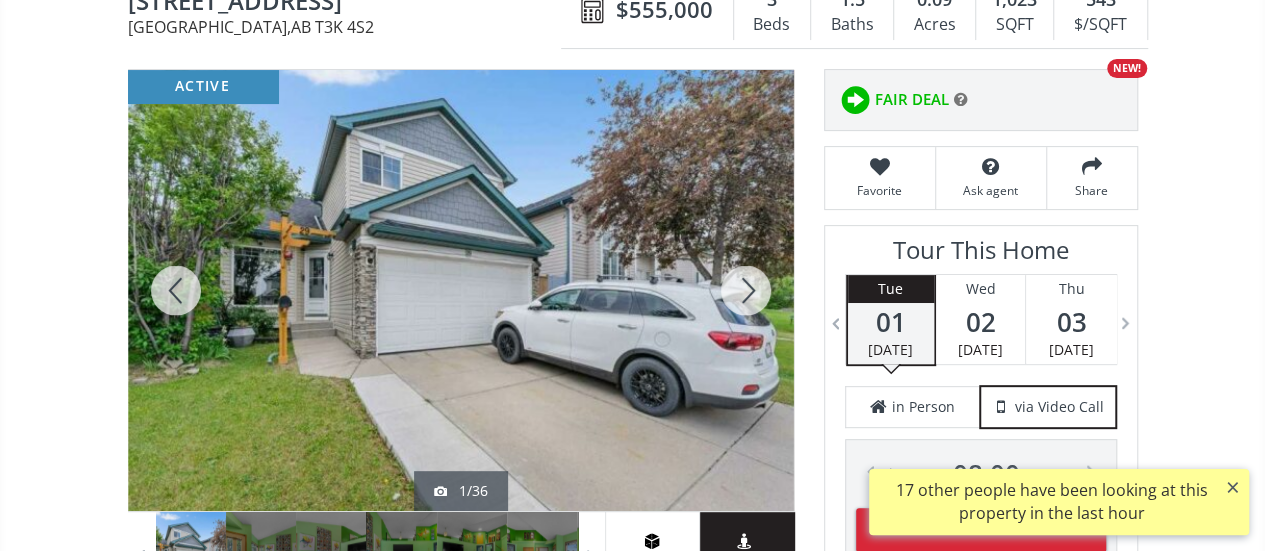 click at bounding box center [746, 290] 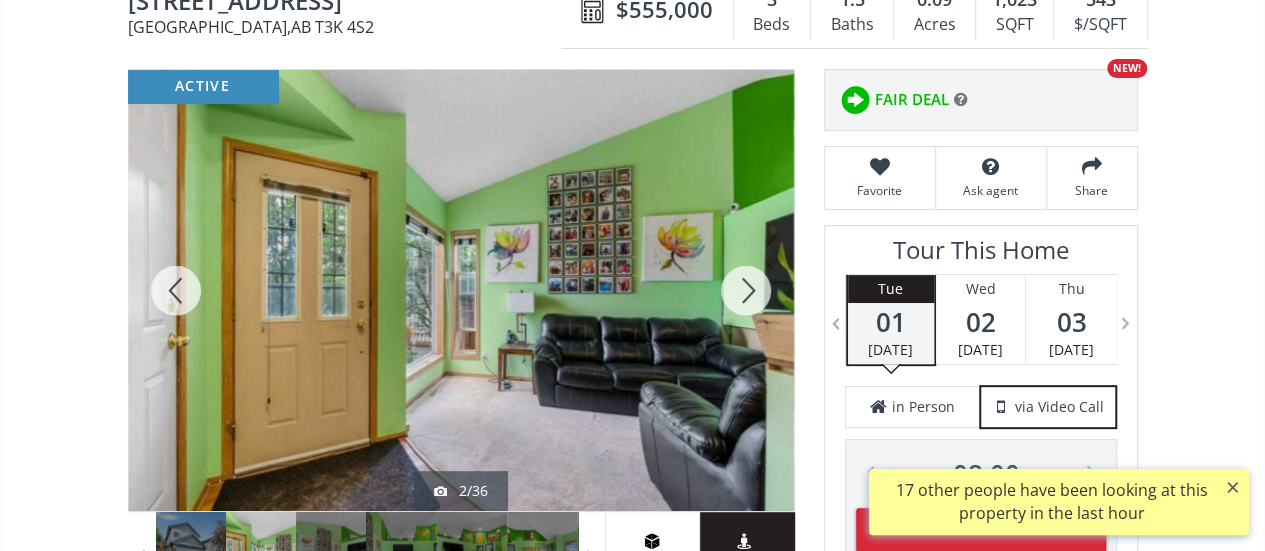 click at bounding box center [746, 290] 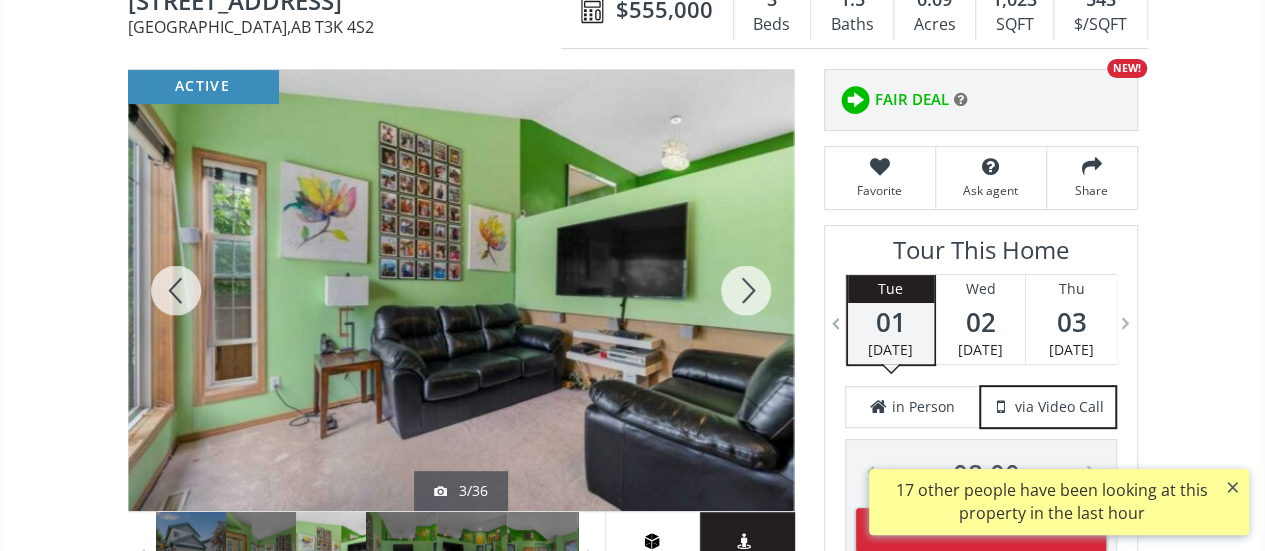 click at bounding box center (746, 290) 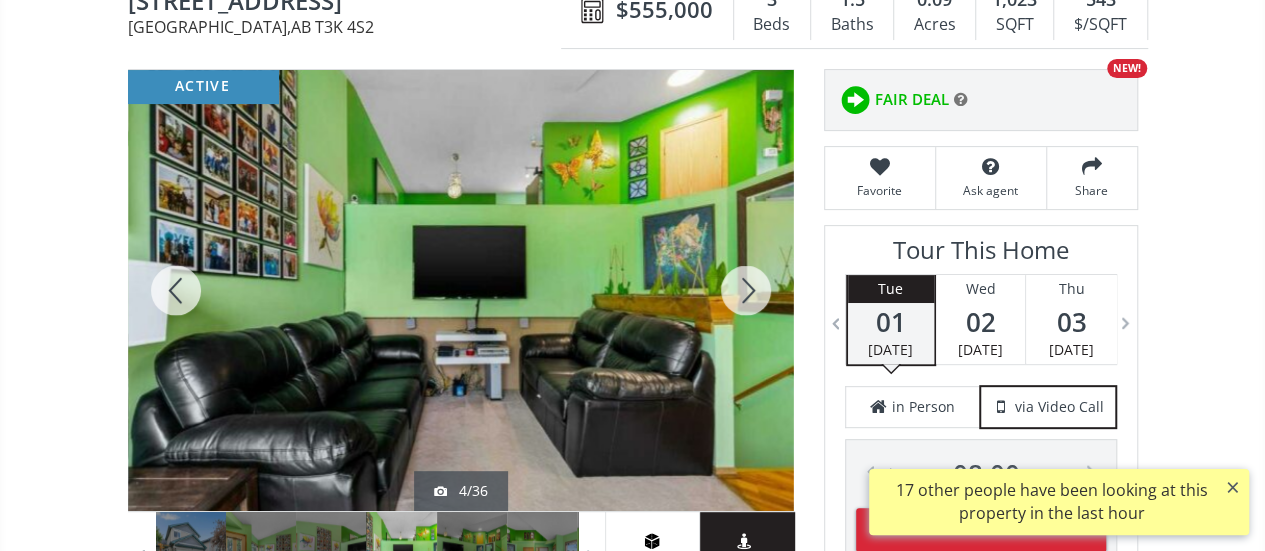 click at bounding box center [746, 290] 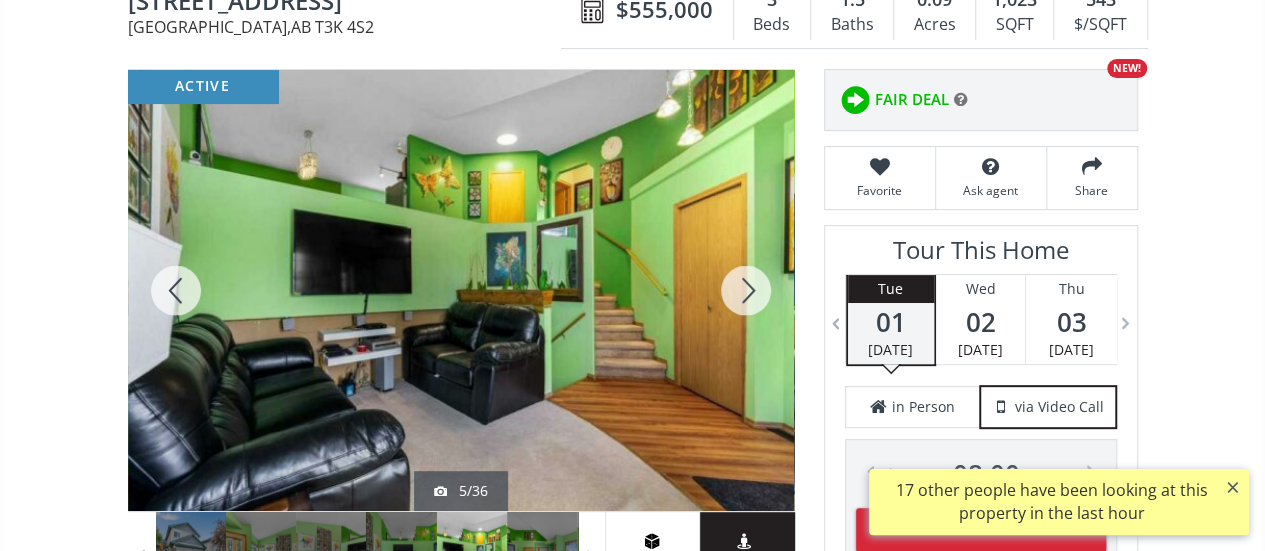 click at bounding box center [746, 290] 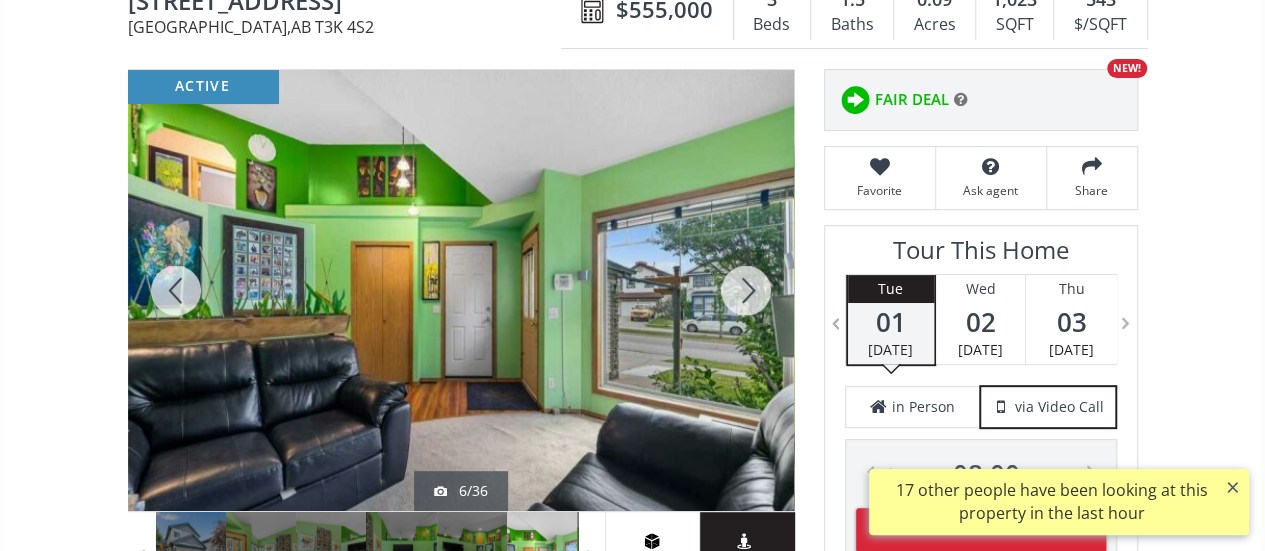 click at bounding box center (746, 290) 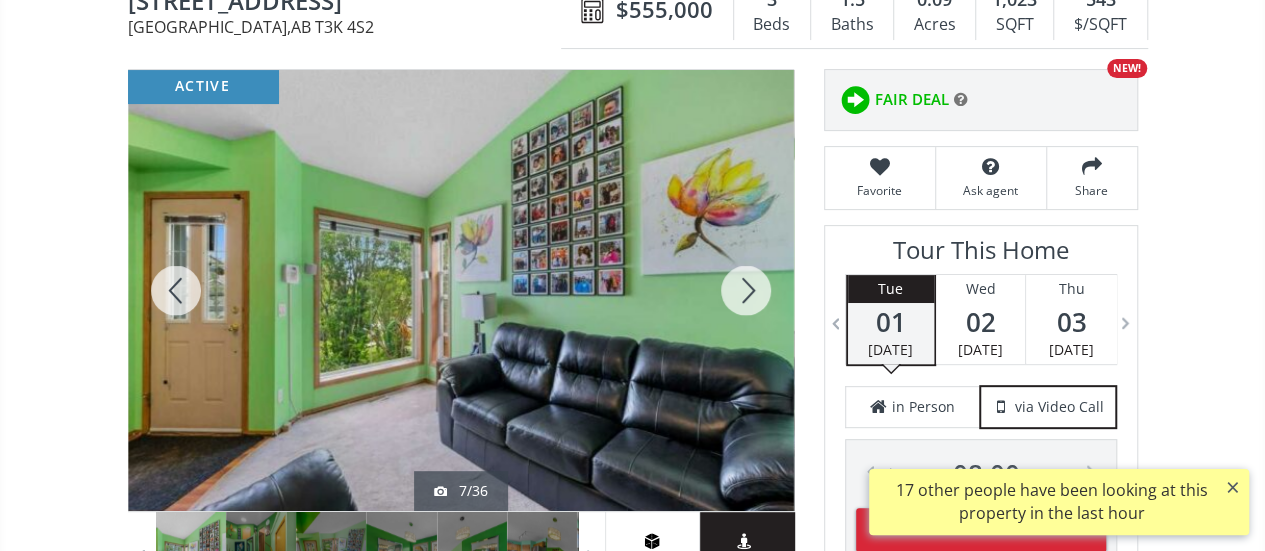 click at bounding box center [746, 290] 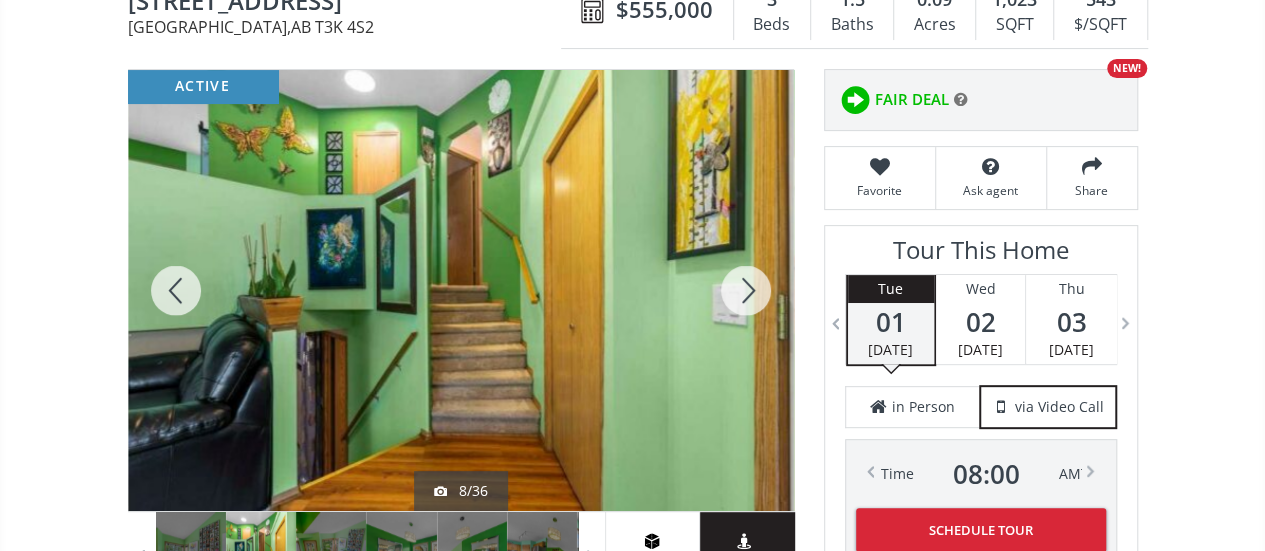 click at bounding box center [746, 290] 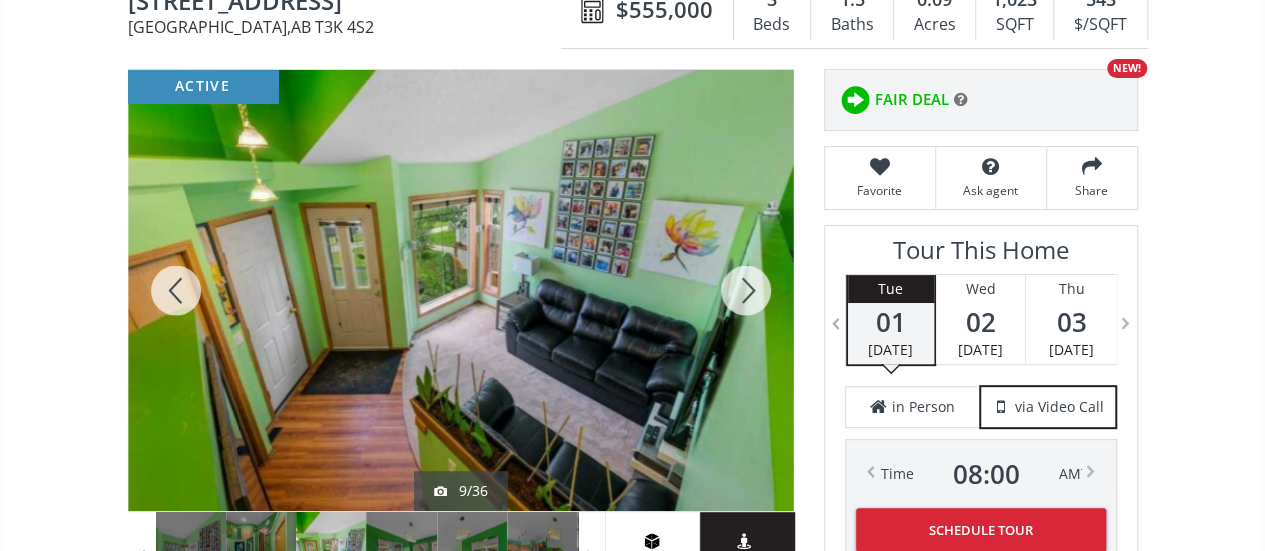 click at bounding box center [746, 290] 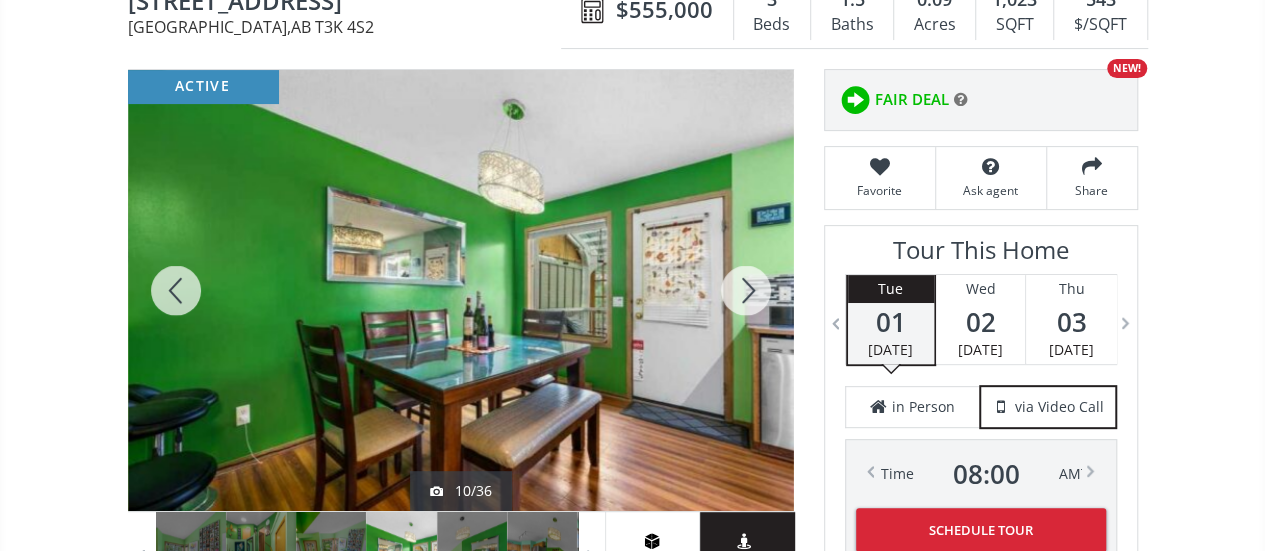 click at bounding box center [746, 290] 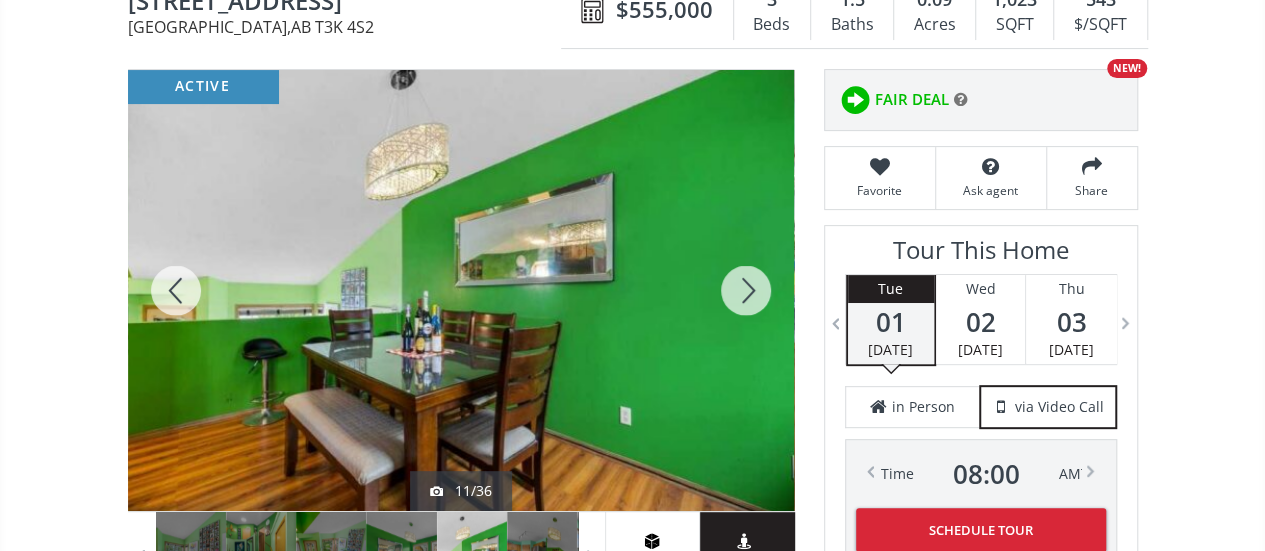 click at bounding box center (746, 290) 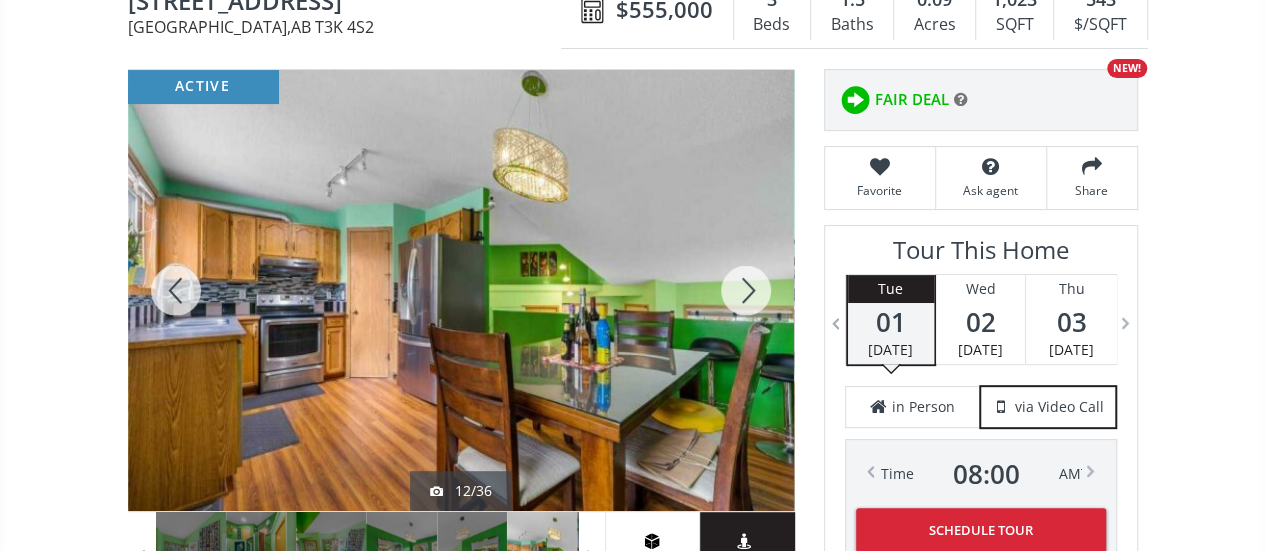 click at bounding box center (746, 290) 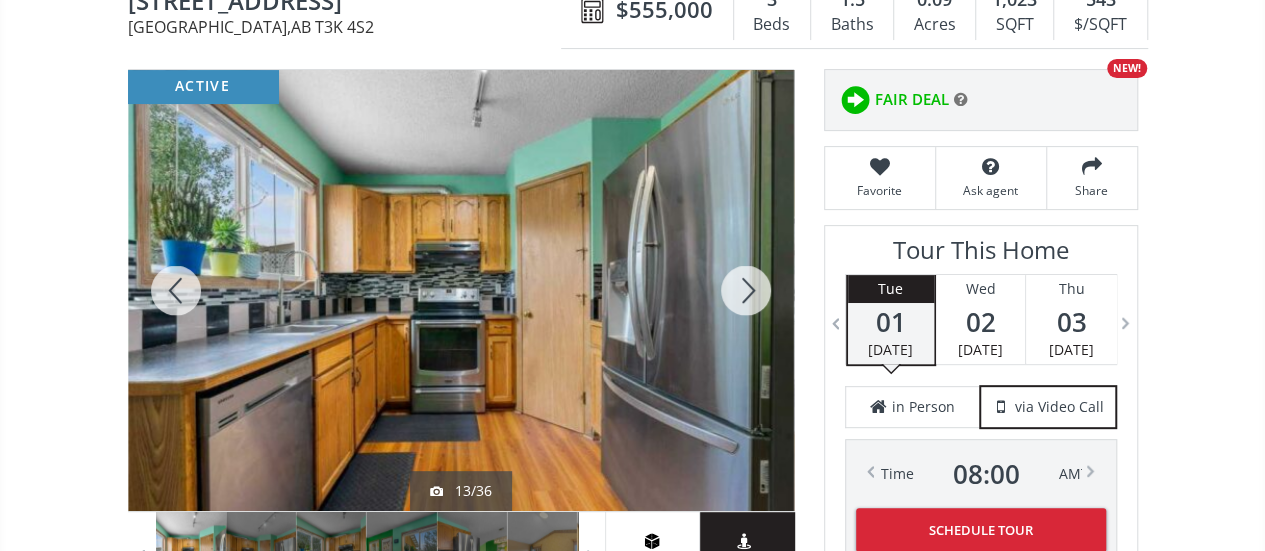click at bounding box center (746, 290) 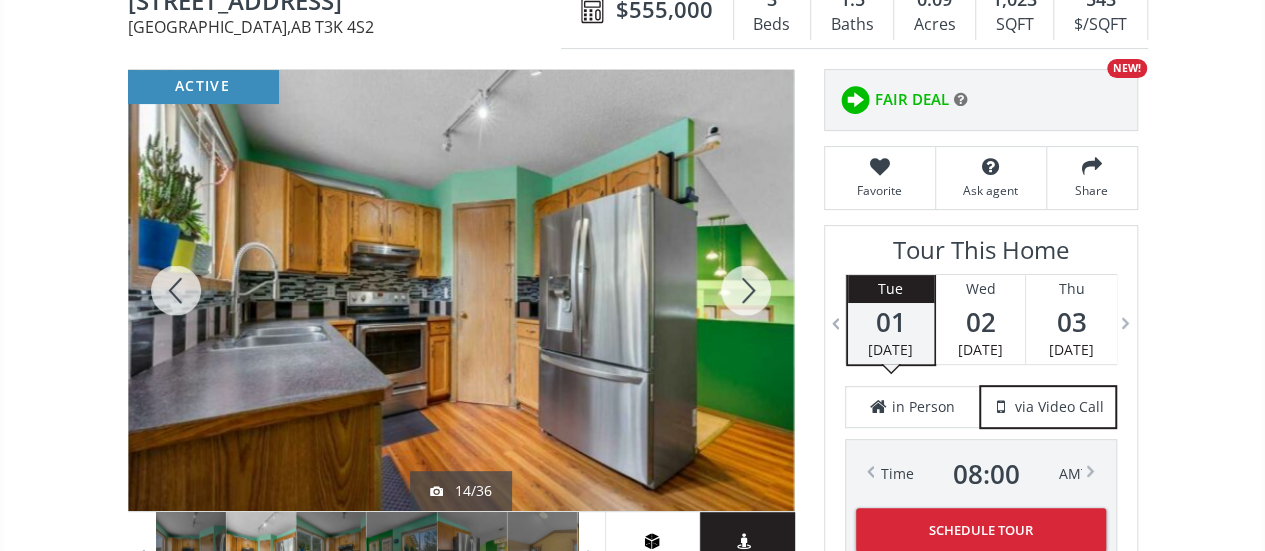 click at bounding box center [746, 290] 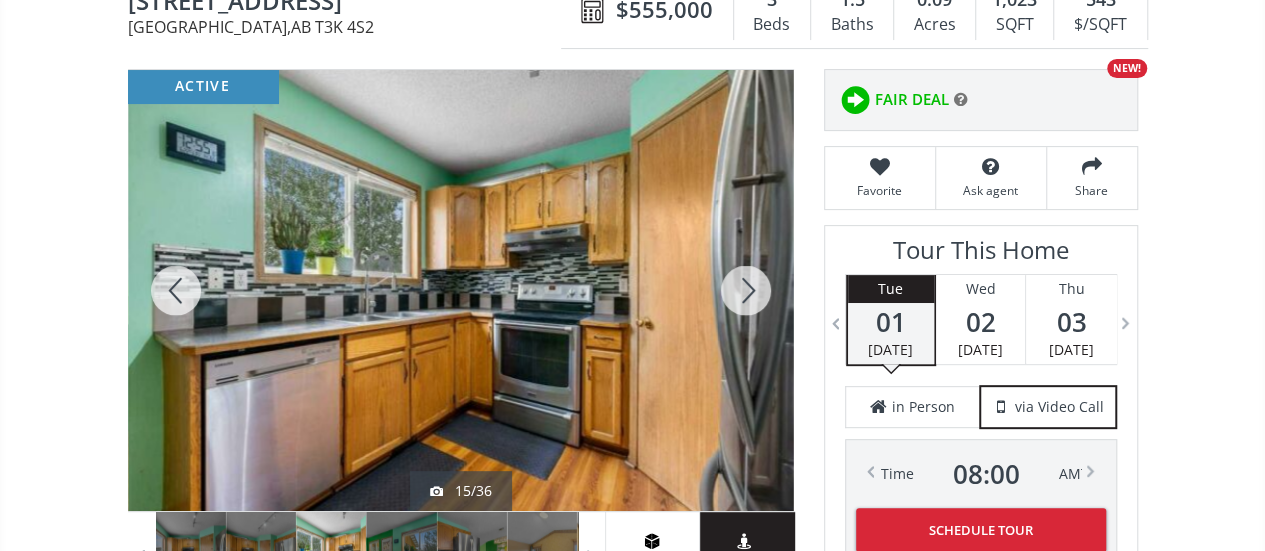 click at bounding box center (746, 290) 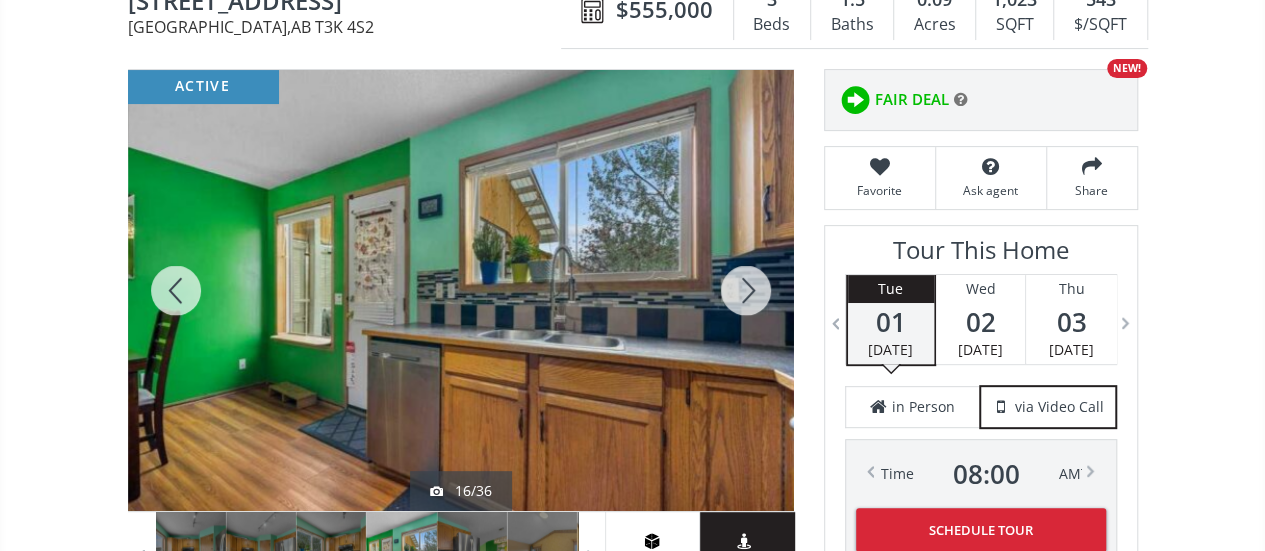 click at bounding box center (746, 290) 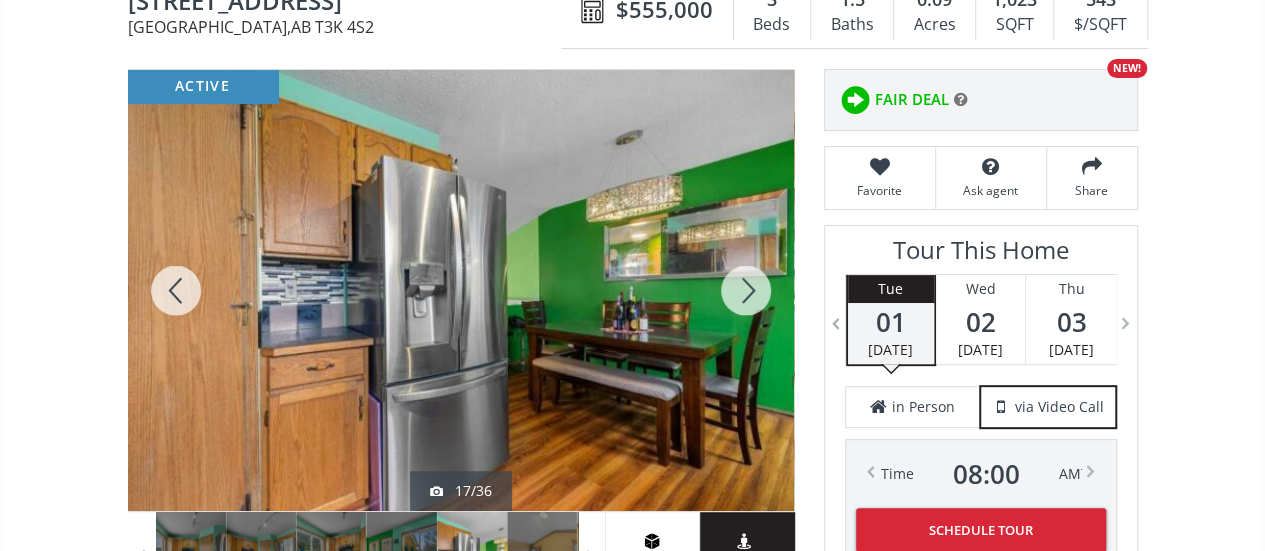 click at bounding box center [746, 290] 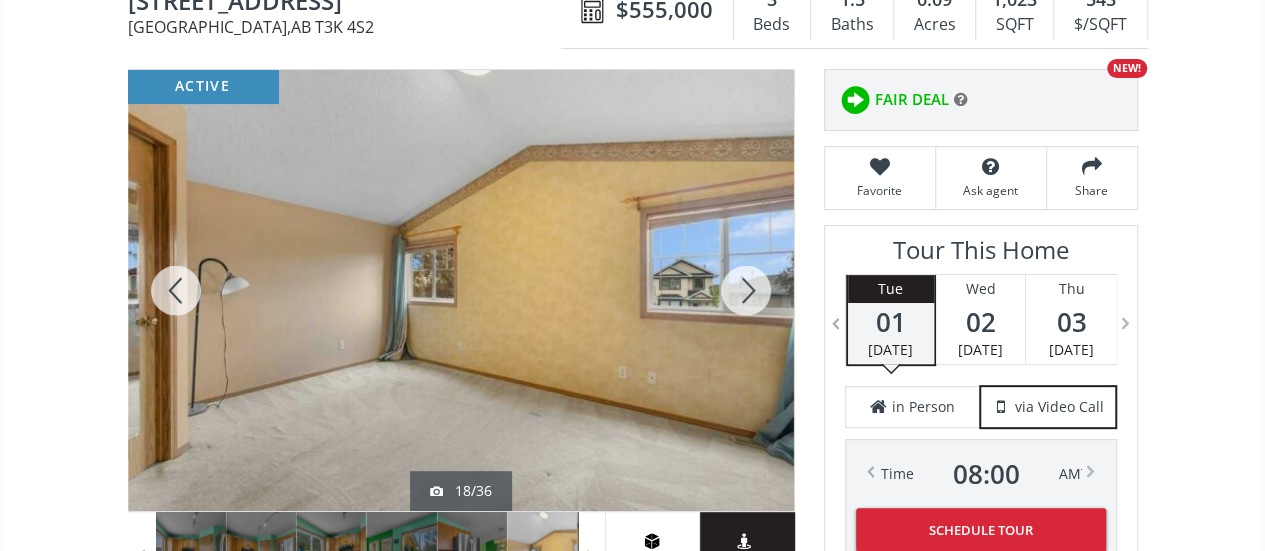 click at bounding box center [746, 290] 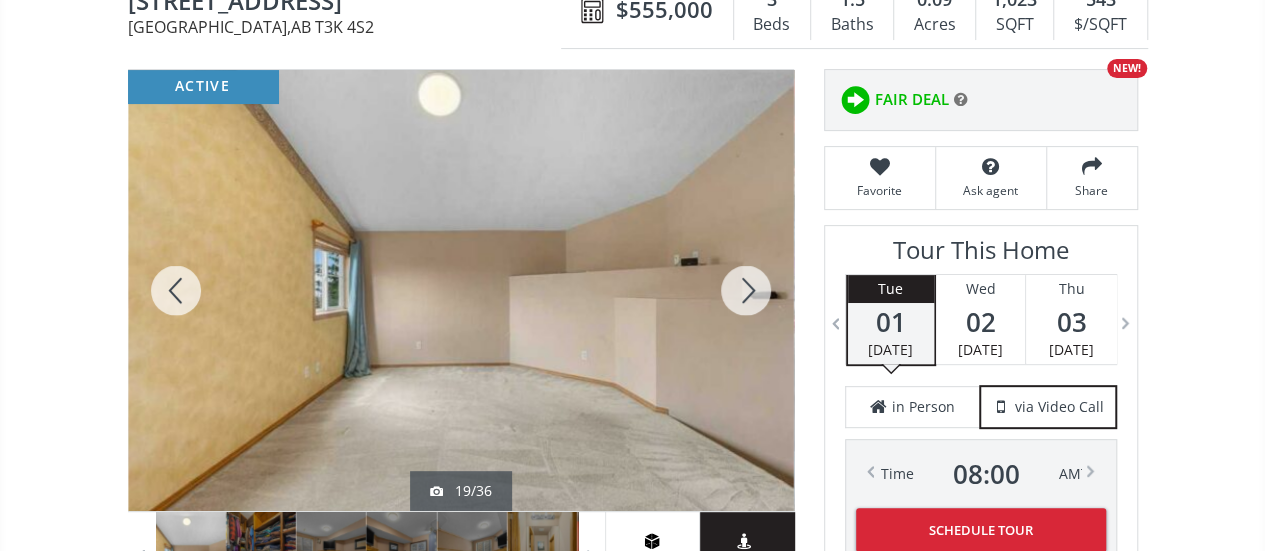 click at bounding box center (746, 290) 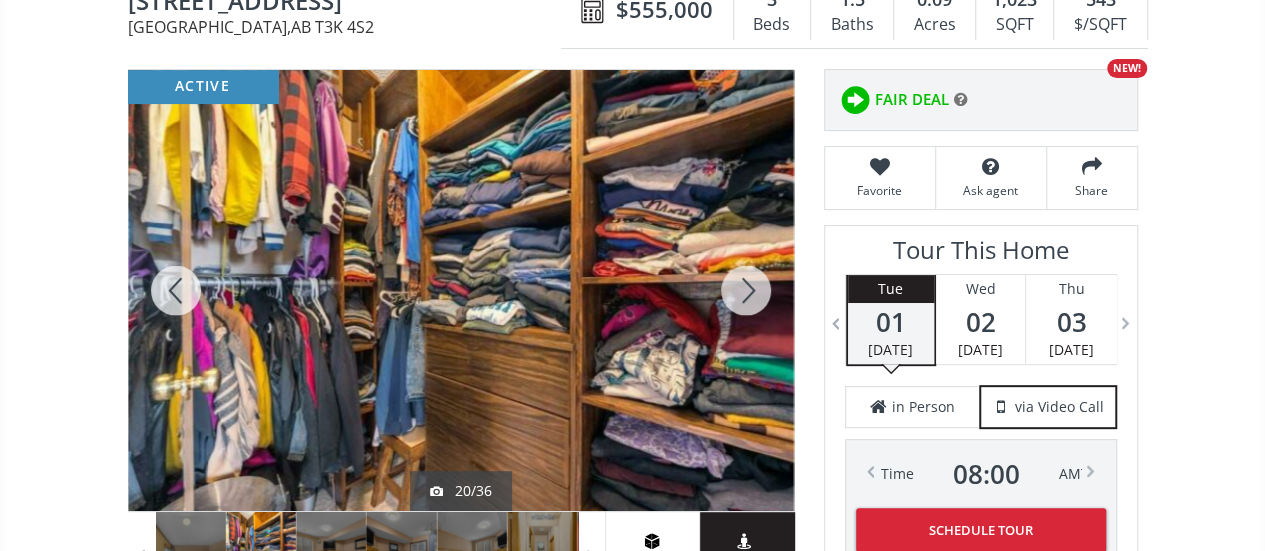 click at bounding box center (746, 290) 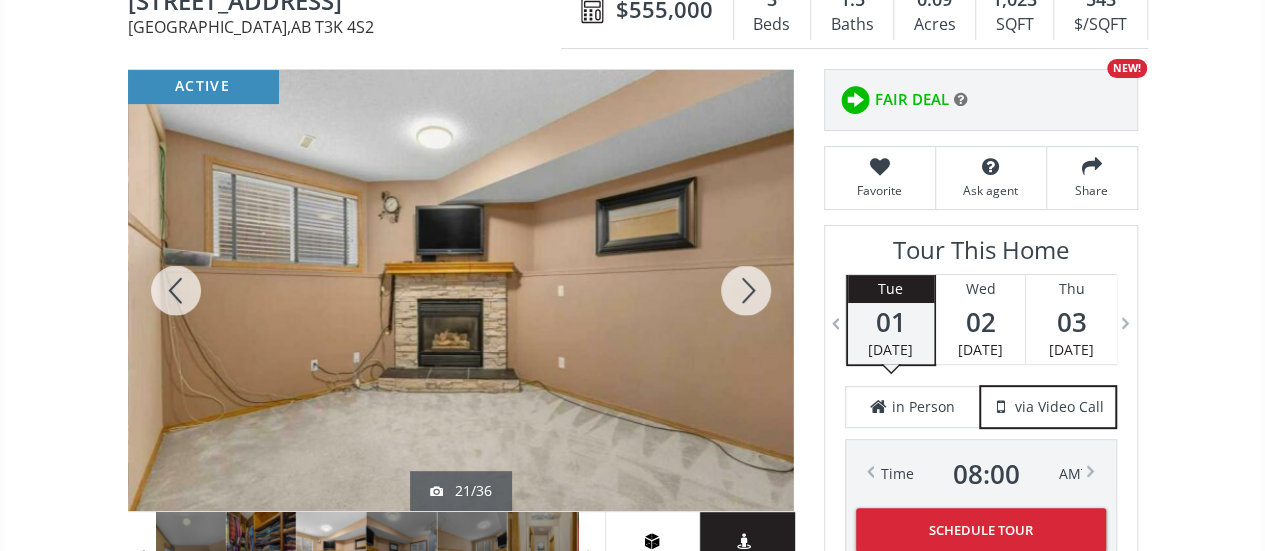 click at bounding box center [746, 290] 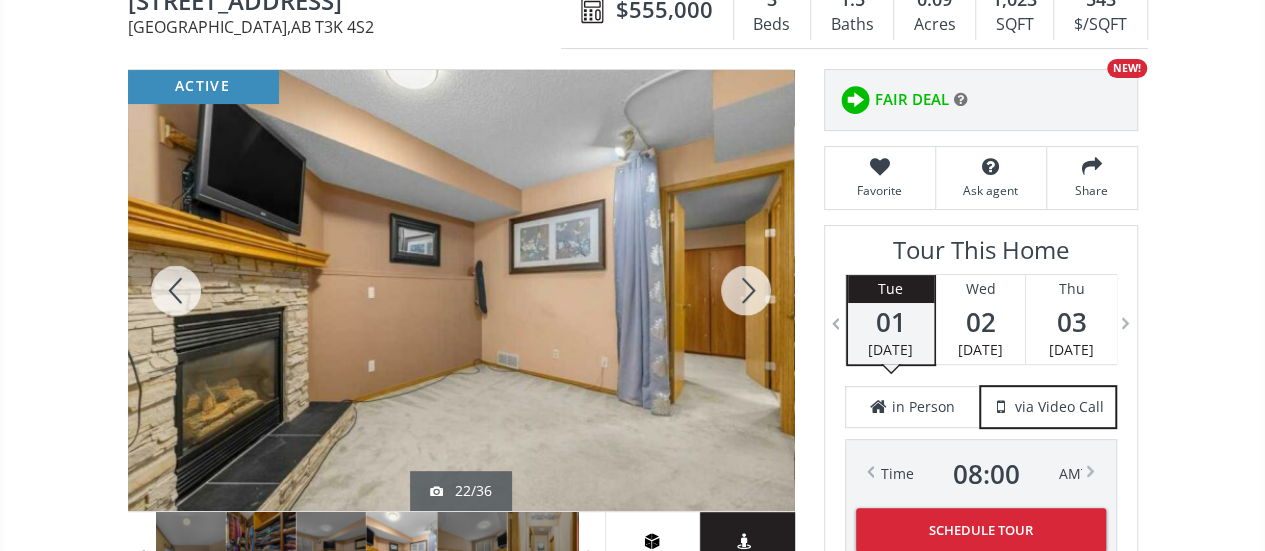 click at bounding box center [746, 290] 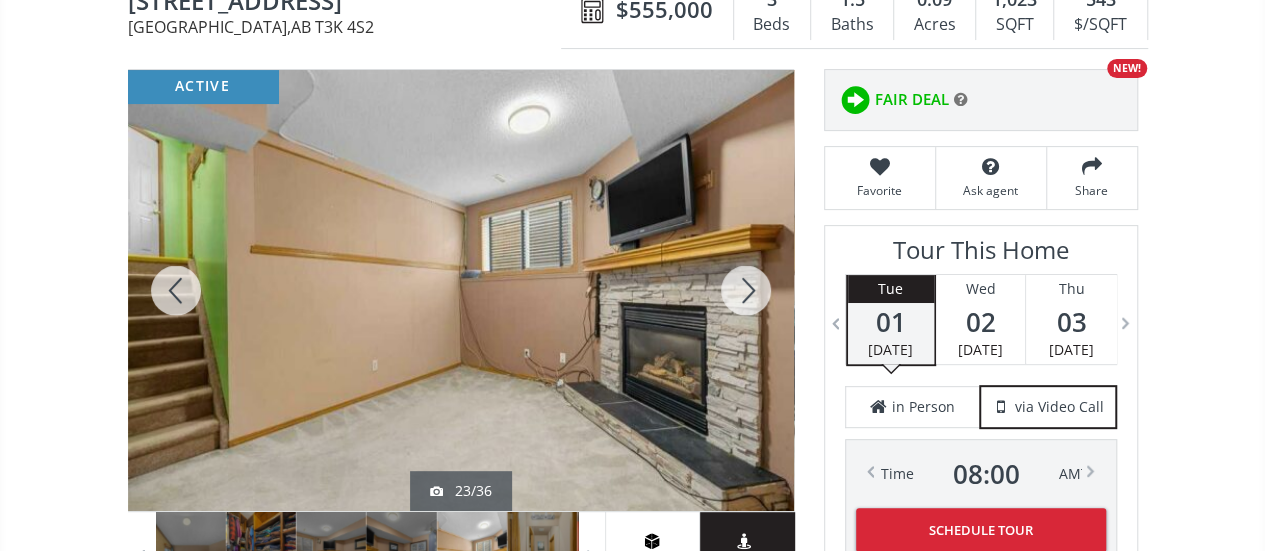 click at bounding box center [746, 290] 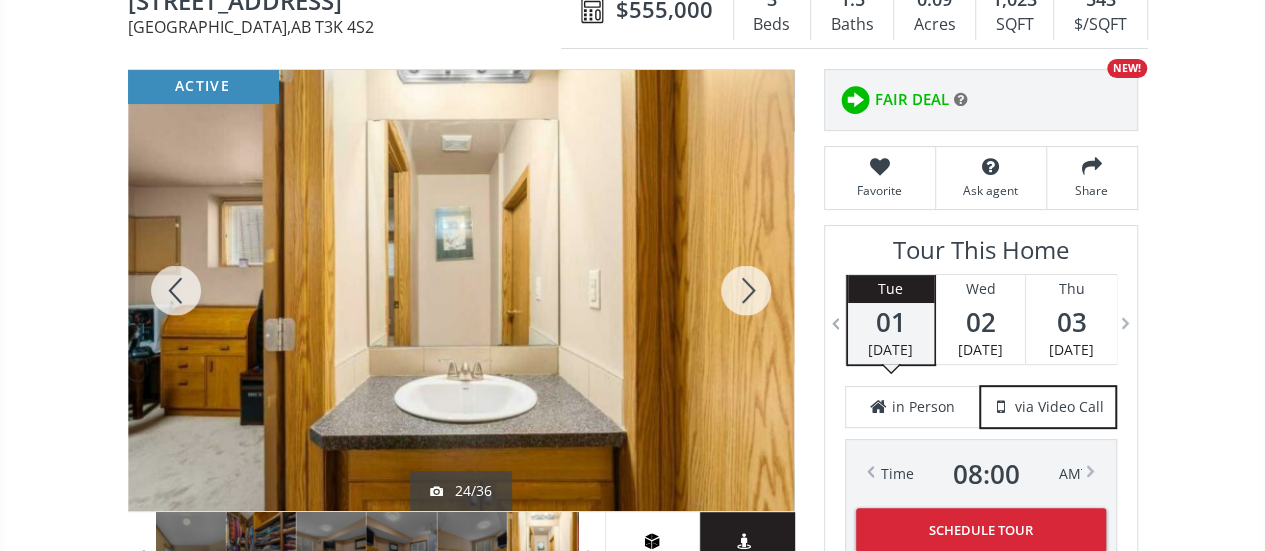 click at bounding box center [746, 290] 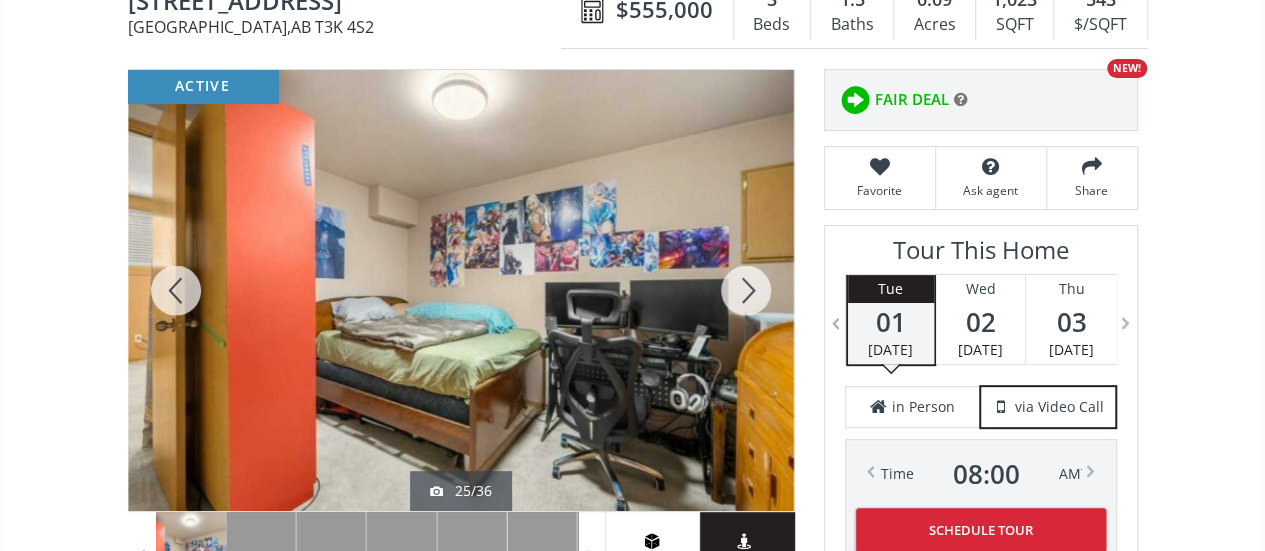 click at bounding box center [746, 290] 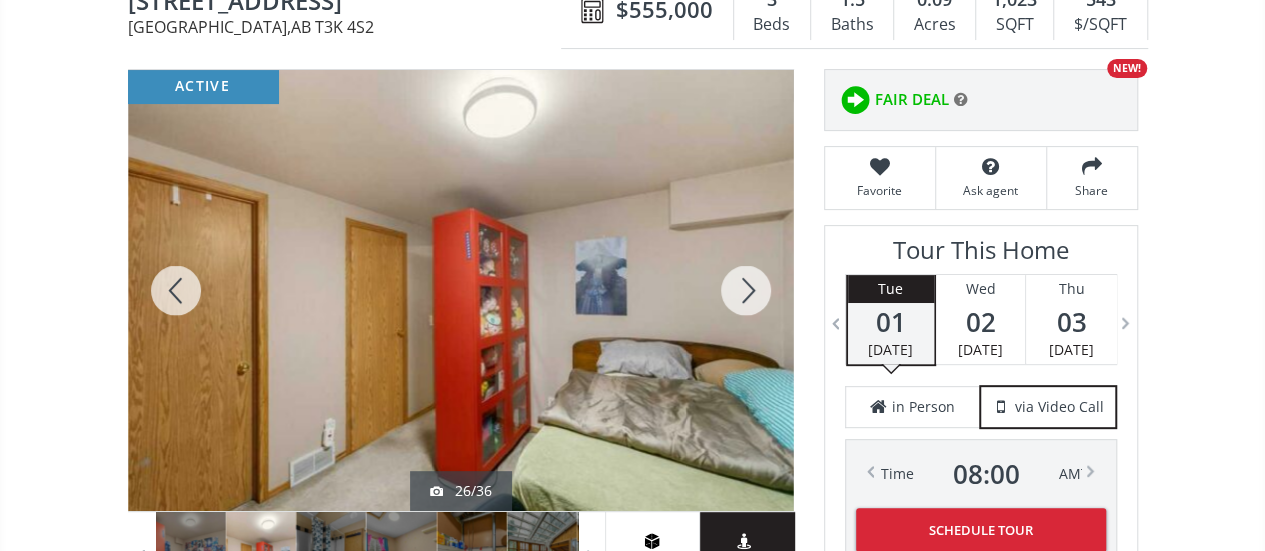 click at bounding box center [746, 290] 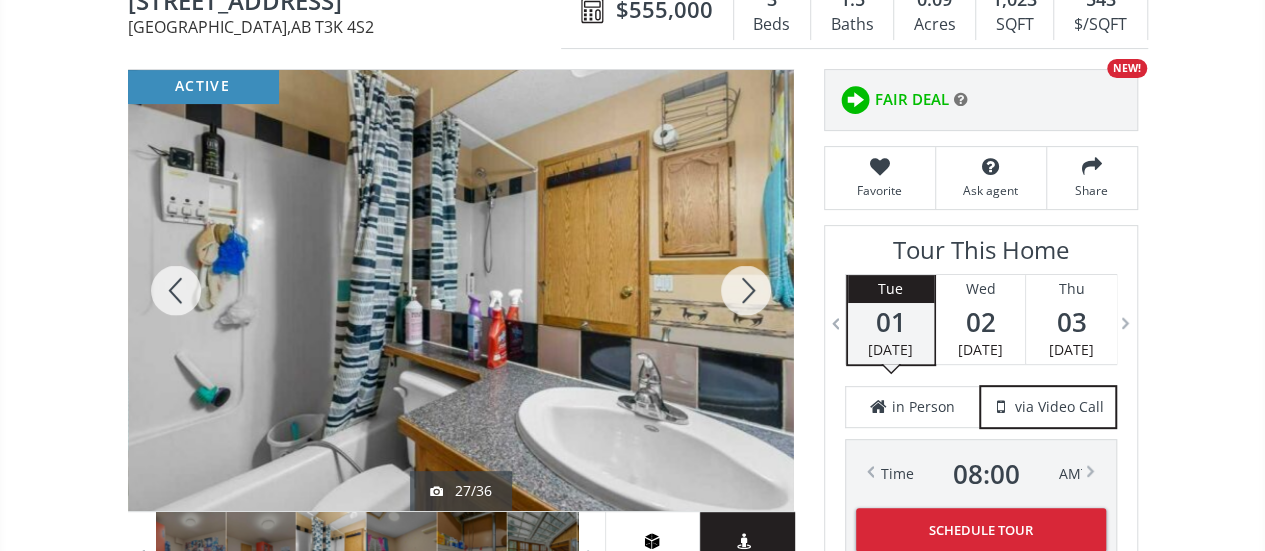 click at bounding box center [746, 290] 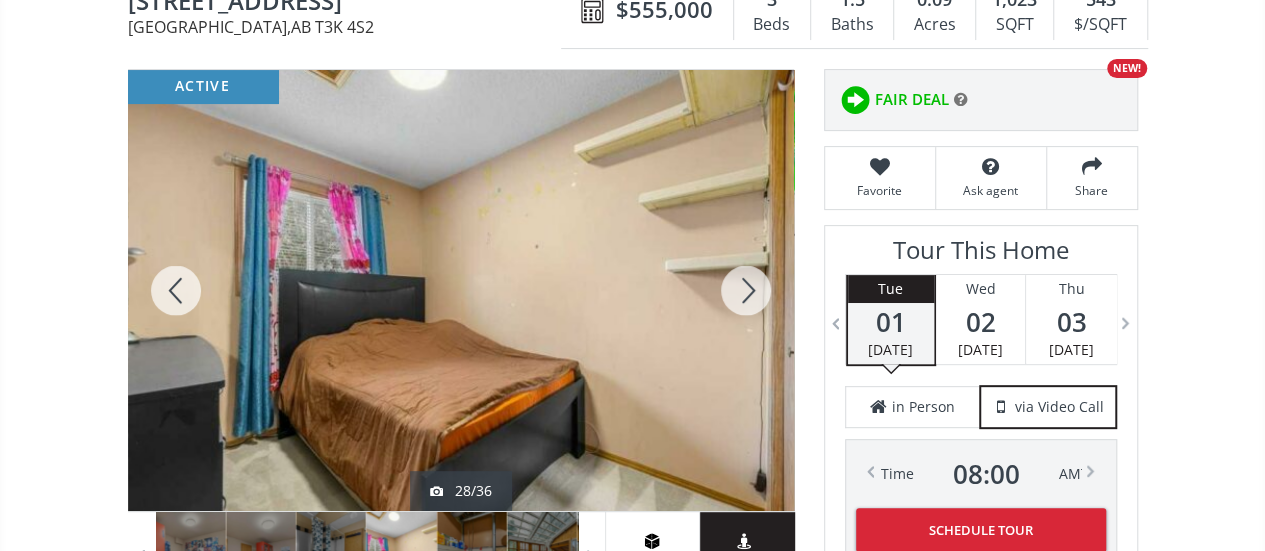 click at bounding box center [746, 290] 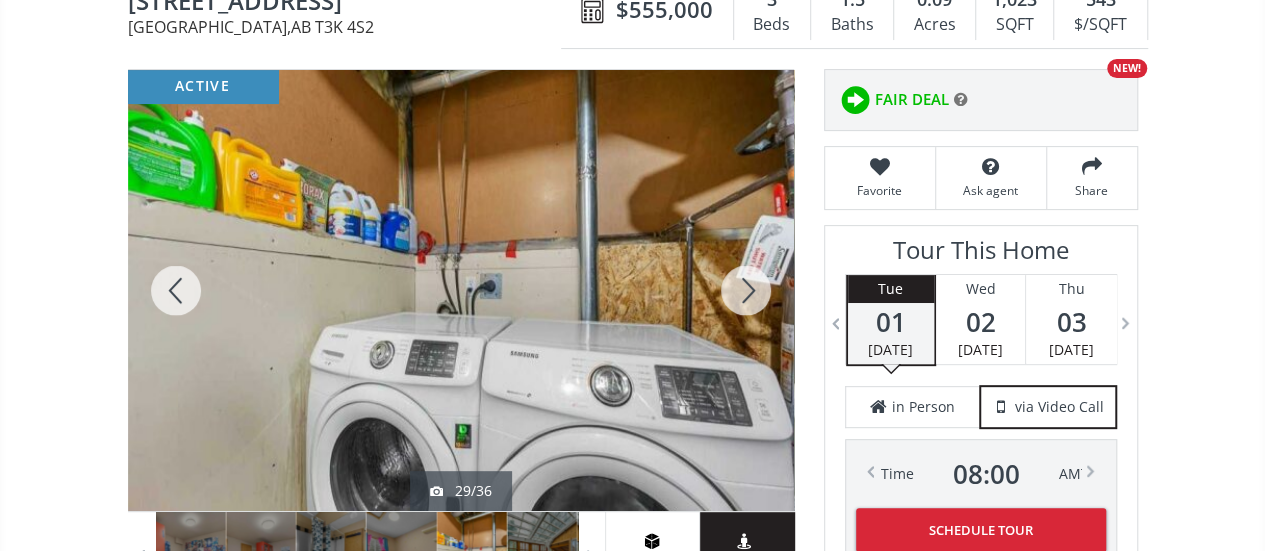 click at bounding box center [746, 290] 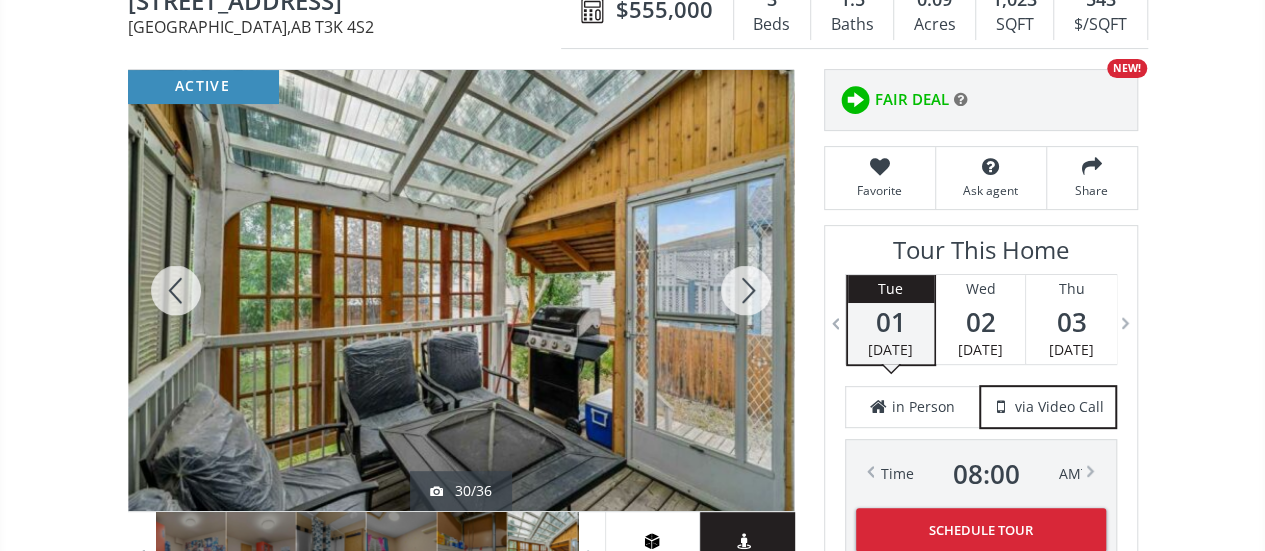 click at bounding box center [746, 290] 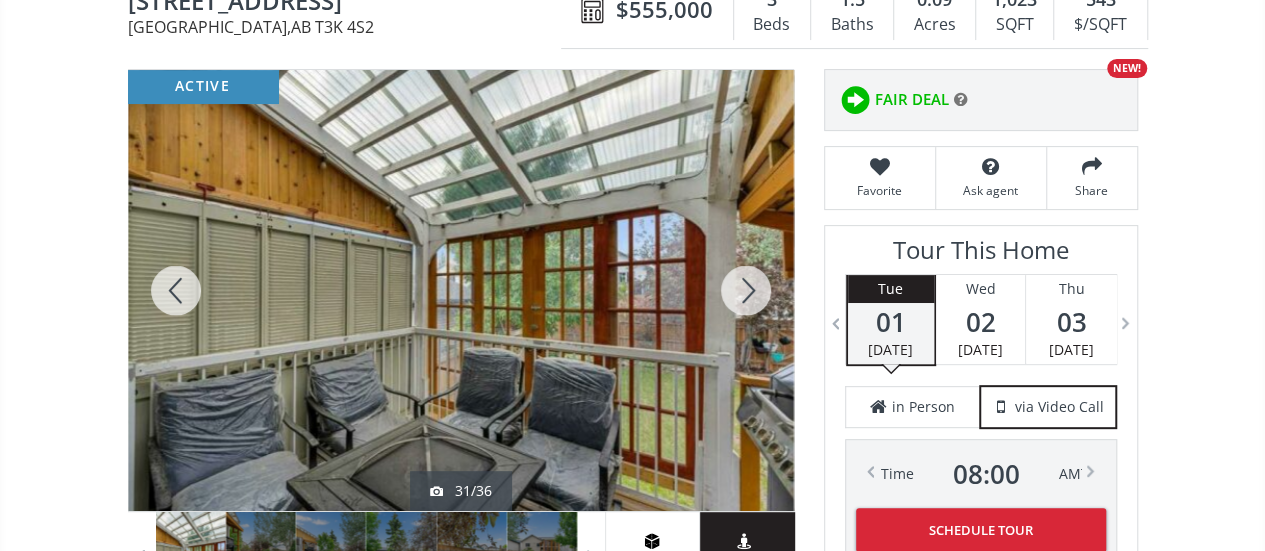 click at bounding box center [746, 290] 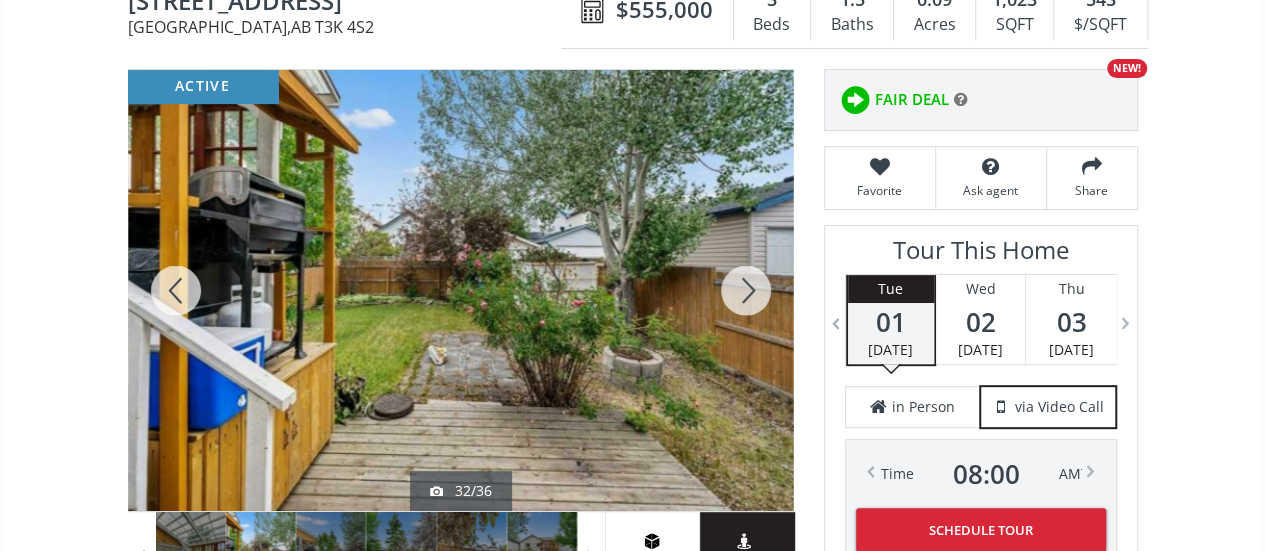 click at bounding box center (746, 290) 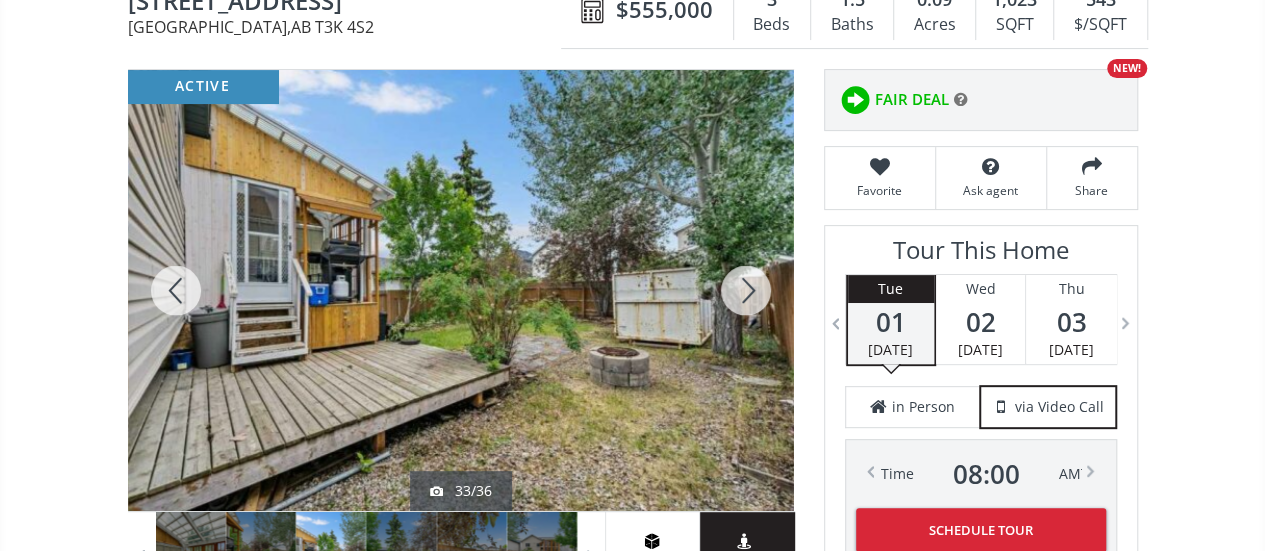 click at bounding box center (746, 290) 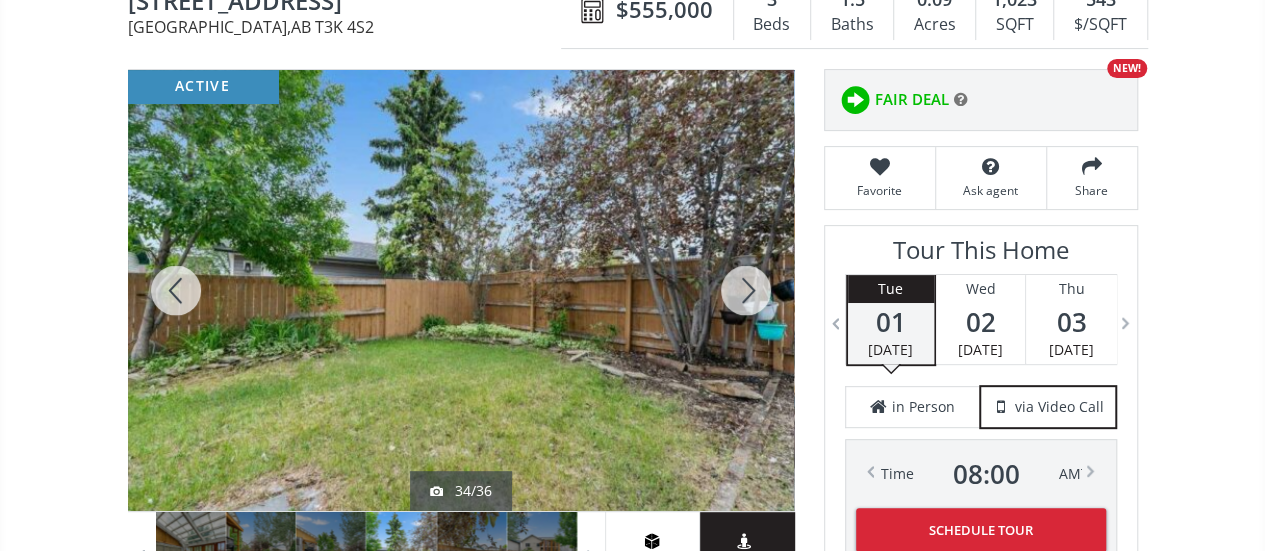 click at bounding box center (746, 290) 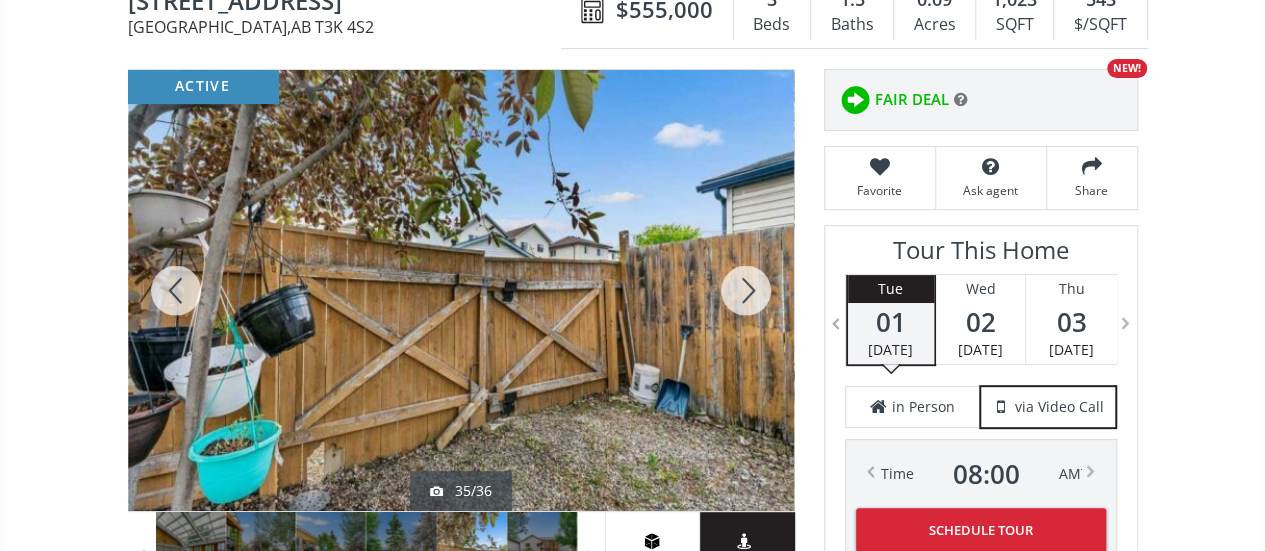 click at bounding box center [746, 290] 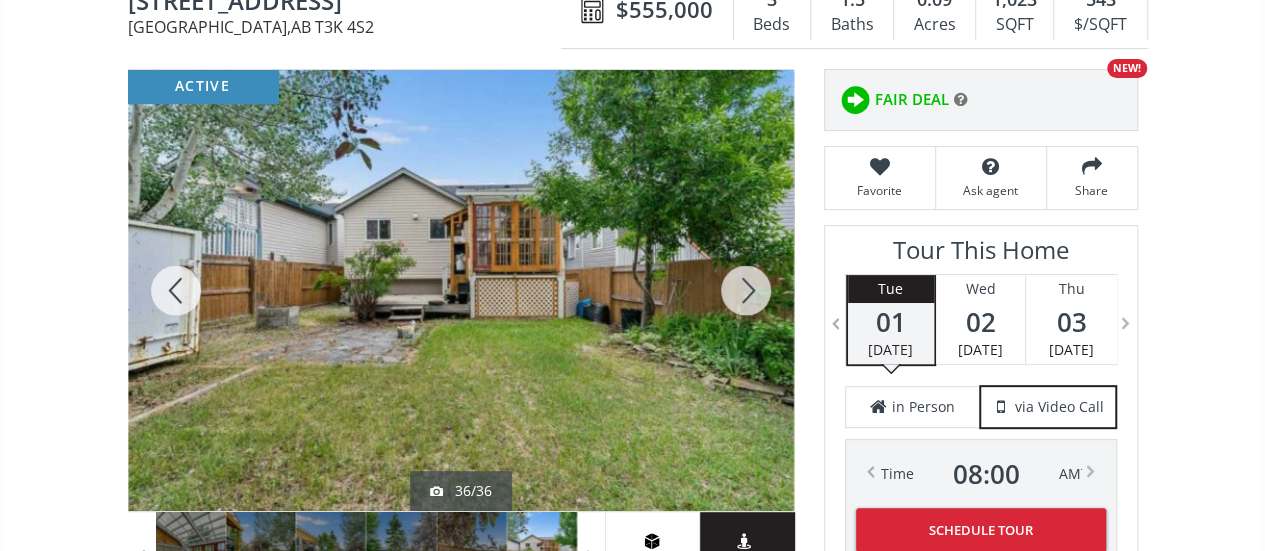 click at bounding box center (746, 290) 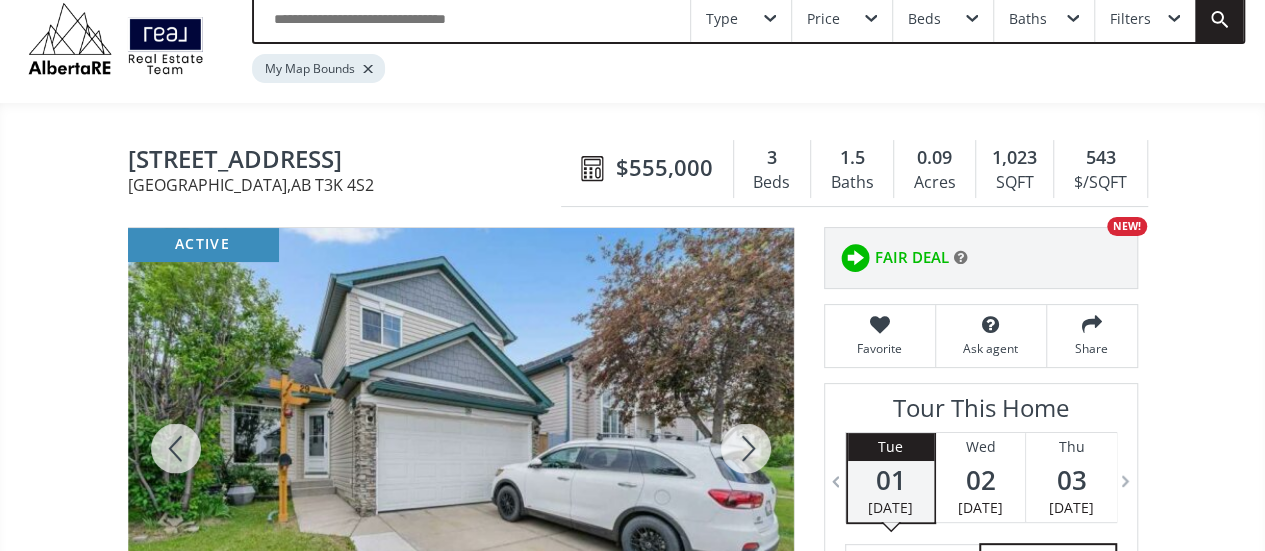 scroll, scrollTop: 0, scrollLeft: 0, axis: both 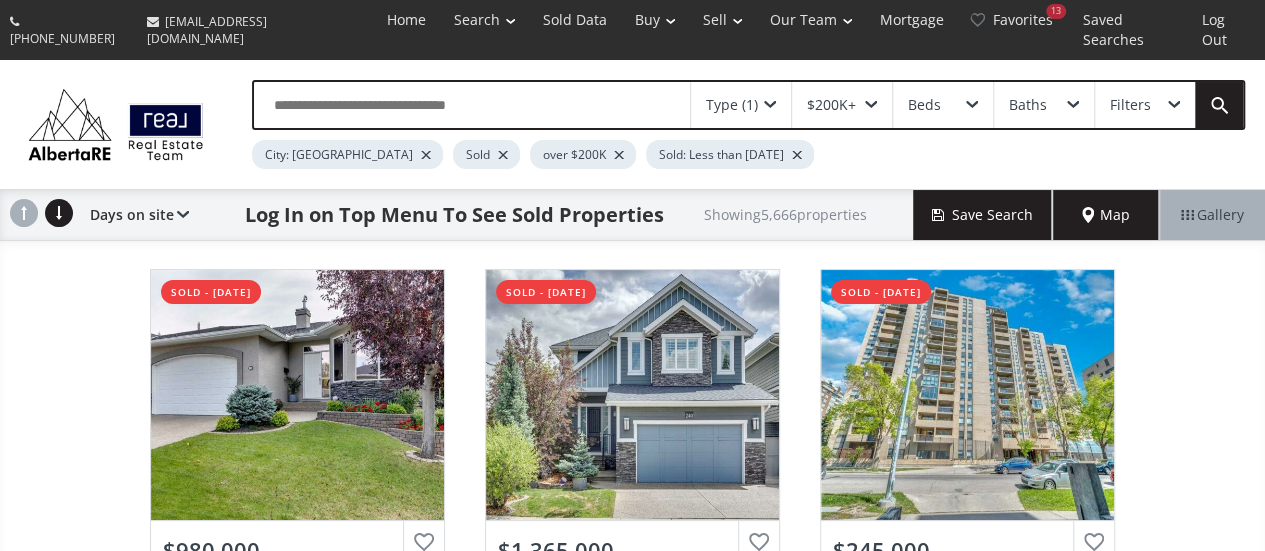 click on "Map" at bounding box center (1106, 215) 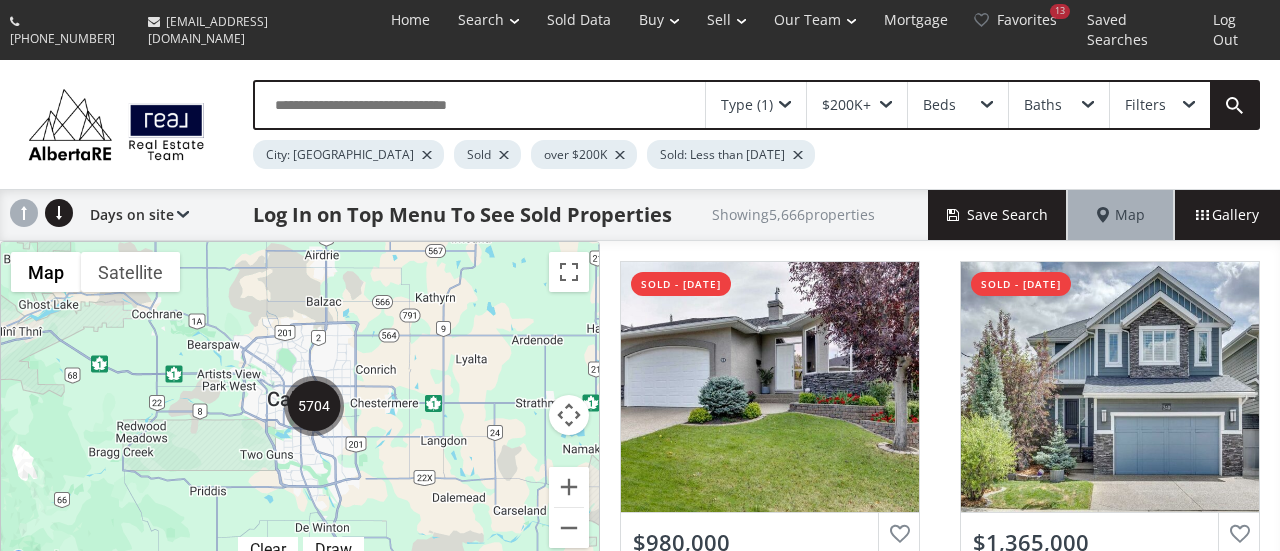 click at bounding box center (314, 406) 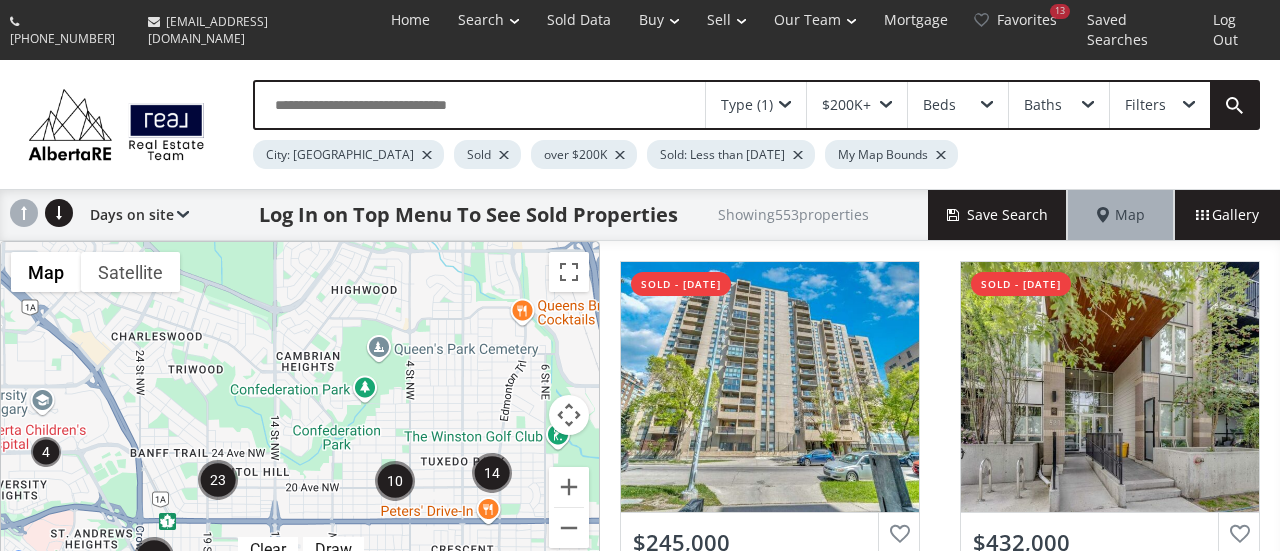 drag, startPoint x: 426, startPoint y: 328, endPoint x: 387, endPoint y: 539, distance: 214.57399 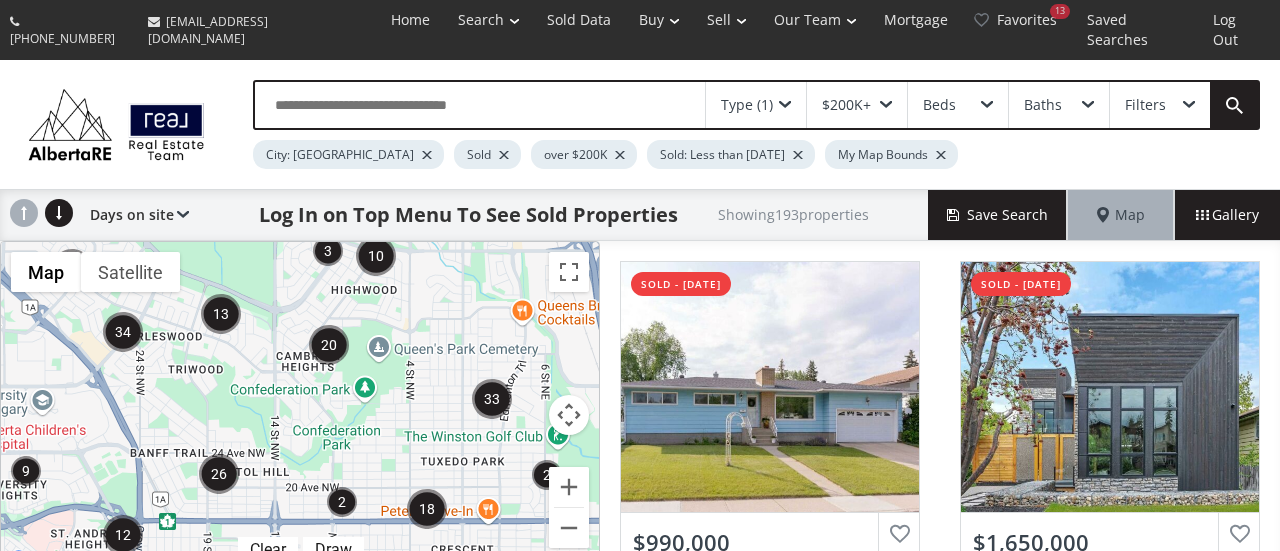 click on "To navigate, press the arrow keys." at bounding box center (300, 407) 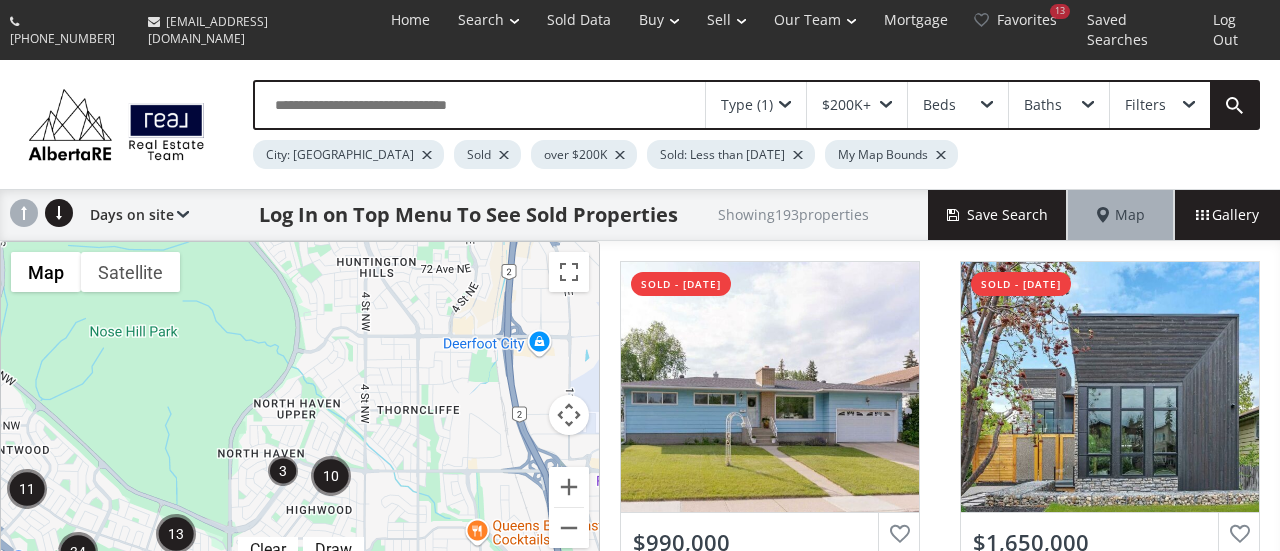 drag, startPoint x: 418, startPoint y: 370, endPoint x: 368, endPoint y: 598, distance: 233.41808 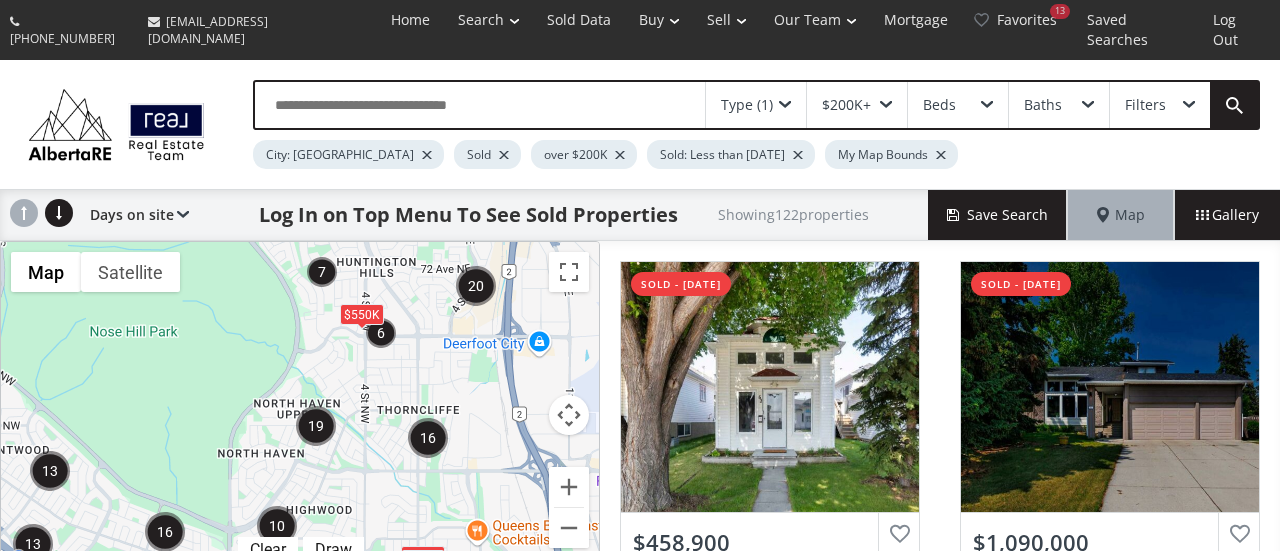 click on "To navigate, press the arrow keys. $648K $550K $470K" at bounding box center (300, 407) 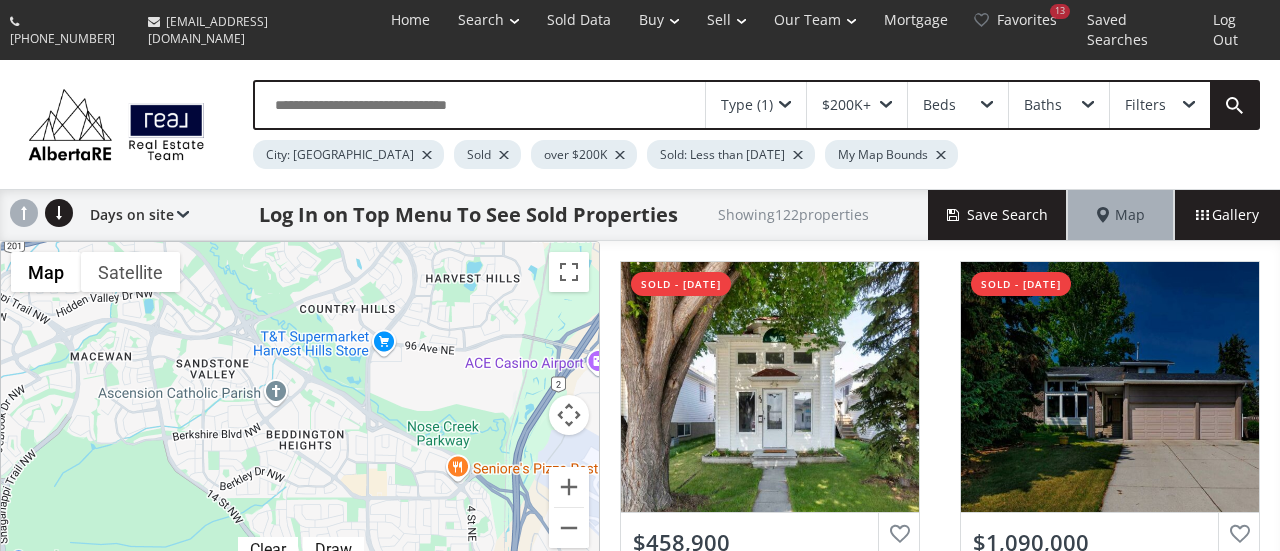 drag, startPoint x: 426, startPoint y: 291, endPoint x: 425, endPoint y: 598, distance: 307.00162 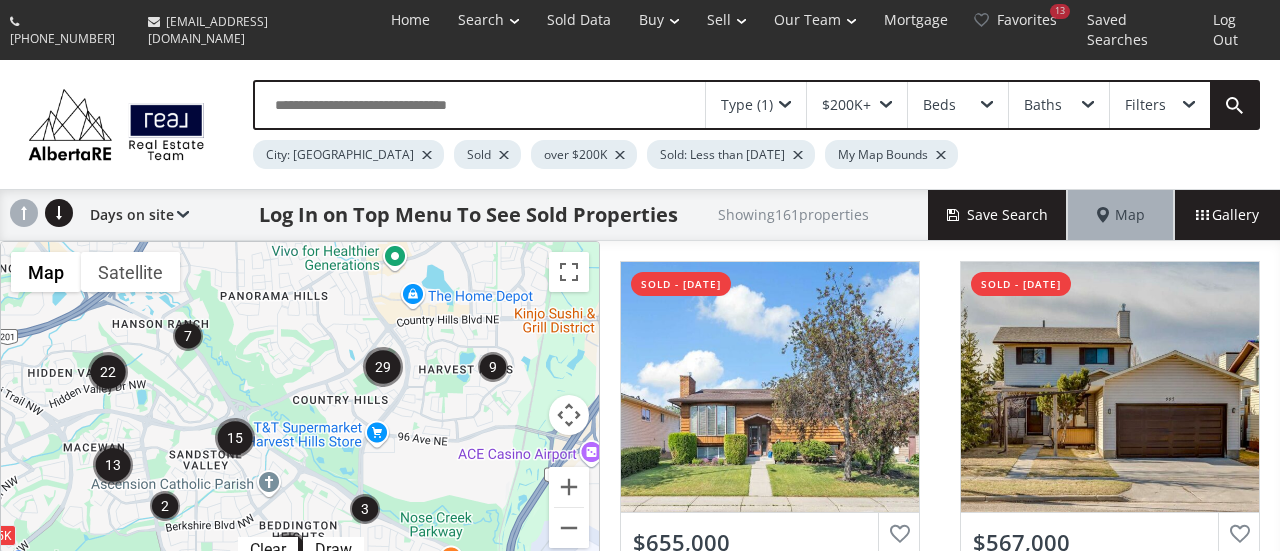 drag, startPoint x: 418, startPoint y: 401, endPoint x: 411, endPoint y: 494, distance: 93.26307 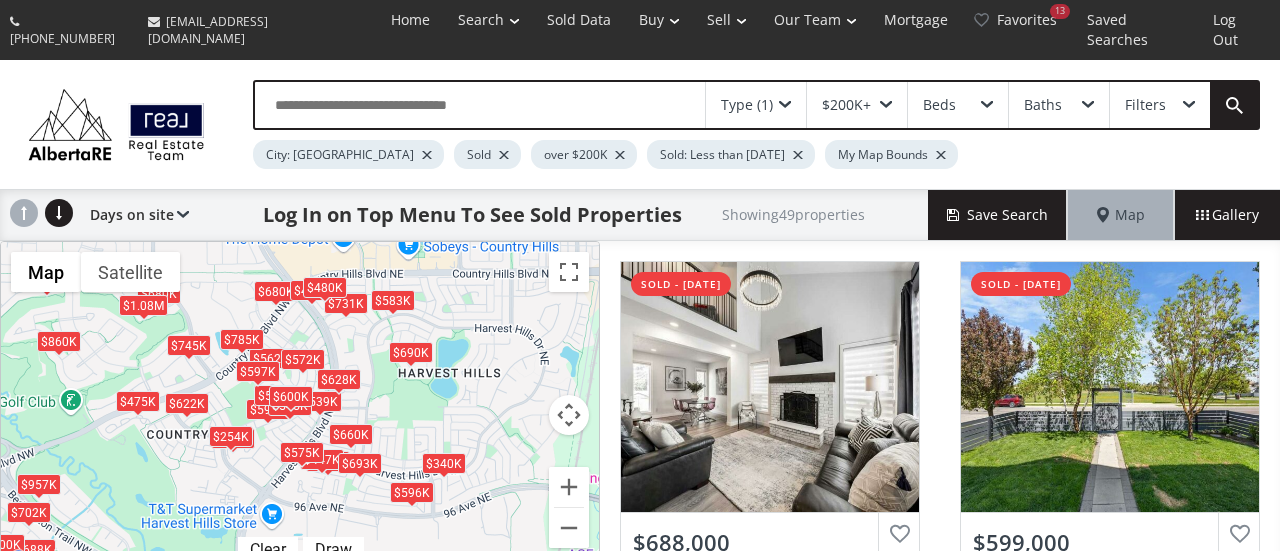 drag, startPoint x: 350, startPoint y: 418, endPoint x: 202, endPoint y: 466, distance: 155.5892 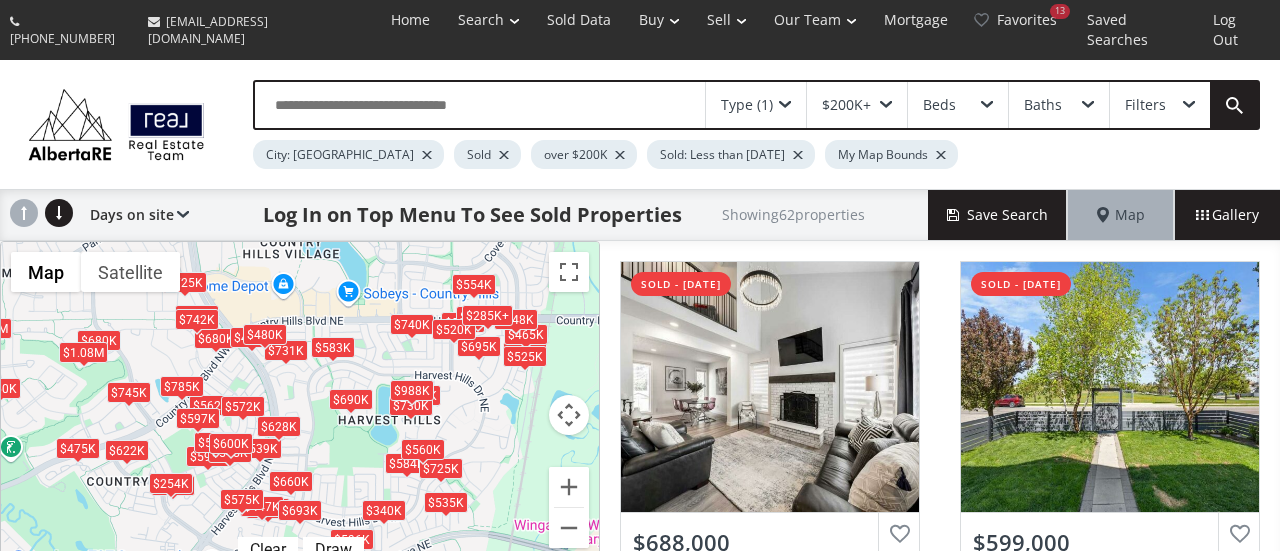 drag, startPoint x: 420, startPoint y: 386, endPoint x: 359, endPoint y: 434, distance: 77.62087 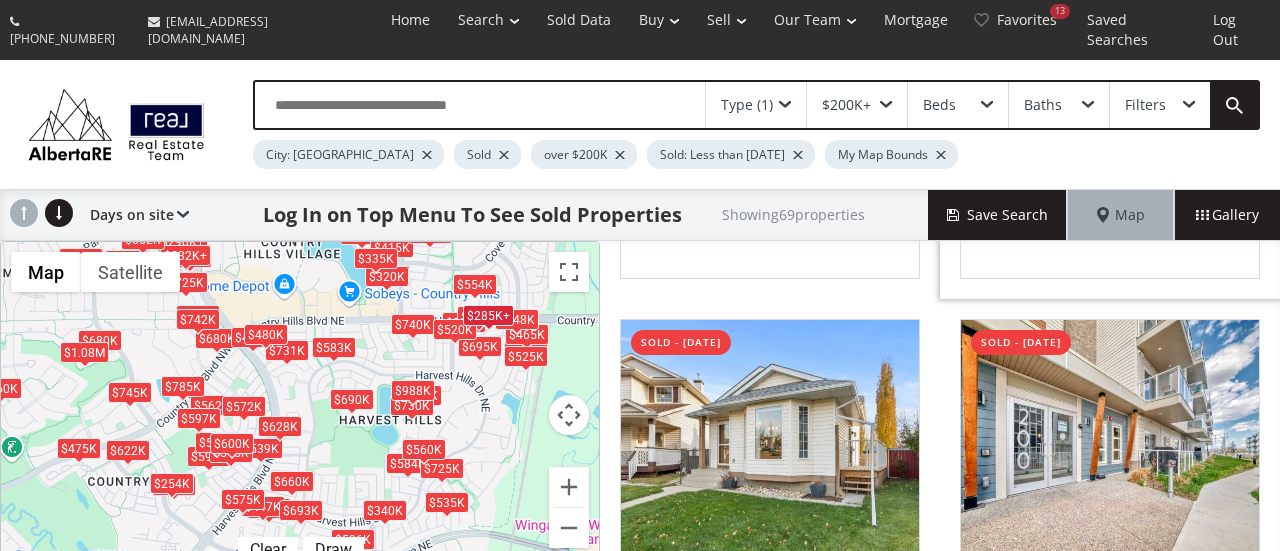 scroll, scrollTop: 508, scrollLeft: 0, axis: vertical 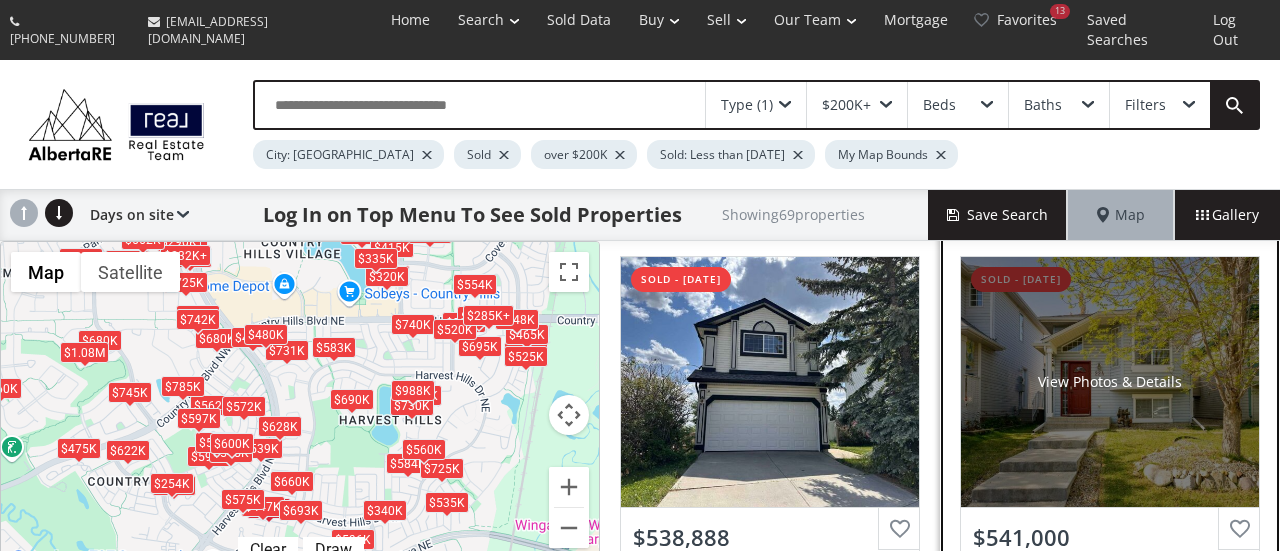 click on "View Photos & Details" at bounding box center (1110, 382) 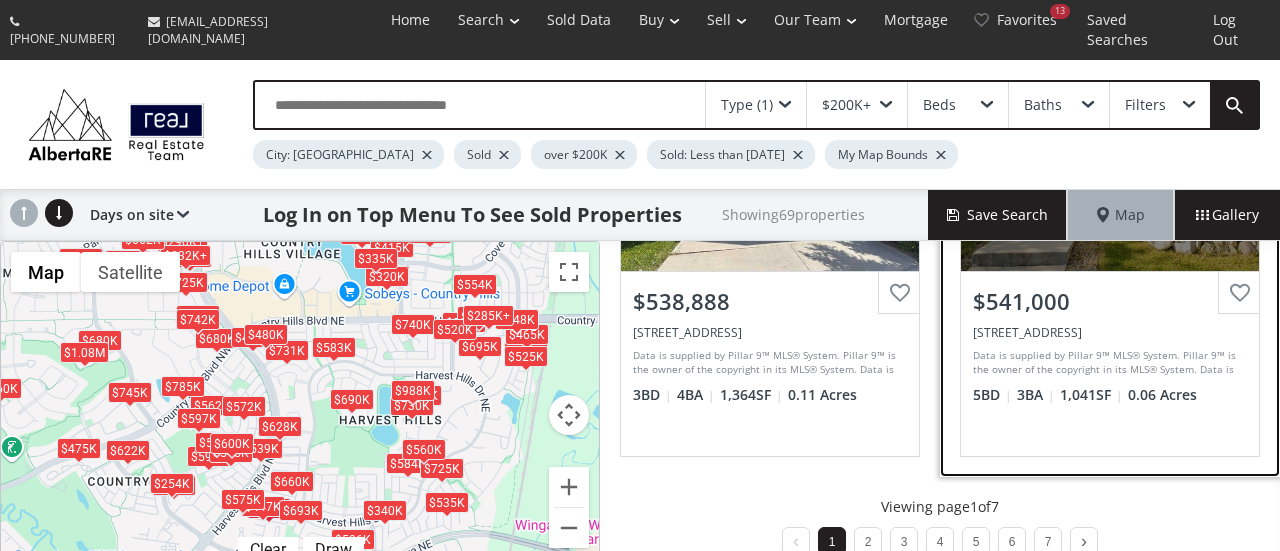 scroll, scrollTop: 2147, scrollLeft: 0, axis: vertical 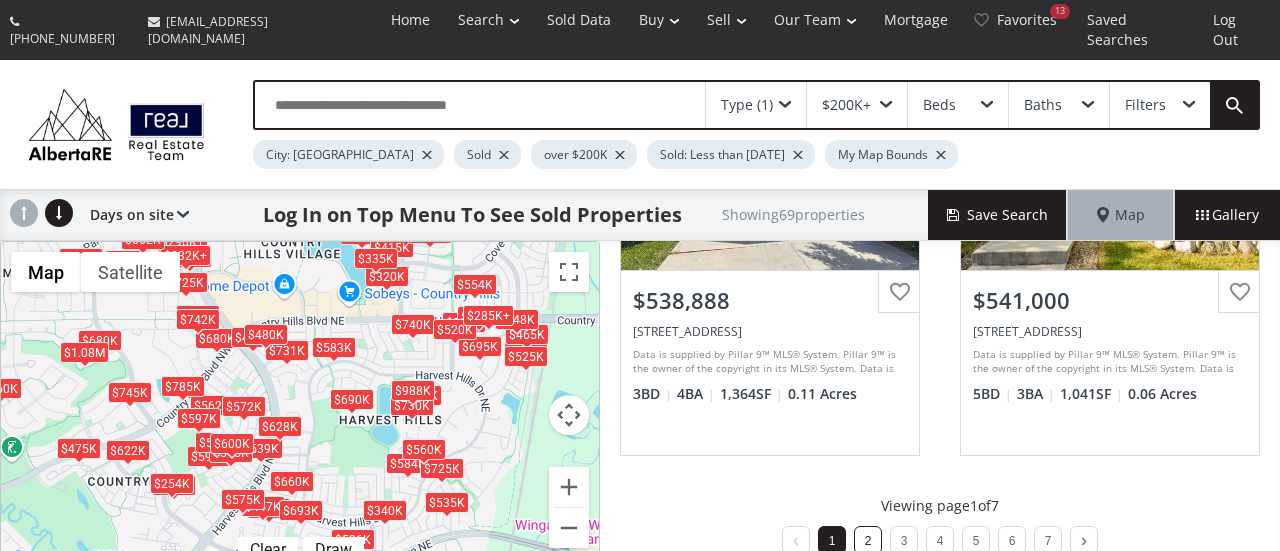 click on "2" at bounding box center [868, 541] 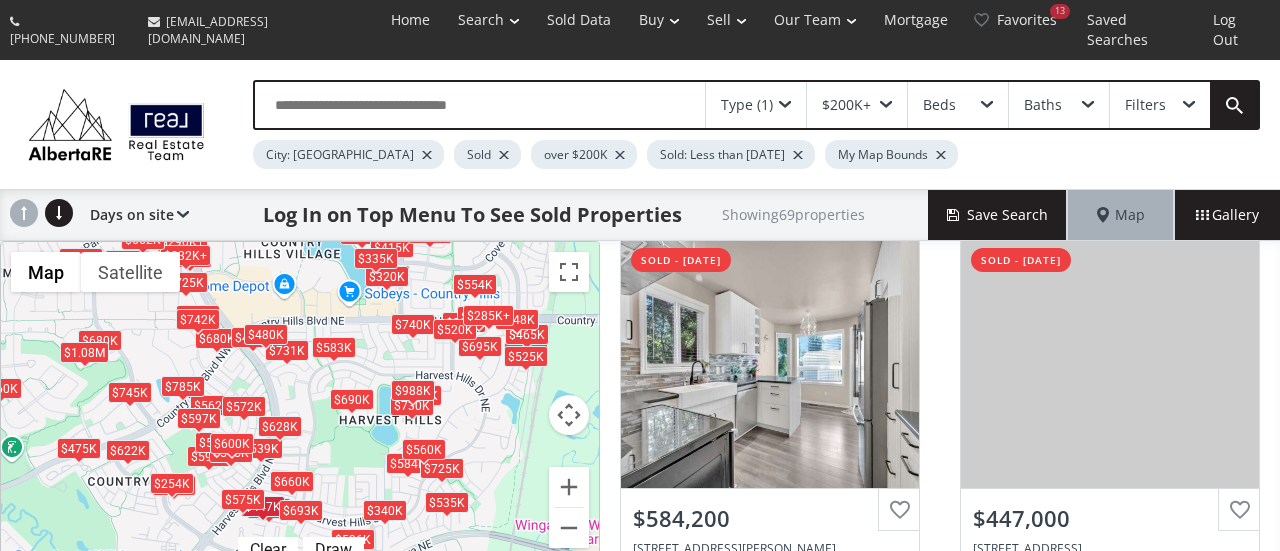 scroll, scrollTop: 23, scrollLeft: 0, axis: vertical 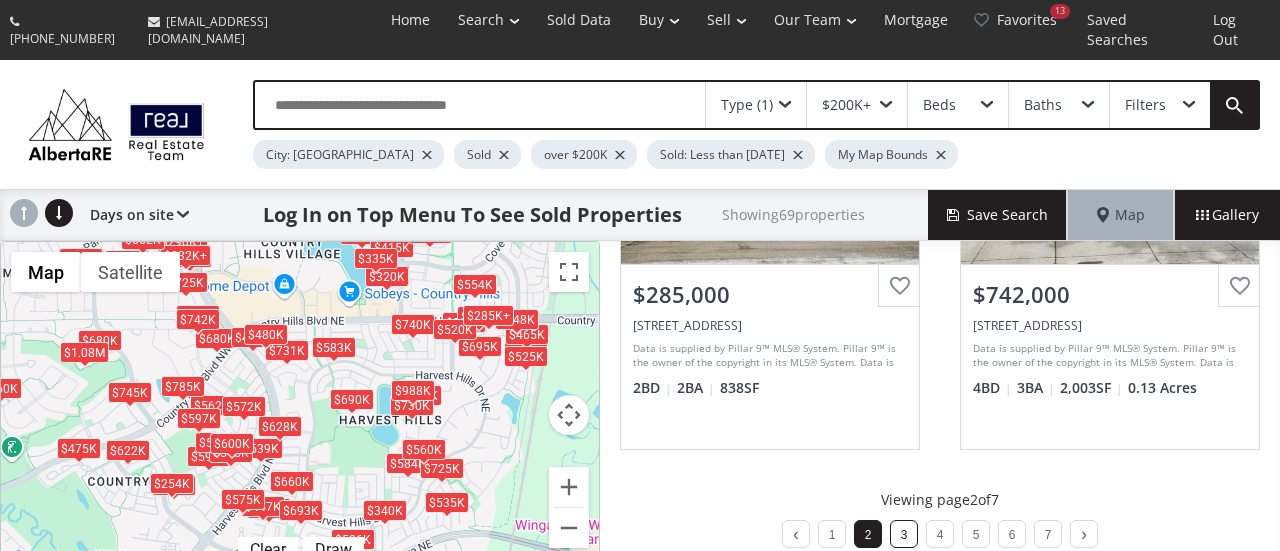 click on "3" at bounding box center [904, 534] 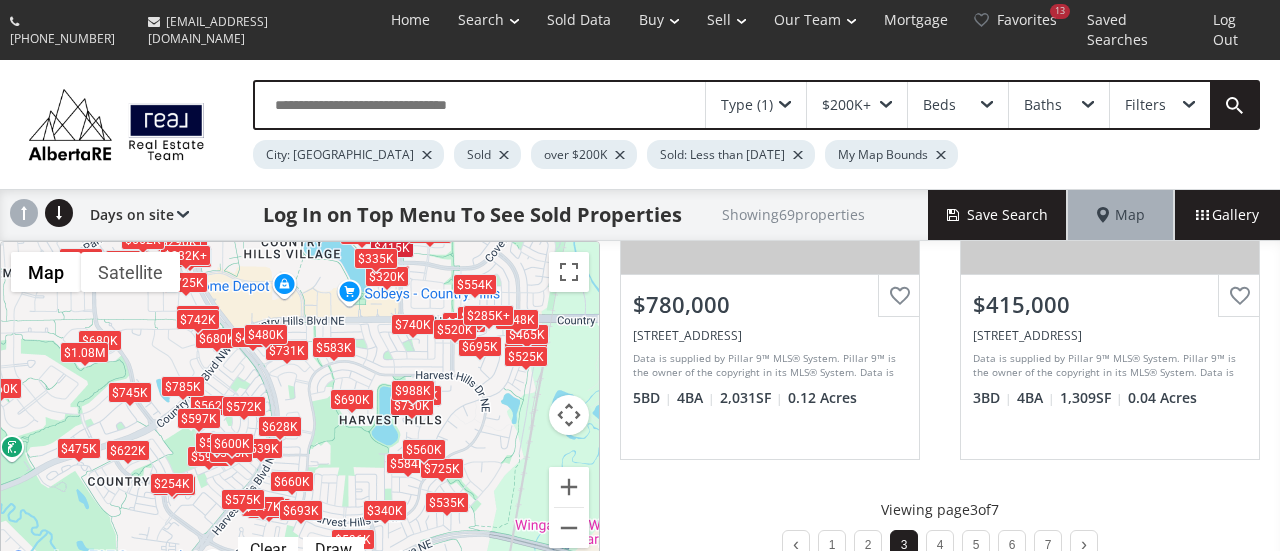 scroll, scrollTop: 2146, scrollLeft: 0, axis: vertical 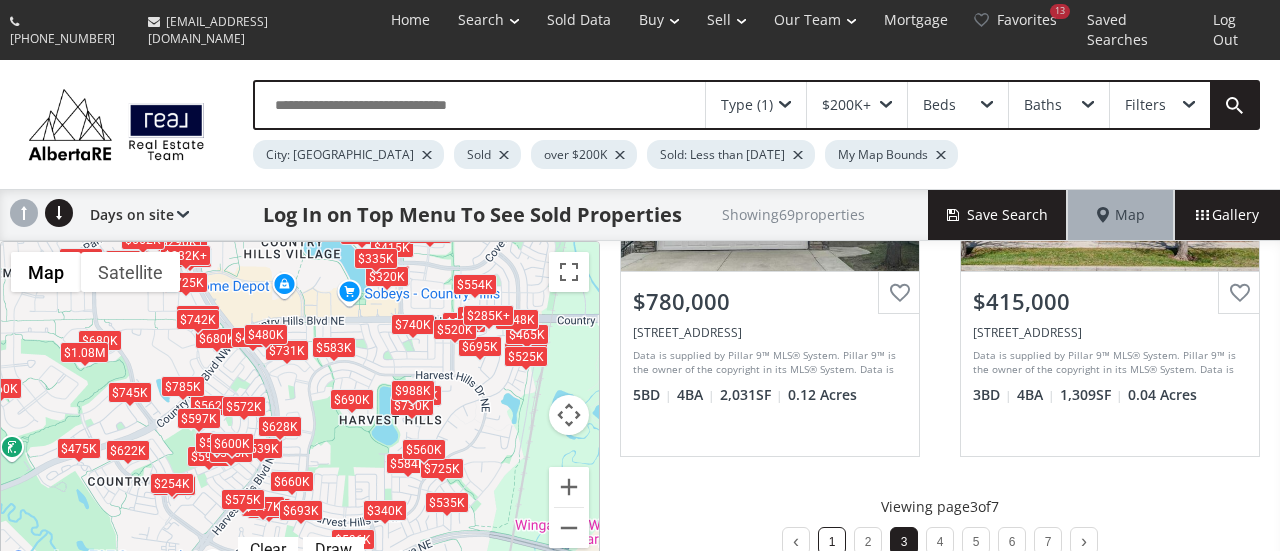 click on "1" at bounding box center [832, 541] 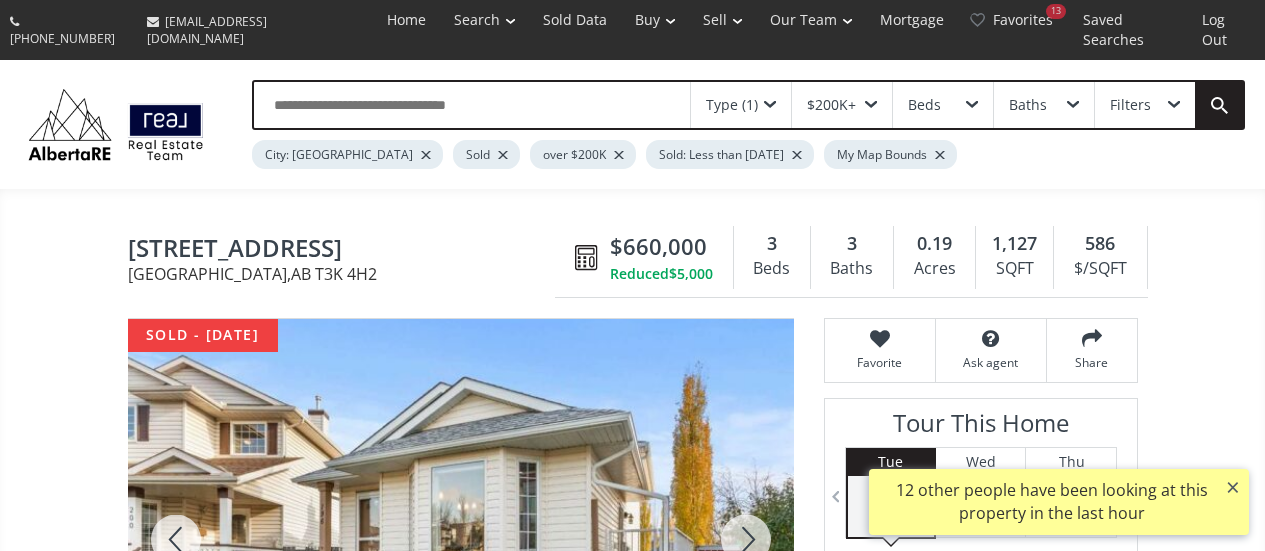 scroll, scrollTop: 0, scrollLeft: 0, axis: both 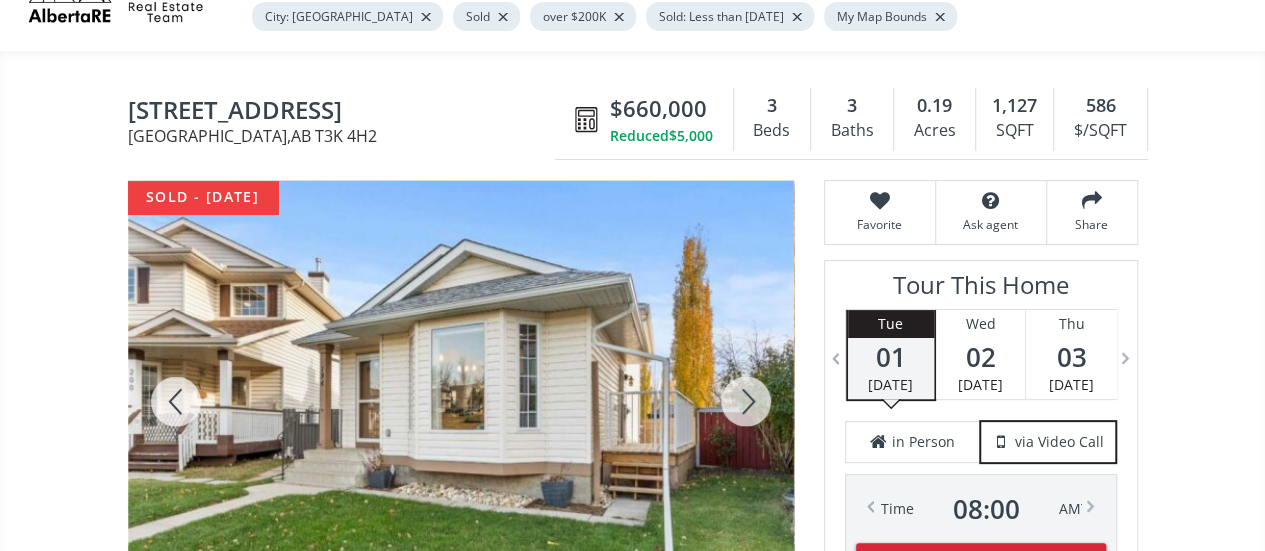 click at bounding box center [746, 401] 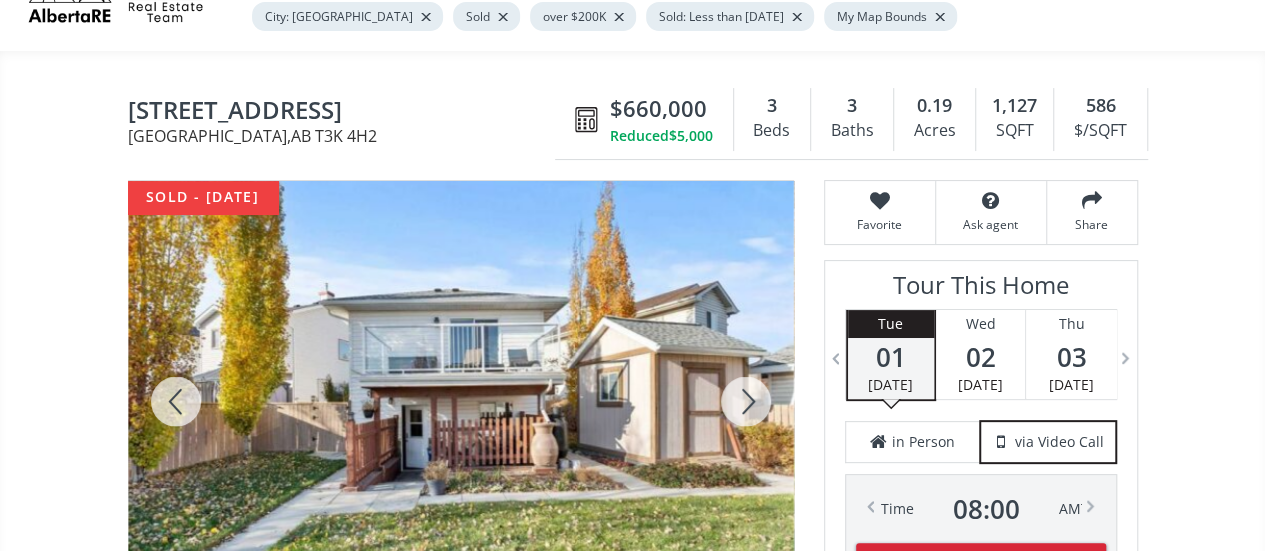 click at bounding box center [746, 401] 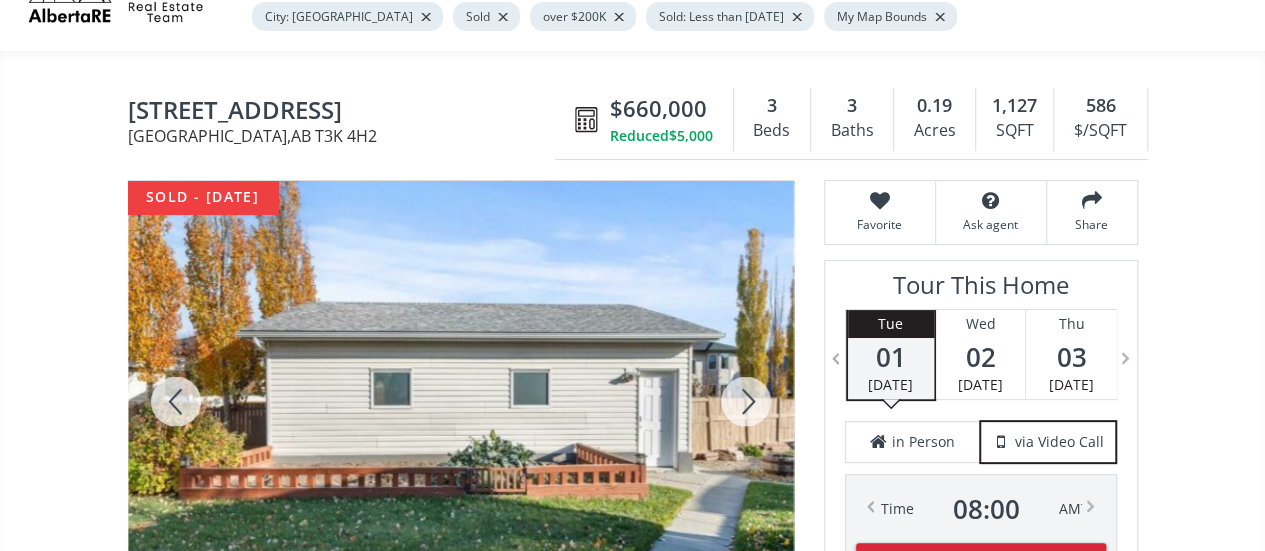 click at bounding box center [746, 401] 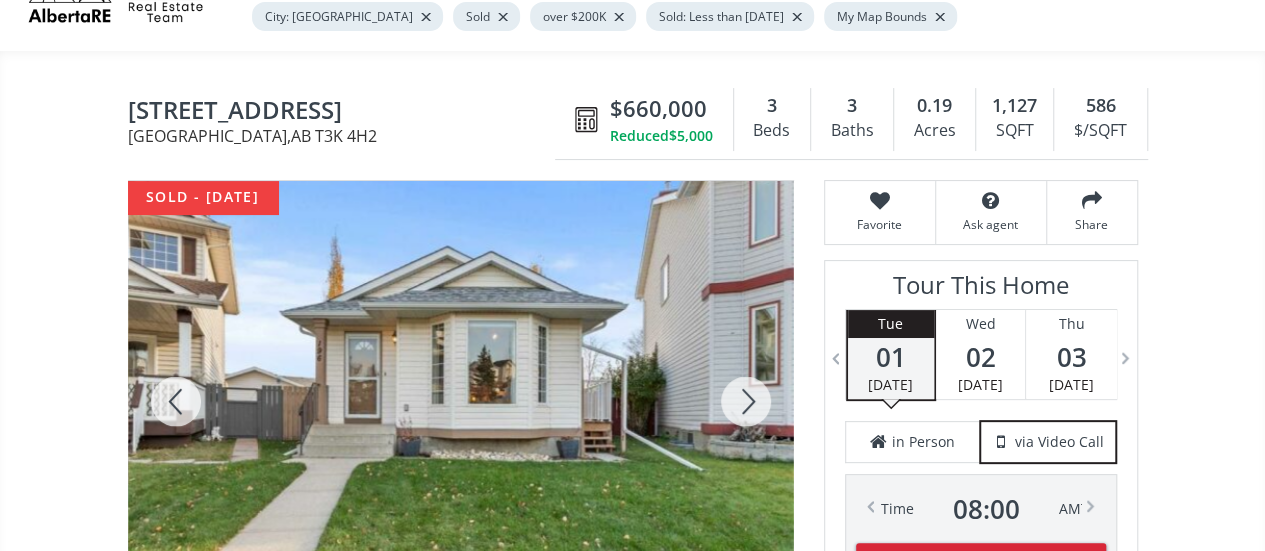 click at bounding box center [746, 401] 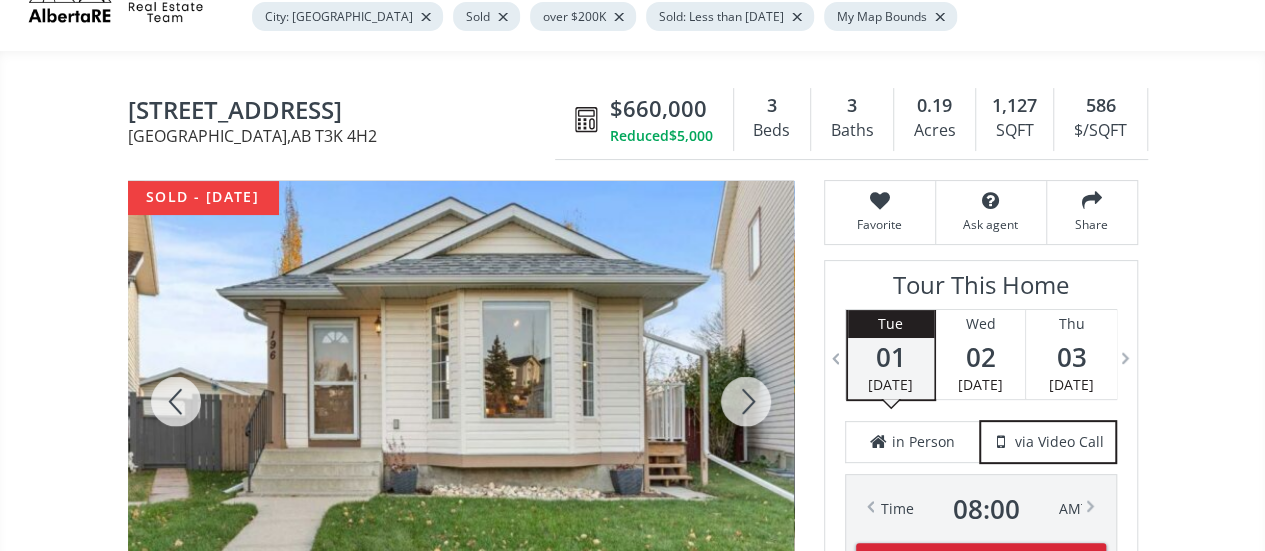 click at bounding box center [746, 401] 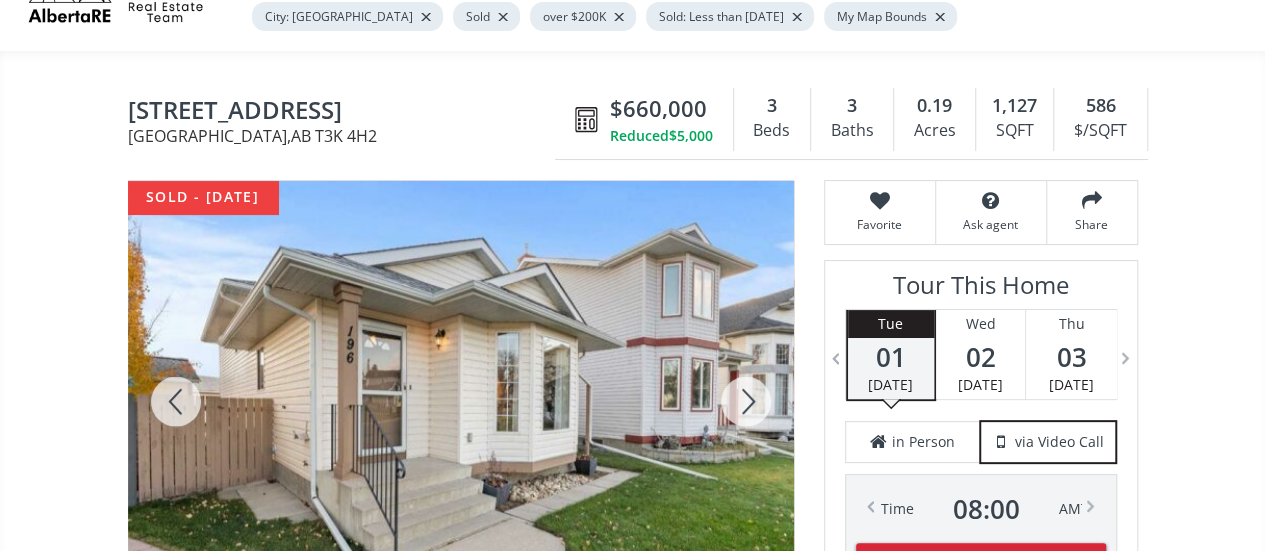 click at bounding box center [746, 401] 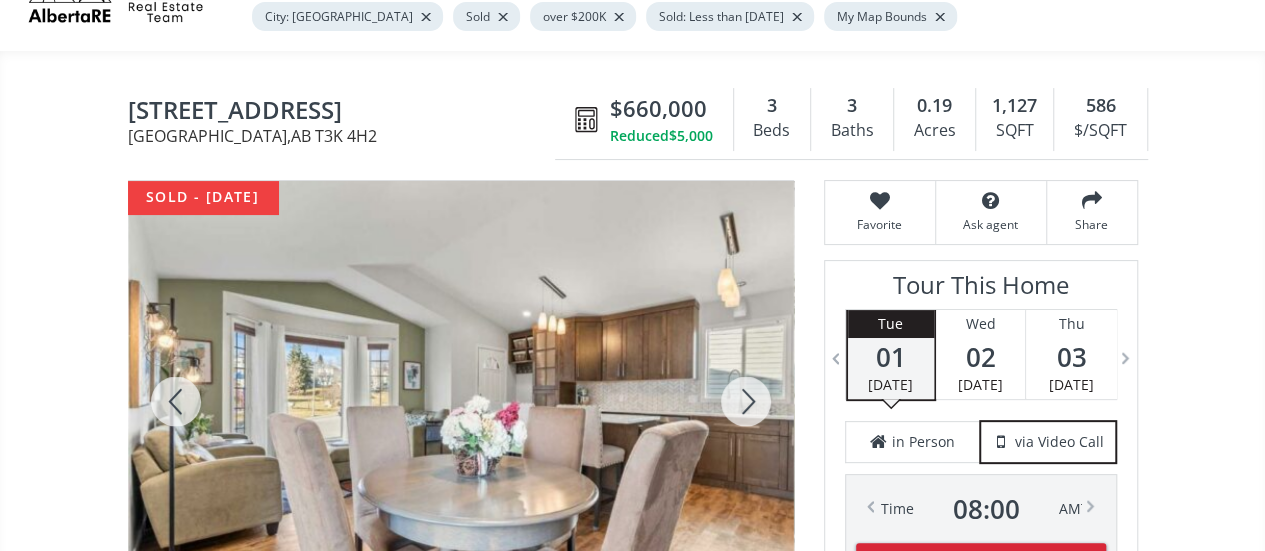 click at bounding box center [746, 401] 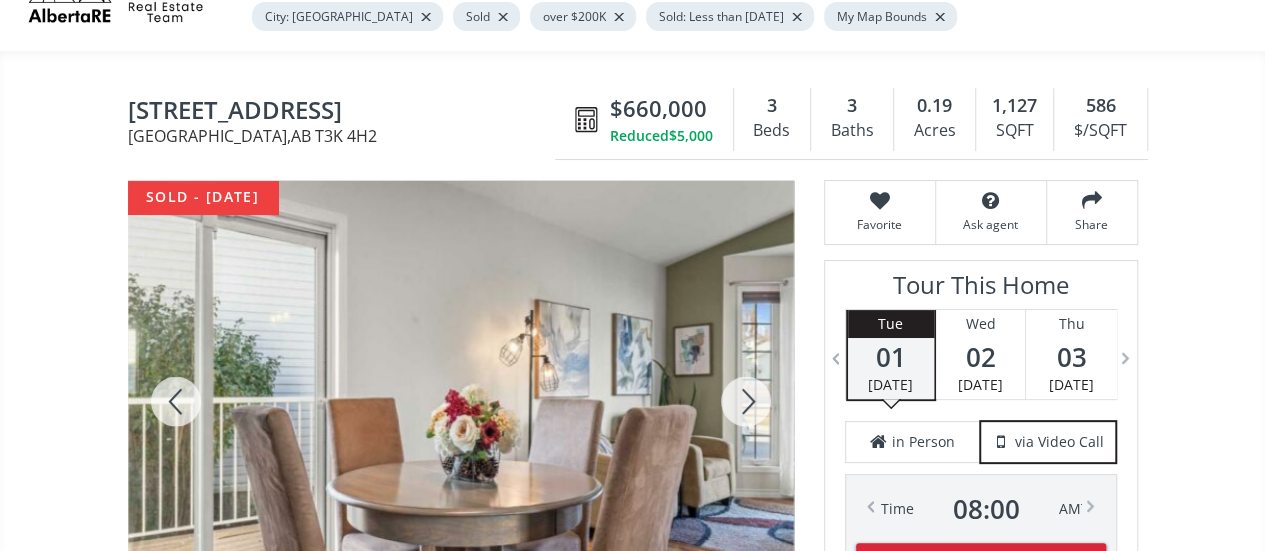 click at bounding box center [746, 401] 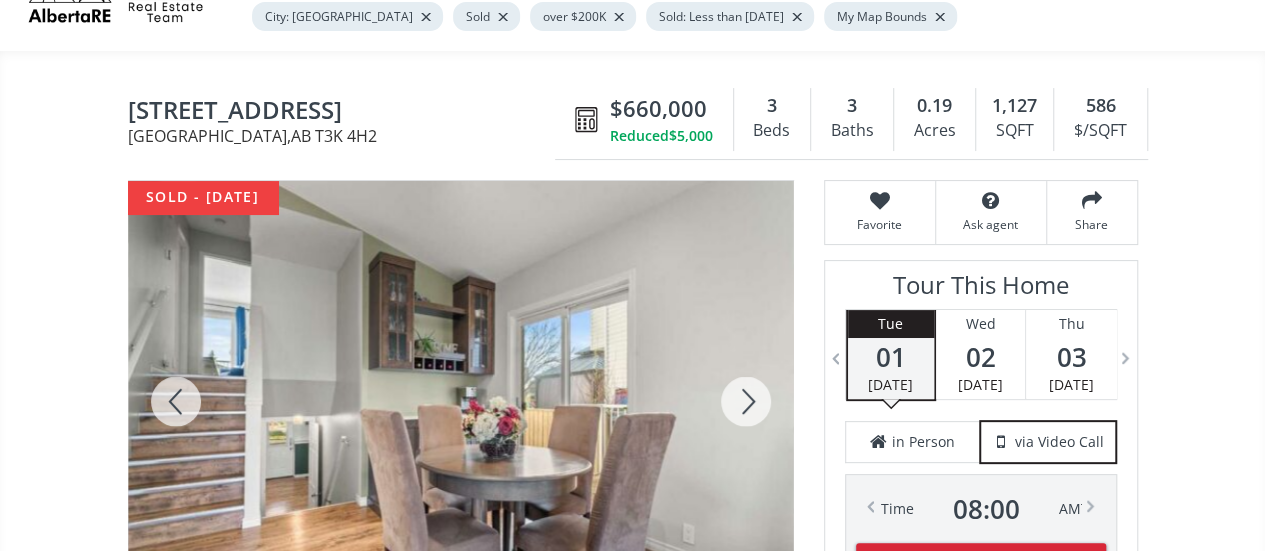 click at bounding box center (746, 401) 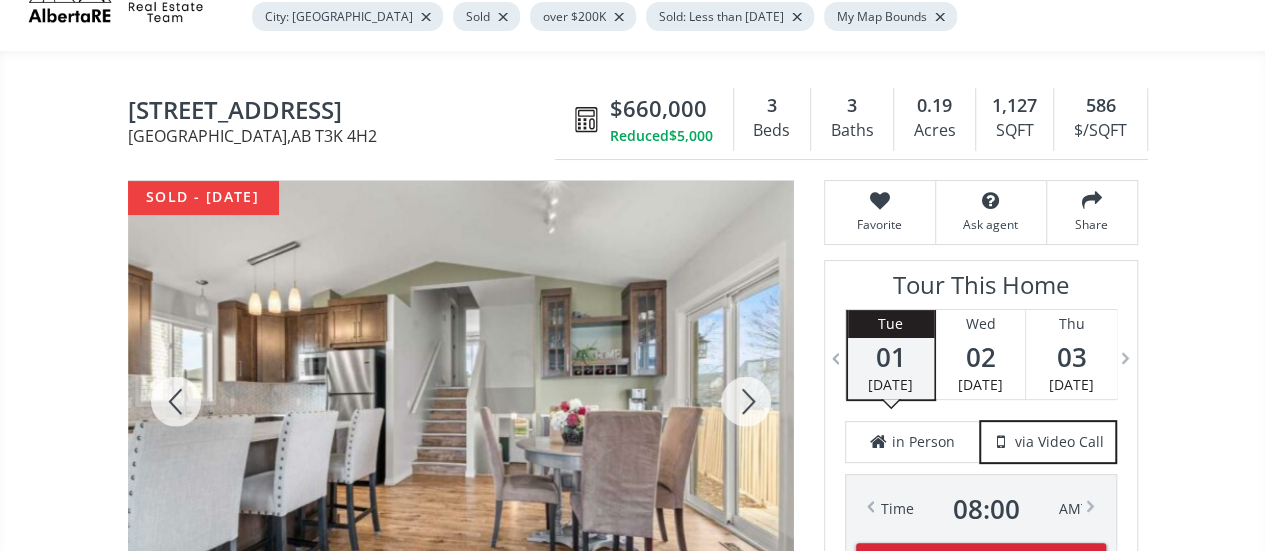 click at bounding box center [746, 401] 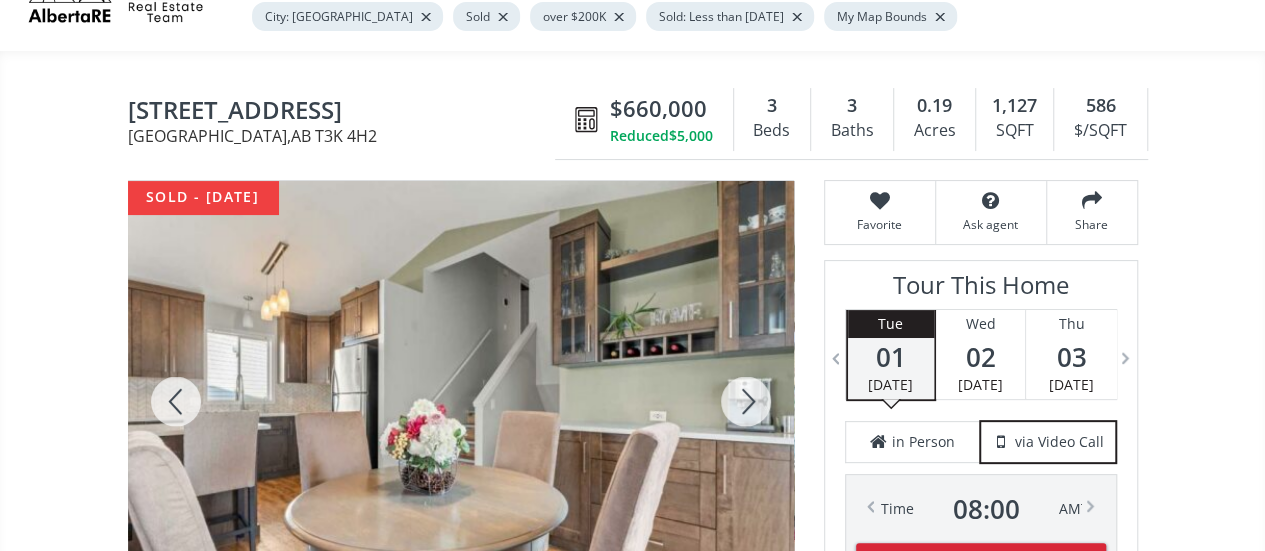 click at bounding box center (746, 401) 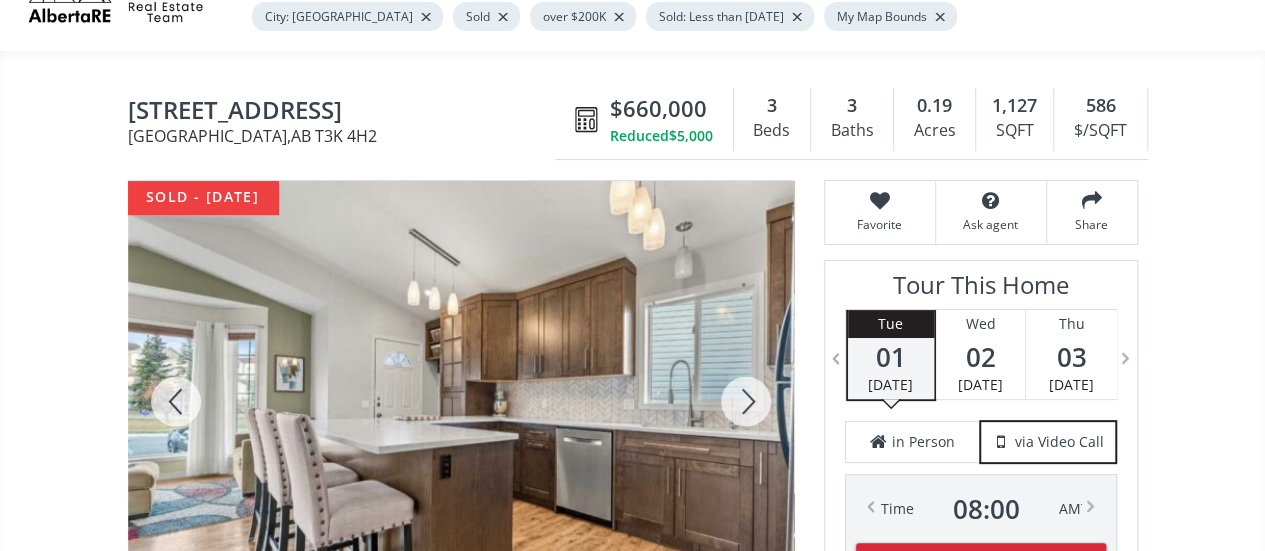 click at bounding box center [746, 401] 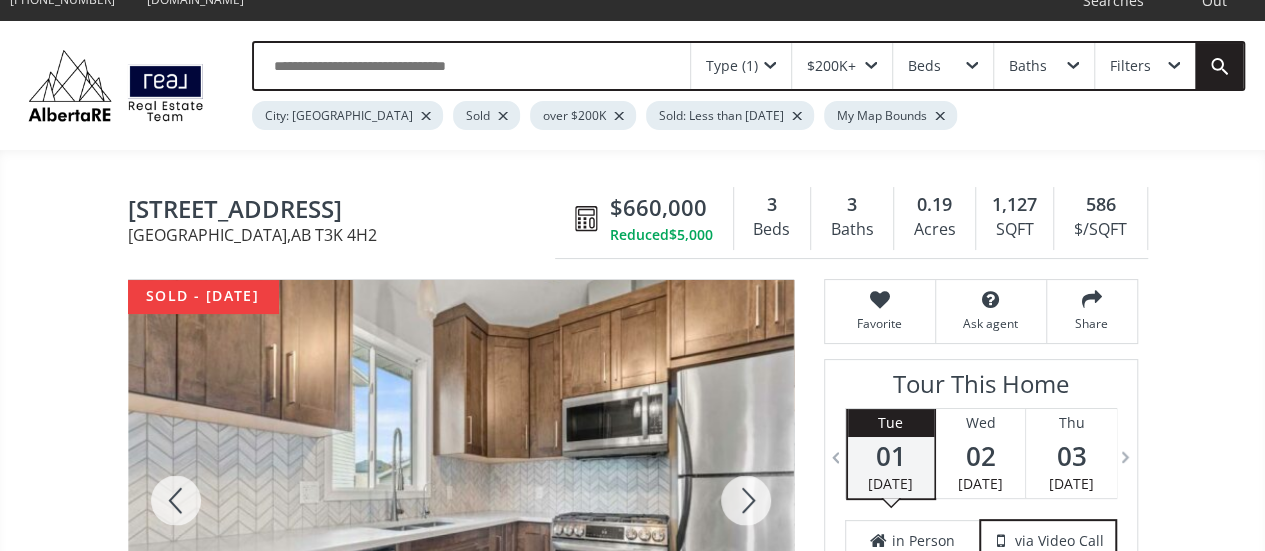 scroll, scrollTop: 38, scrollLeft: 0, axis: vertical 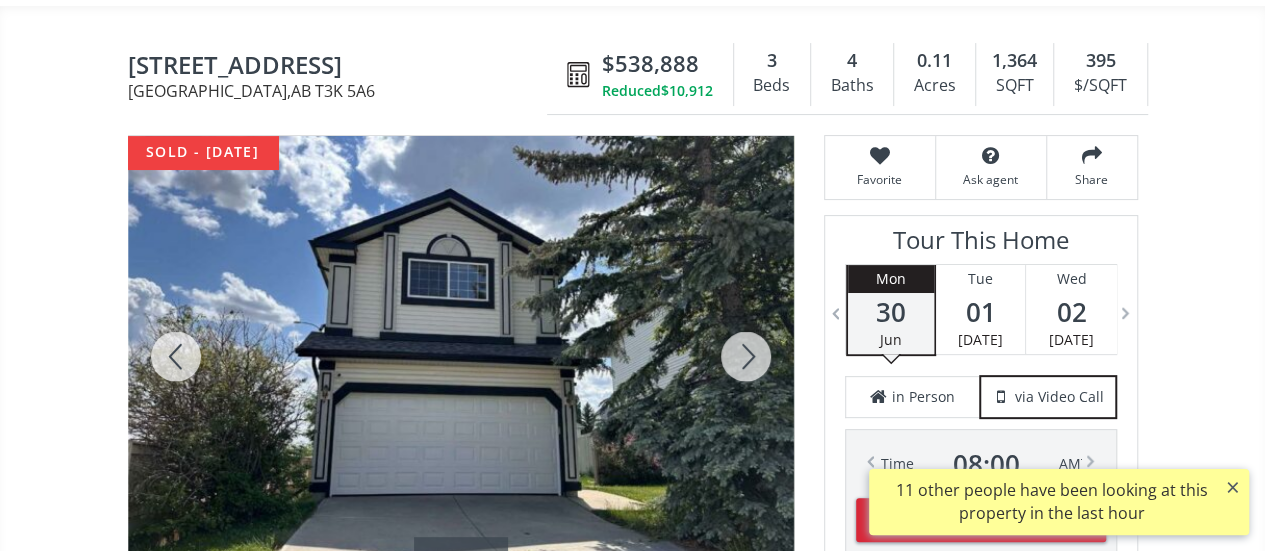 click at bounding box center (746, 356) 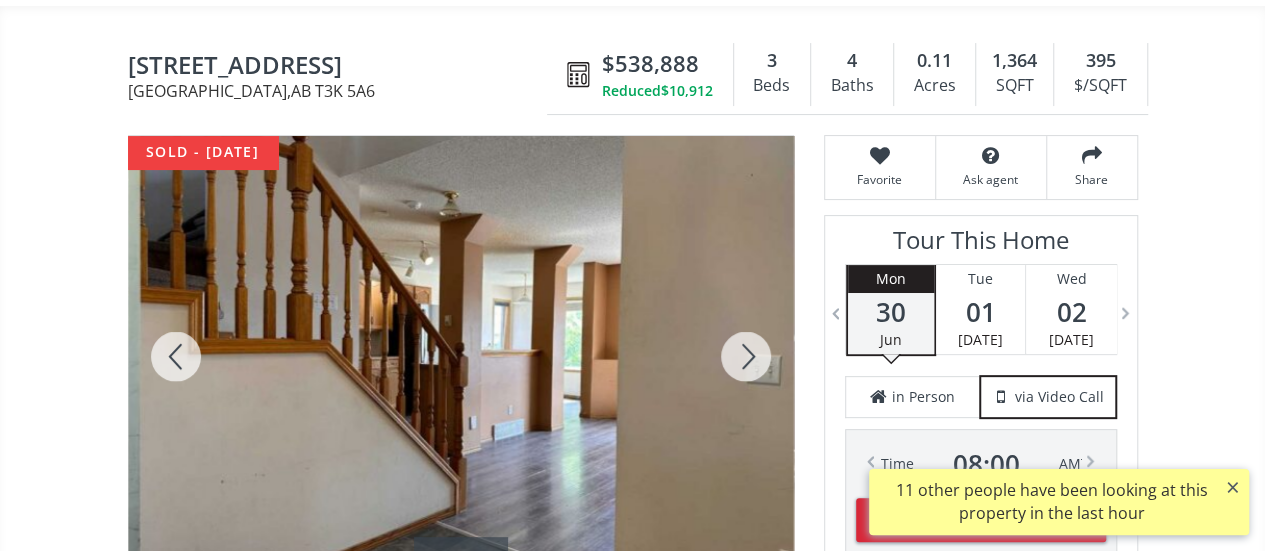 click at bounding box center [746, 356] 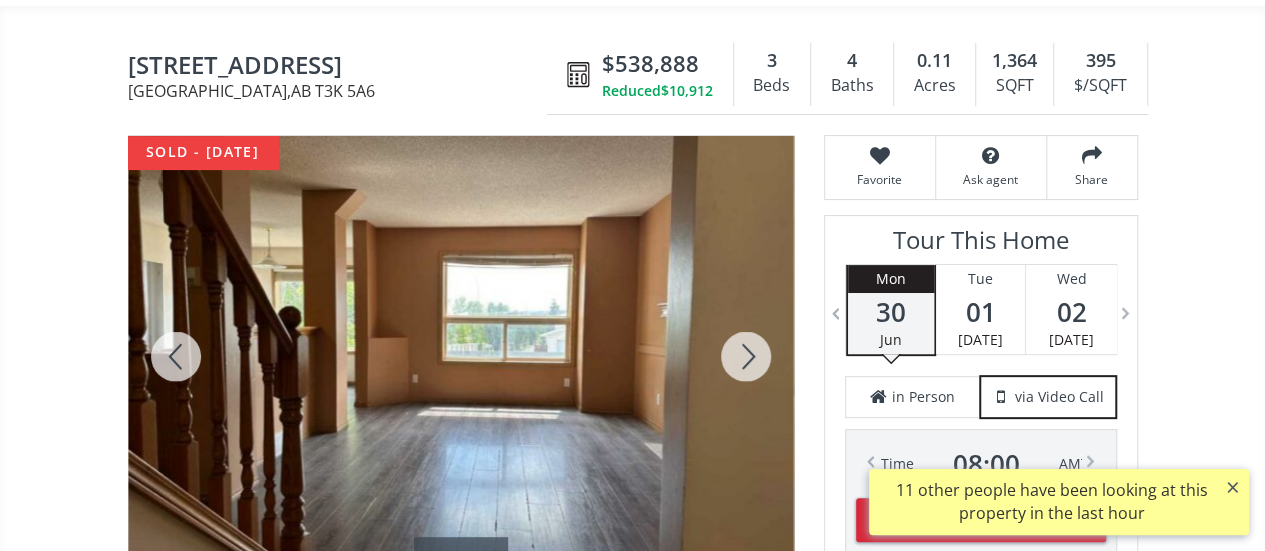 click at bounding box center (746, 356) 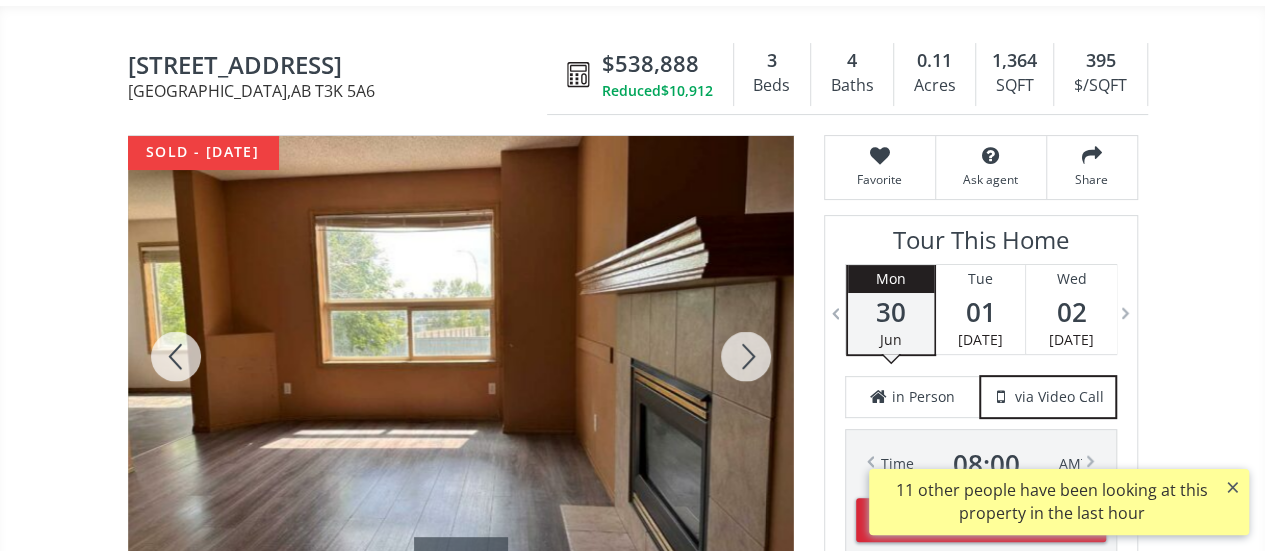 click at bounding box center (746, 356) 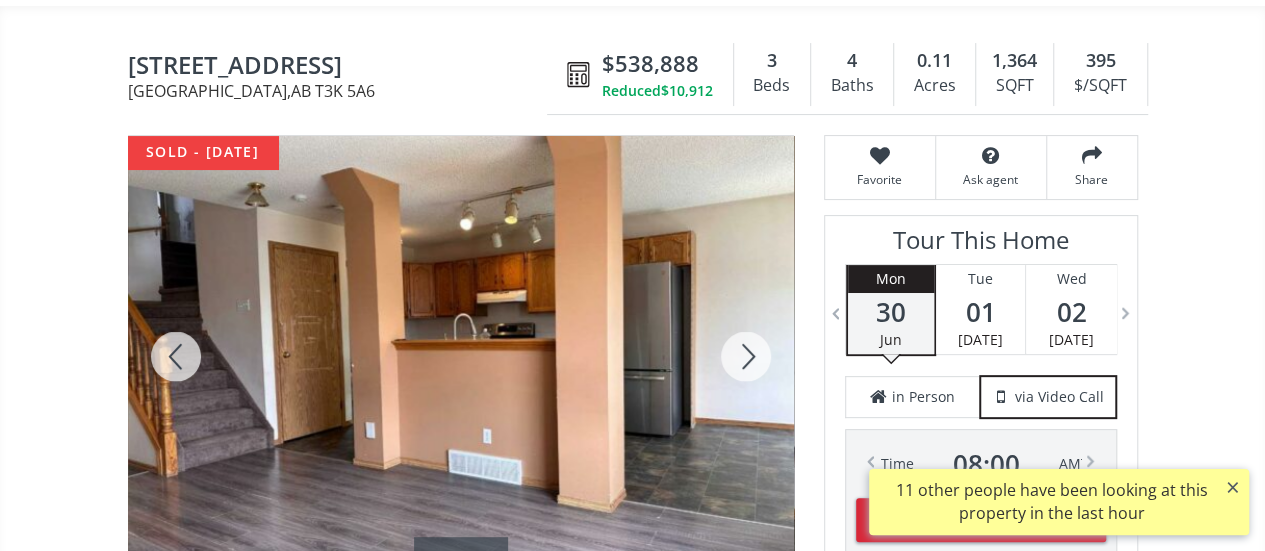 click at bounding box center [746, 356] 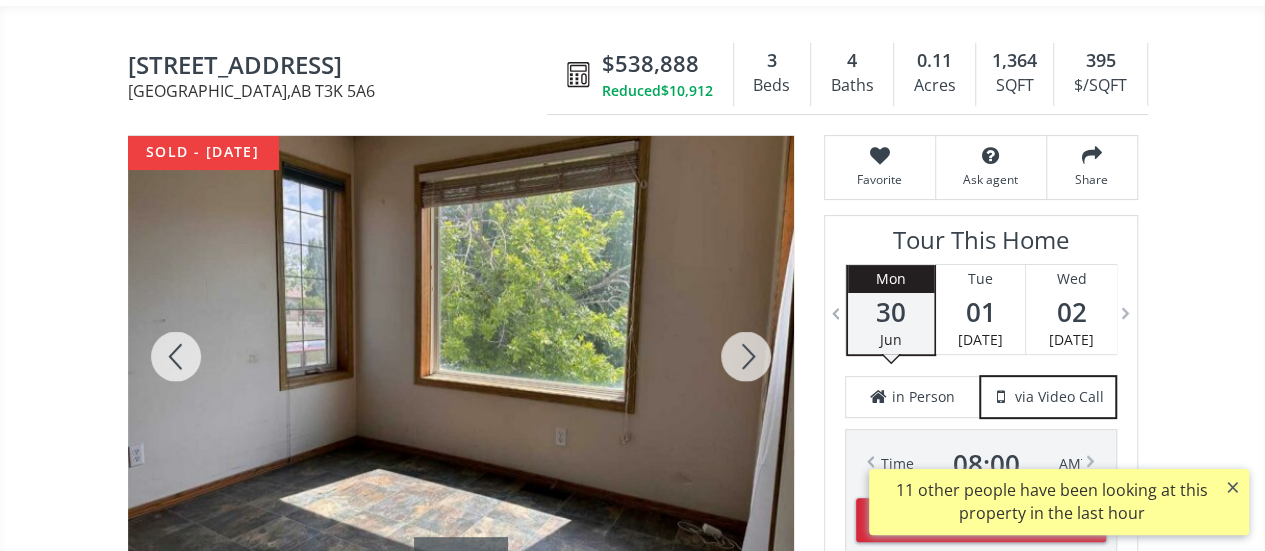 click at bounding box center [746, 356] 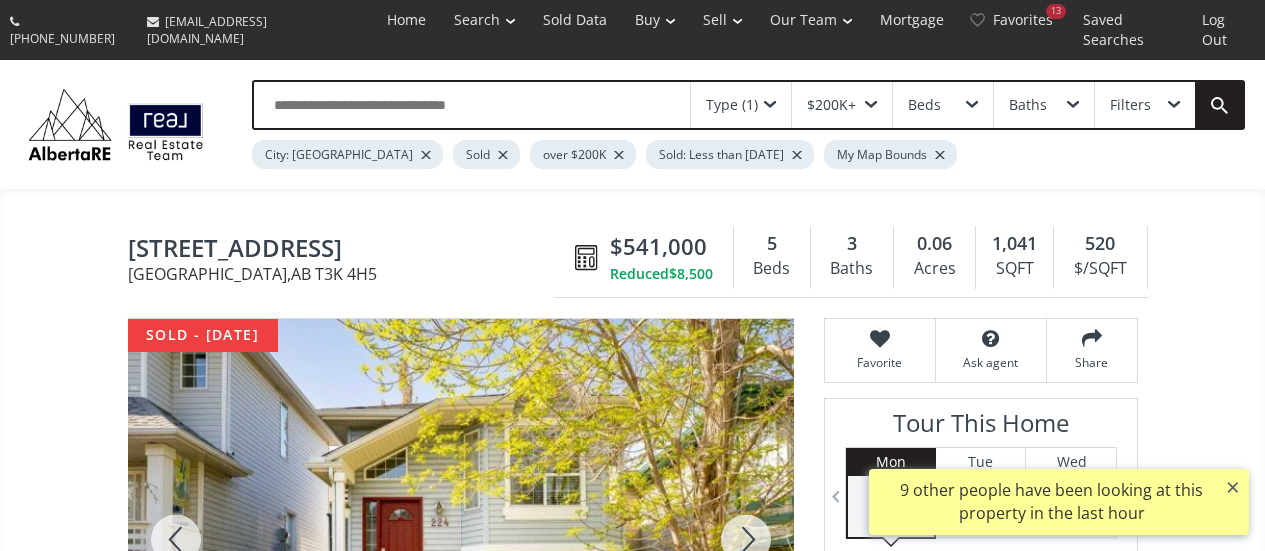 scroll, scrollTop: 121, scrollLeft: 0, axis: vertical 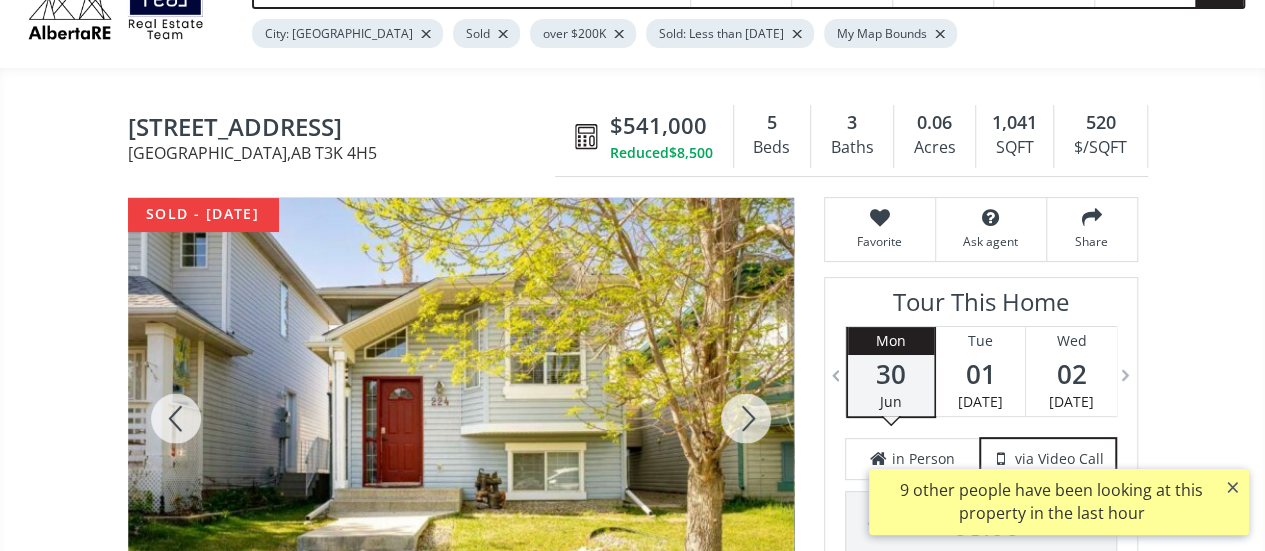 click at bounding box center (746, 418) 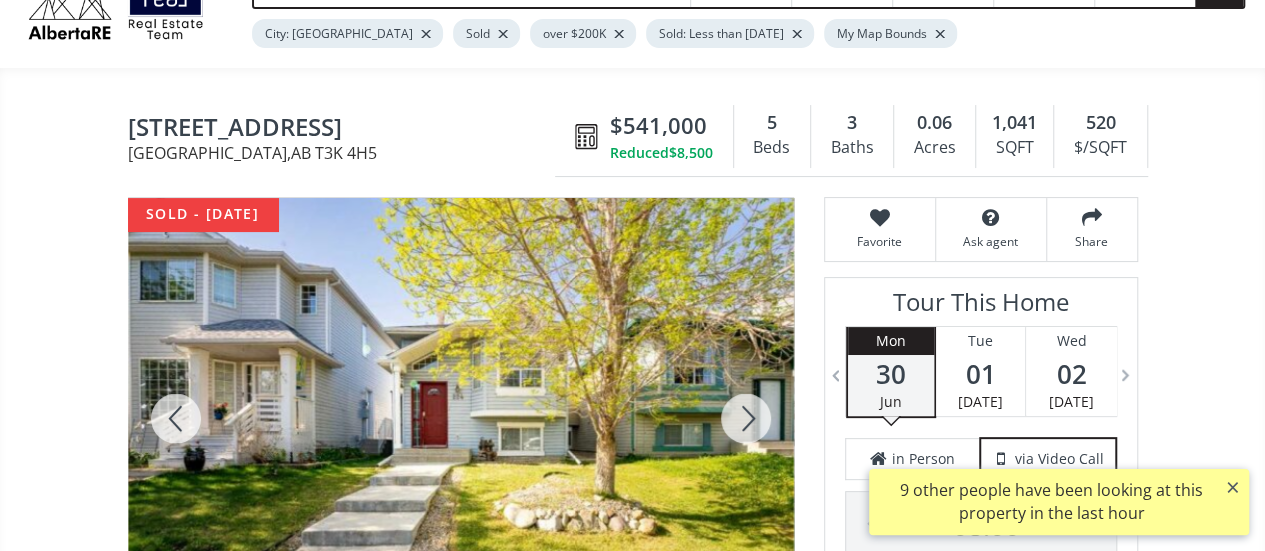 click at bounding box center (746, 418) 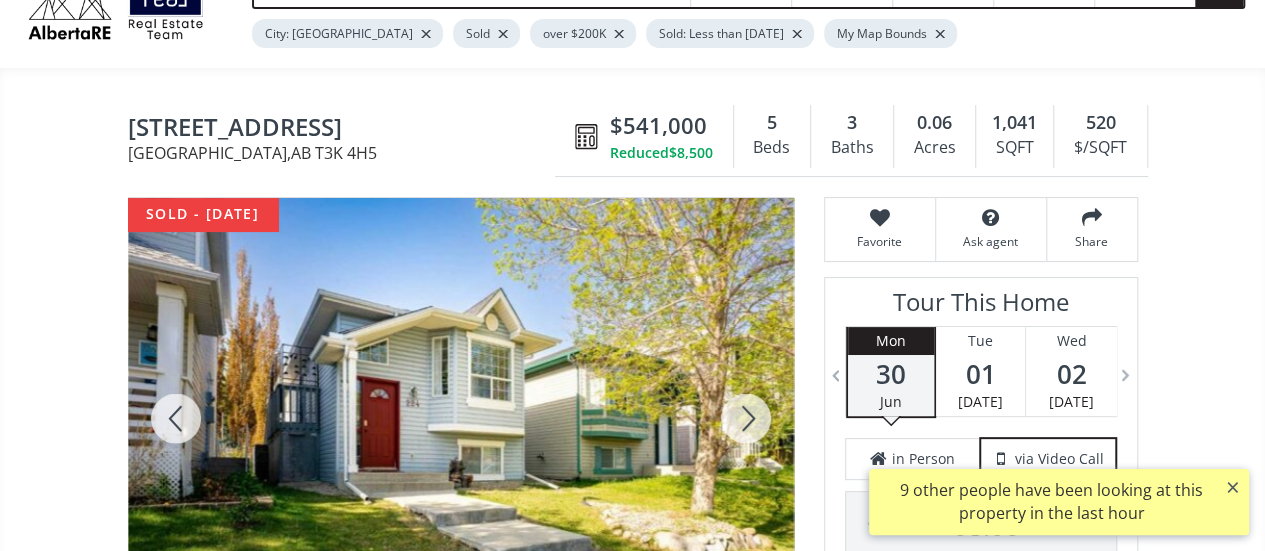 click at bounding box center [746, 418] 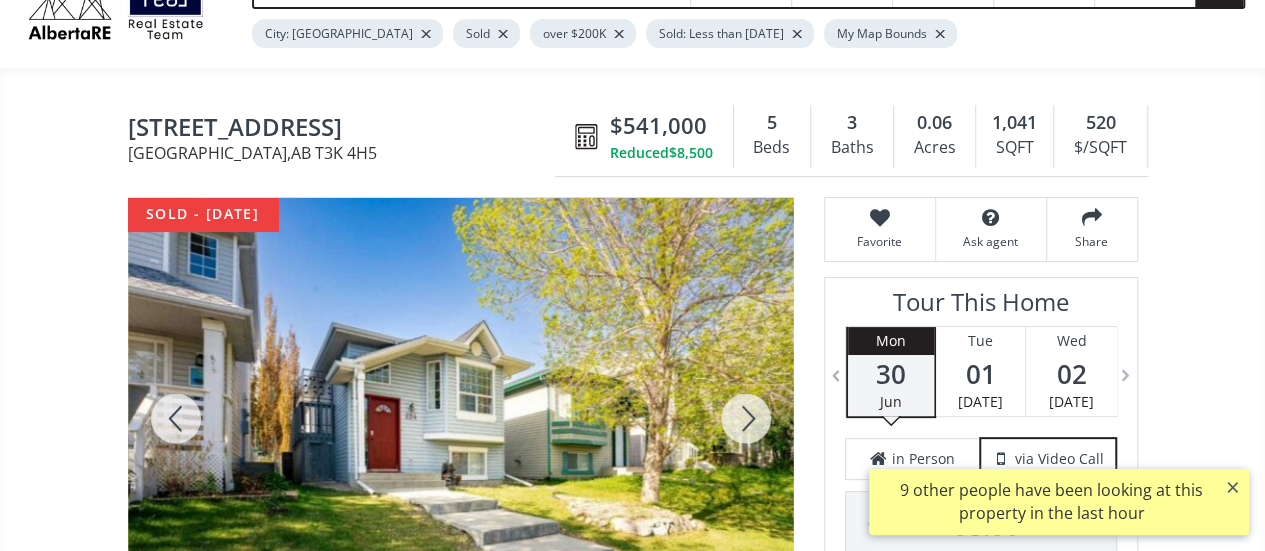 click at bounding box center (746, 418) 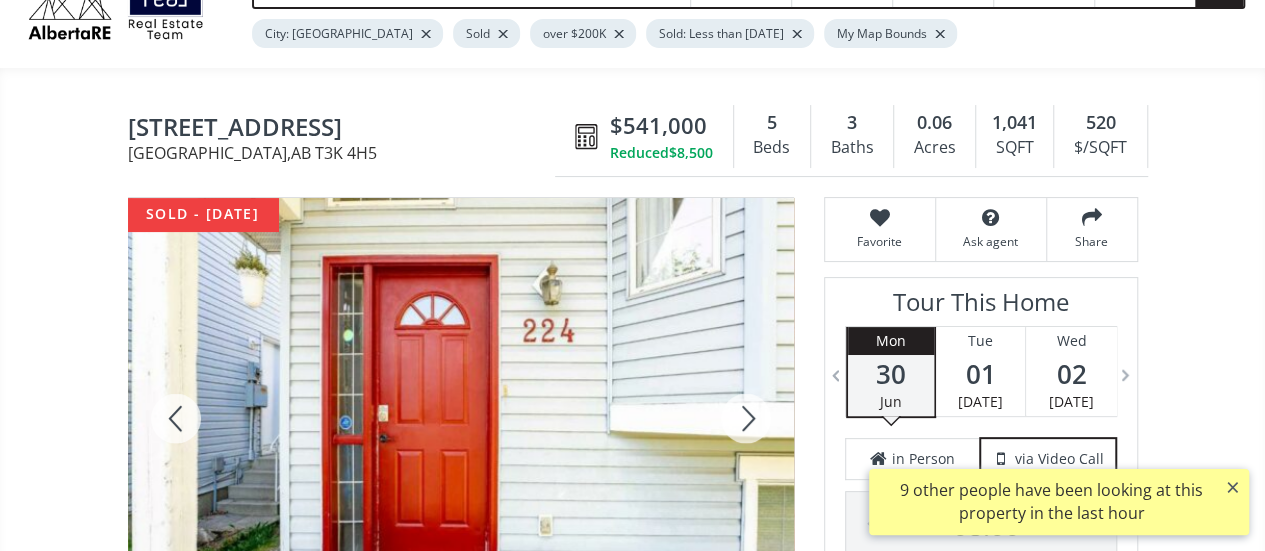 click at bounding box center (746, 418) 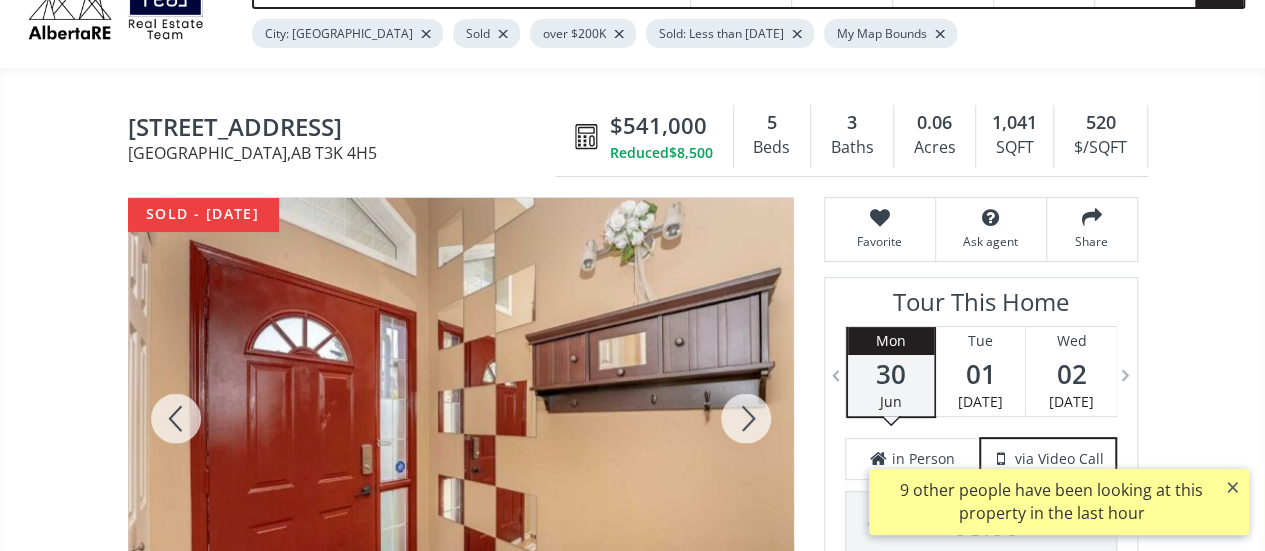 click at bounding box center [746, 418] 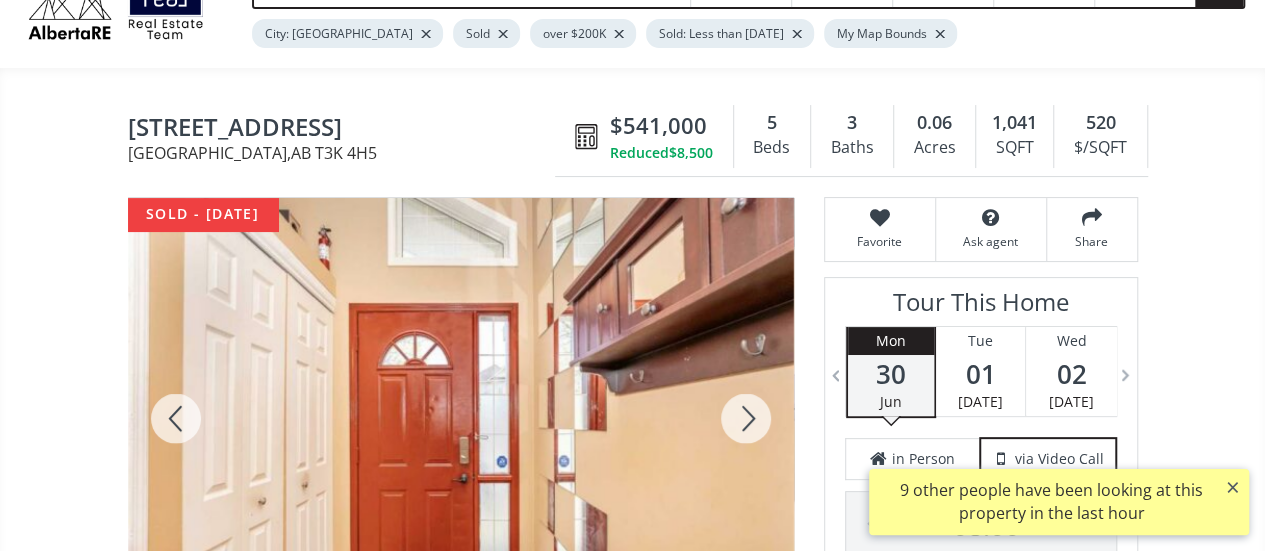 click at bounding box center (746, 418) 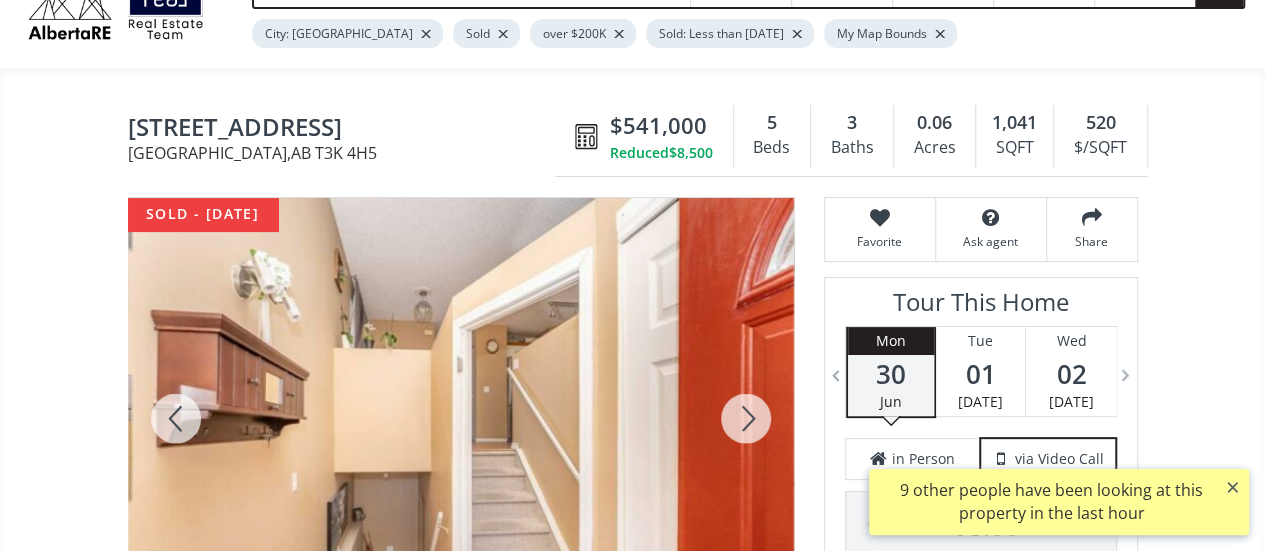 click at bounding box center (746, 418) 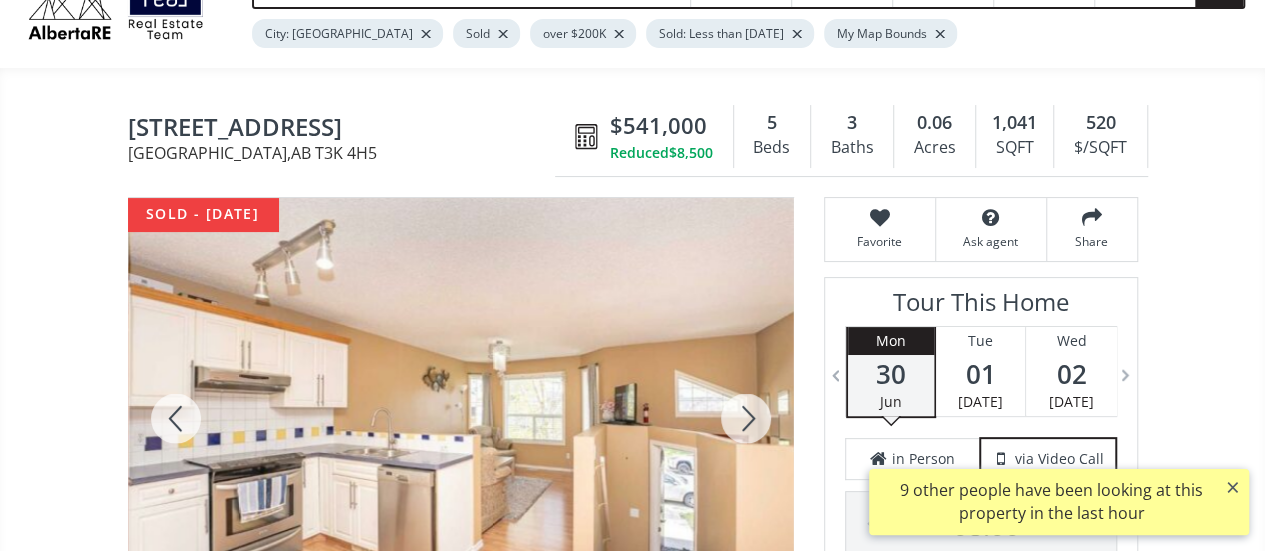 click at bounding box center [746, 418] 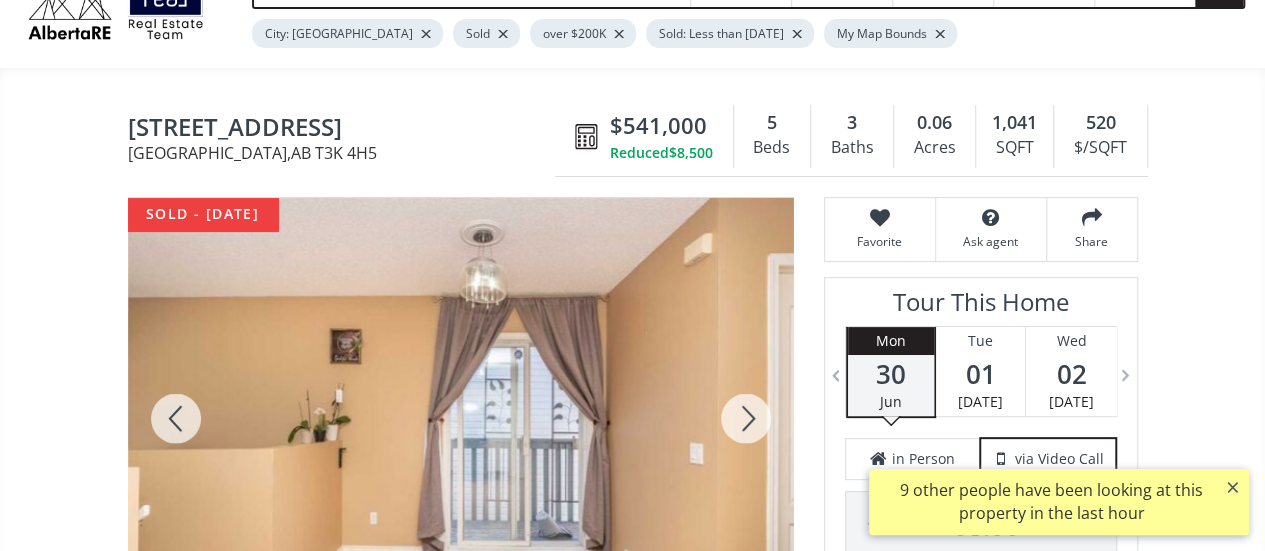 click at bounding box center (746, 418) 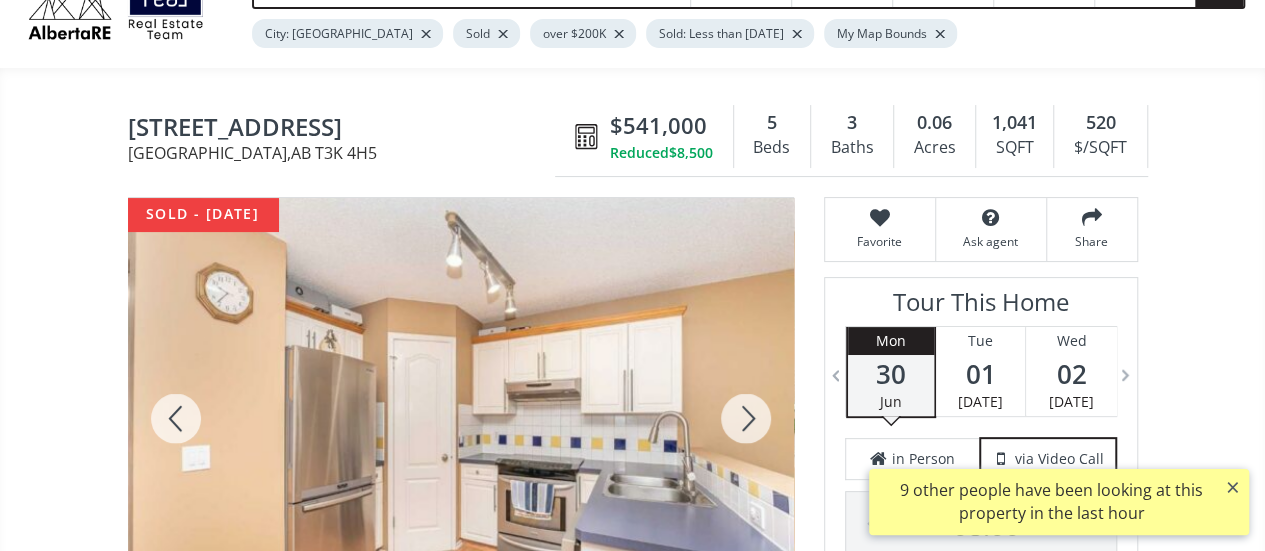 click at bounding box center (746, 418) 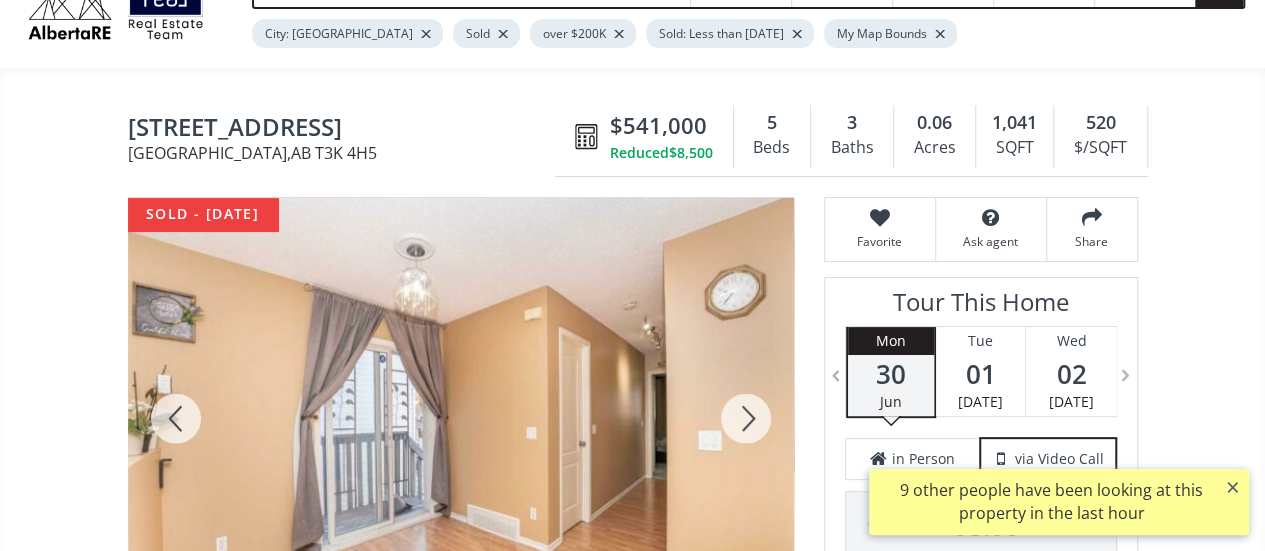 click at bounding box center (746, 418) 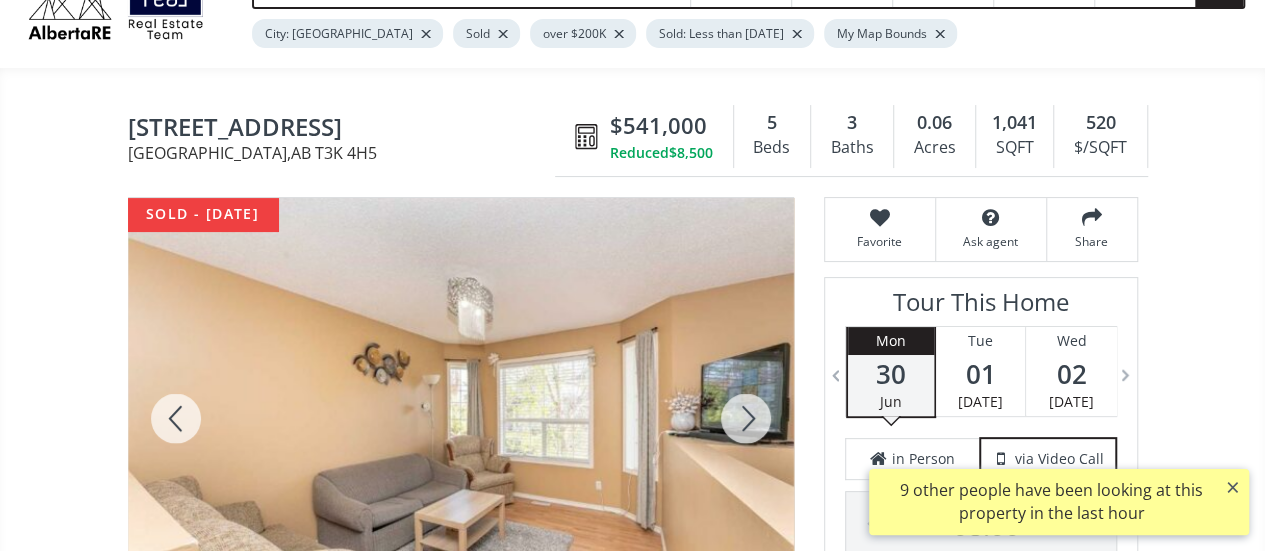 click at bounding box center (746, 418) 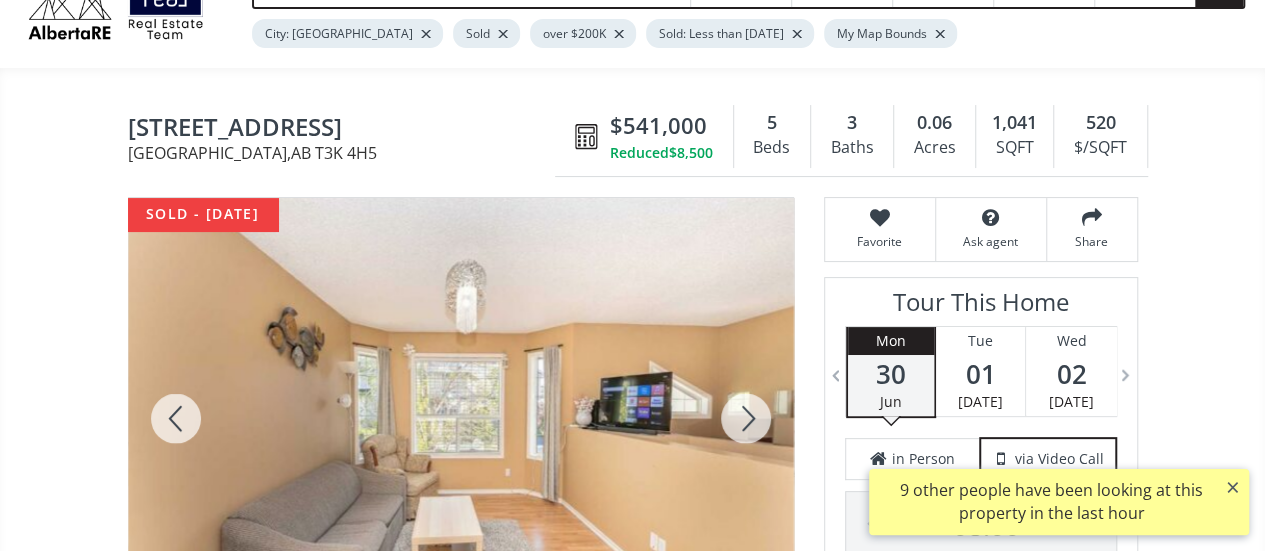click at bounding box center (746, 418) 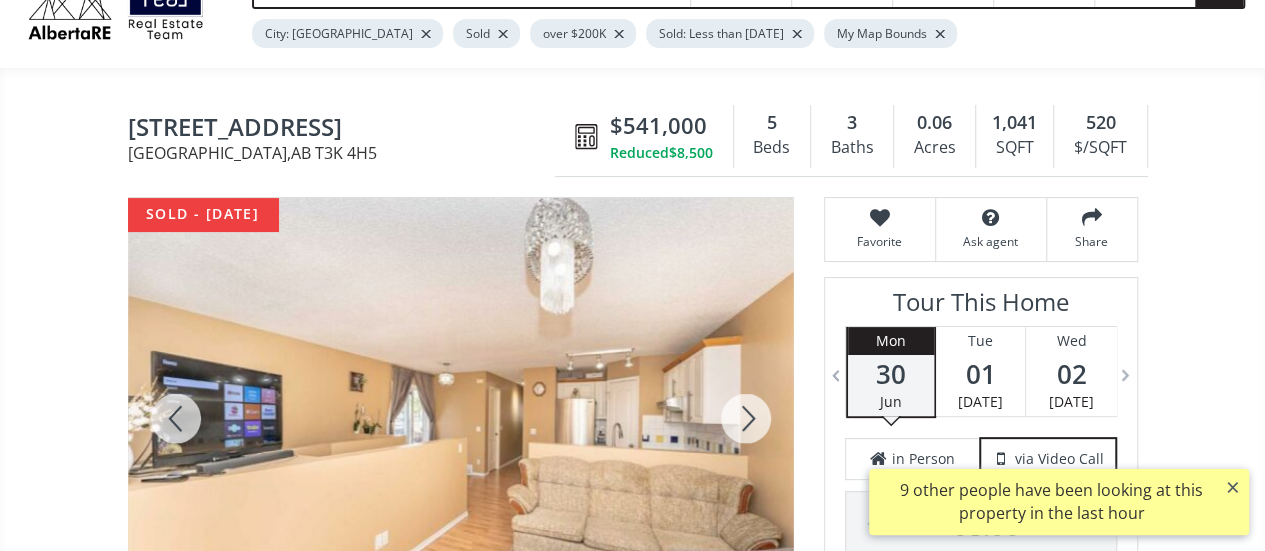 click at bounding box center (746, 418) 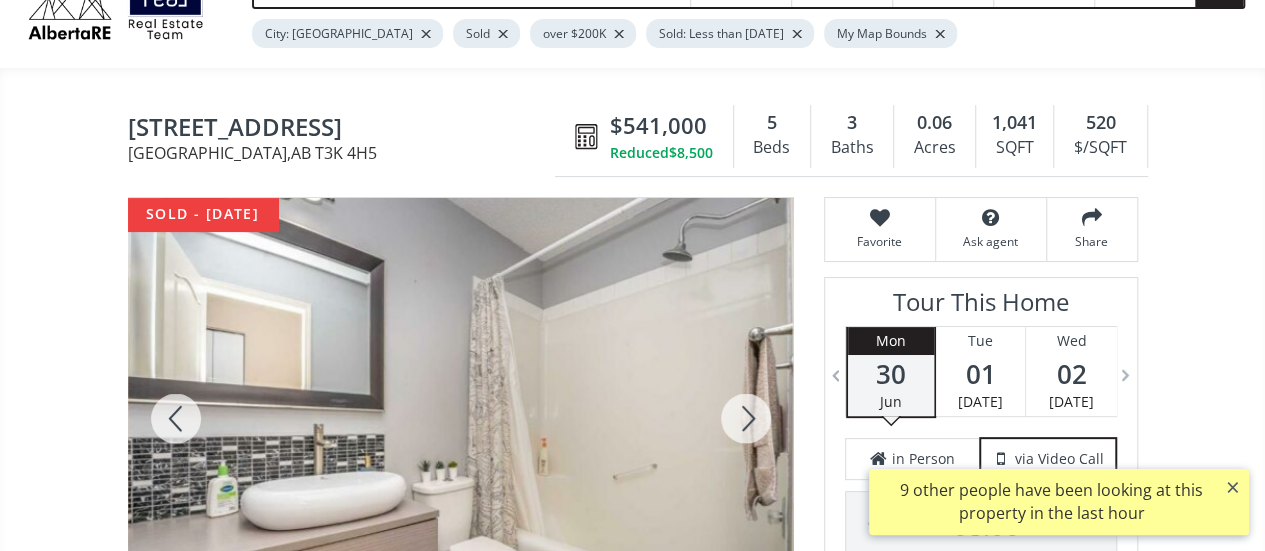 click at bounding box center [746, 418] 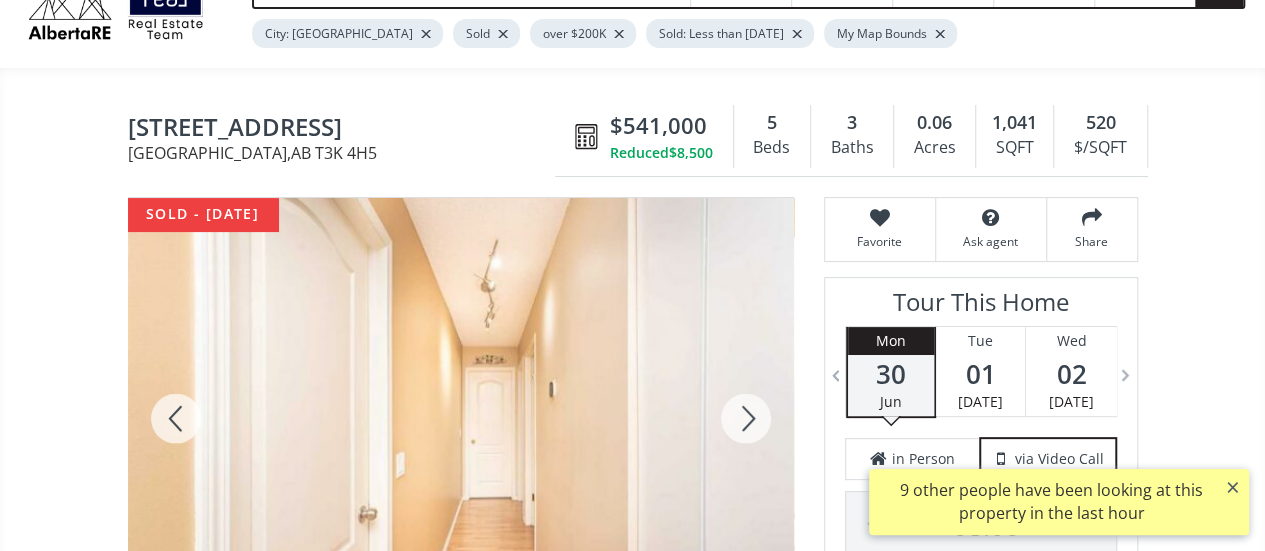 click at bounding box center [746, 418] 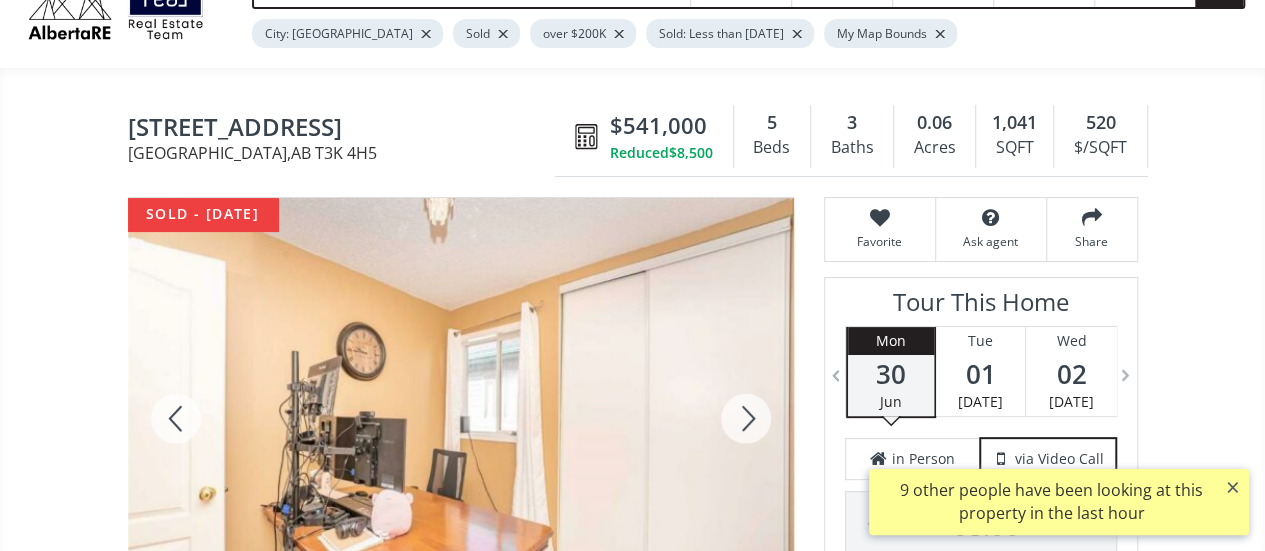 click at bounding box center (746, 418) 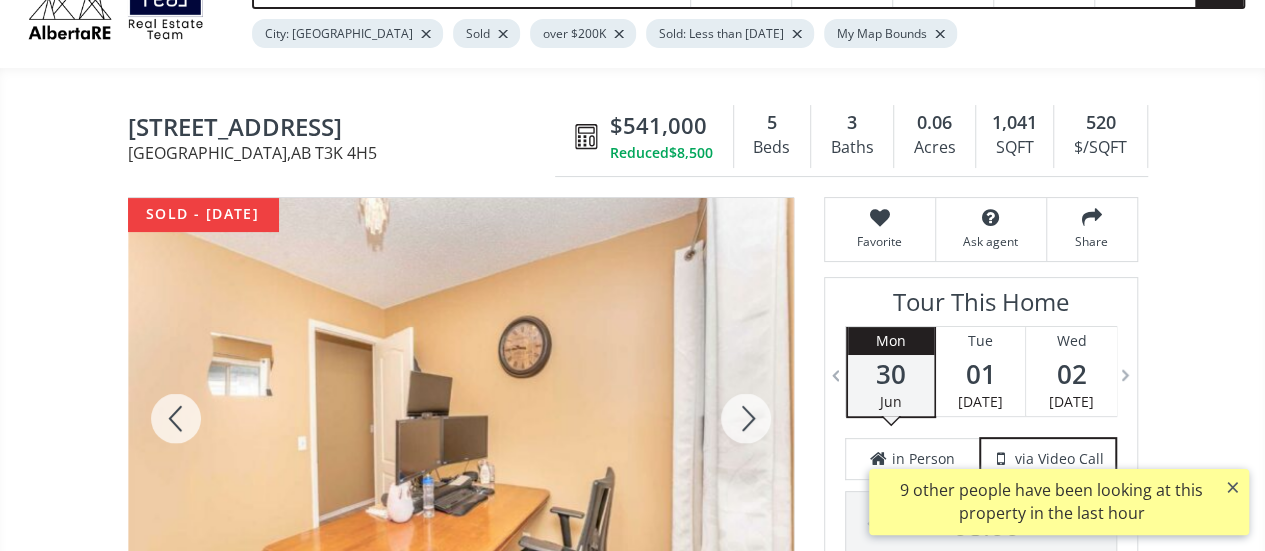 click at bounding box center [746, 418] 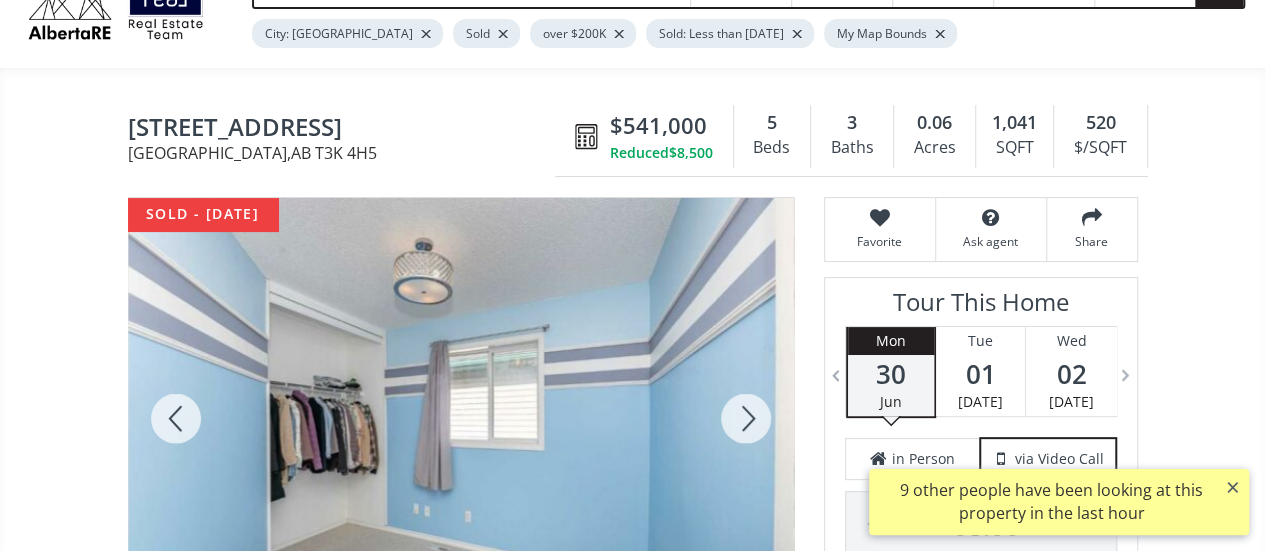 click at bounding box center (746, 418) 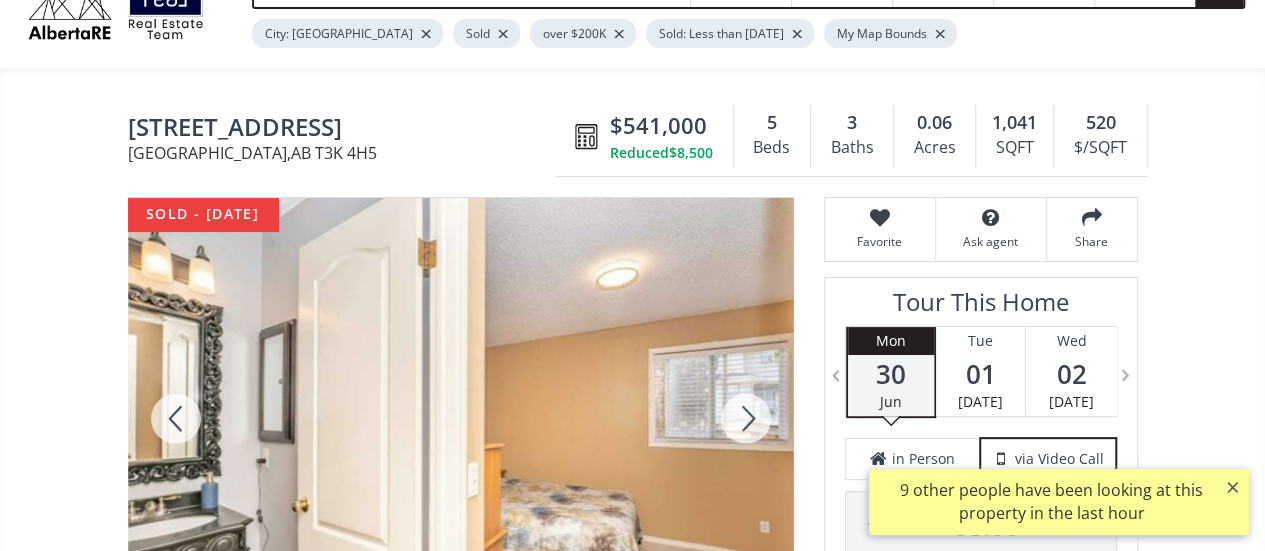 click at bounding box center [746, 418] 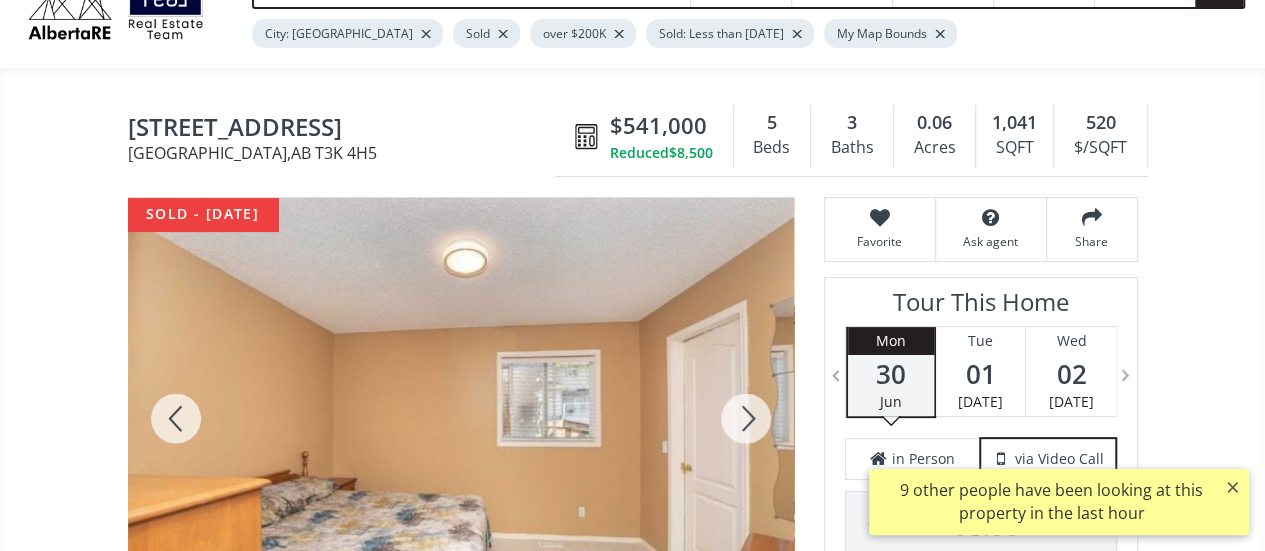 click at bounding box center [746, 418] 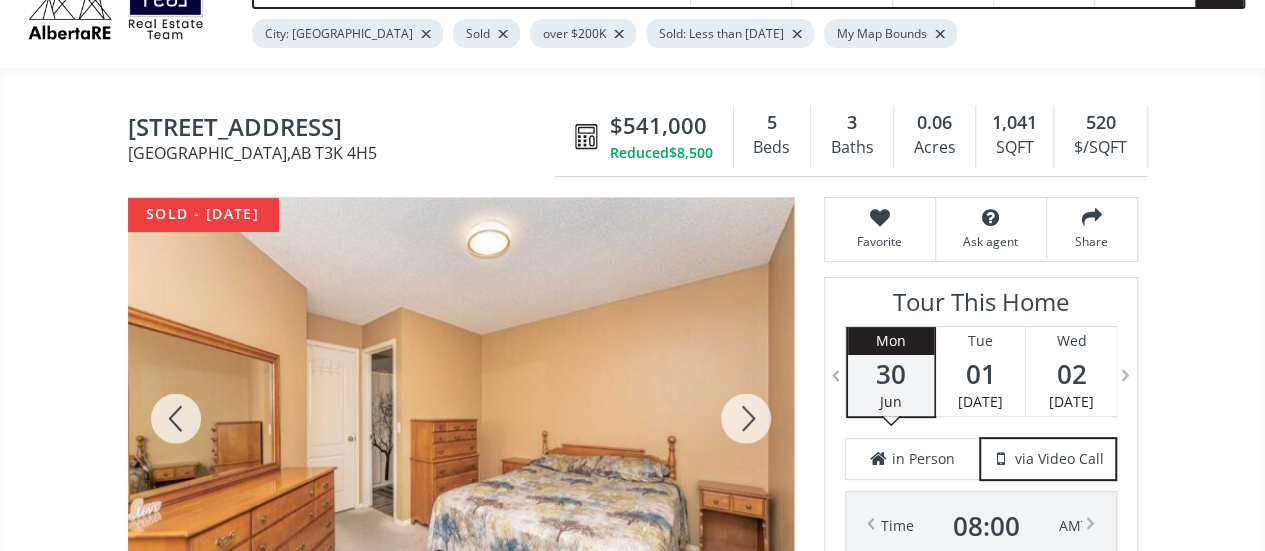 click at bounding box center (746, 418) 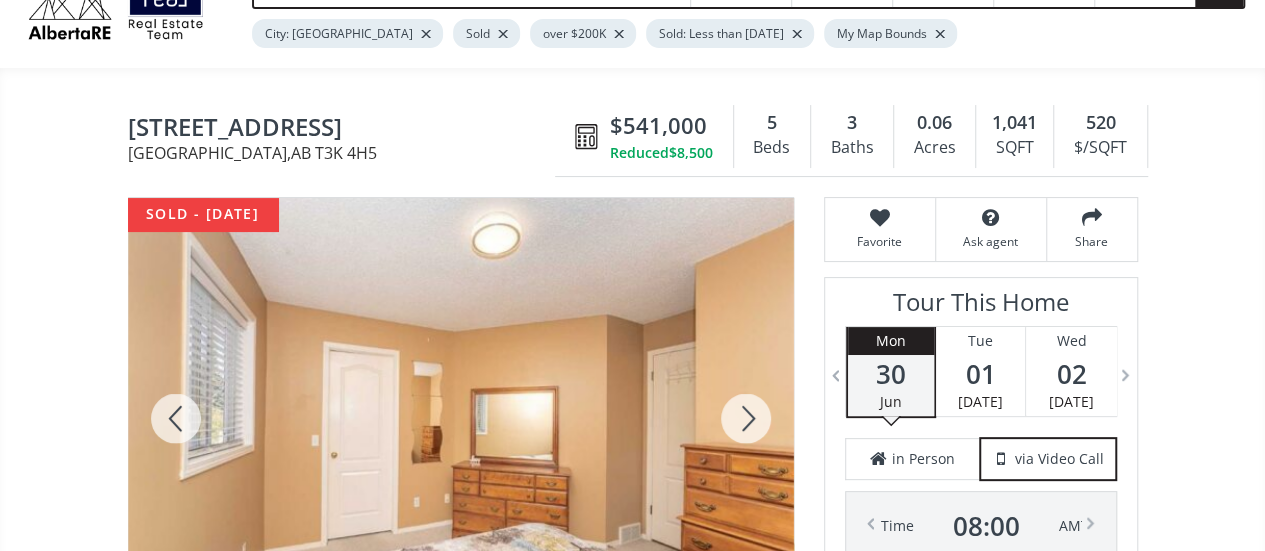 click at bounding box center [746, 418] 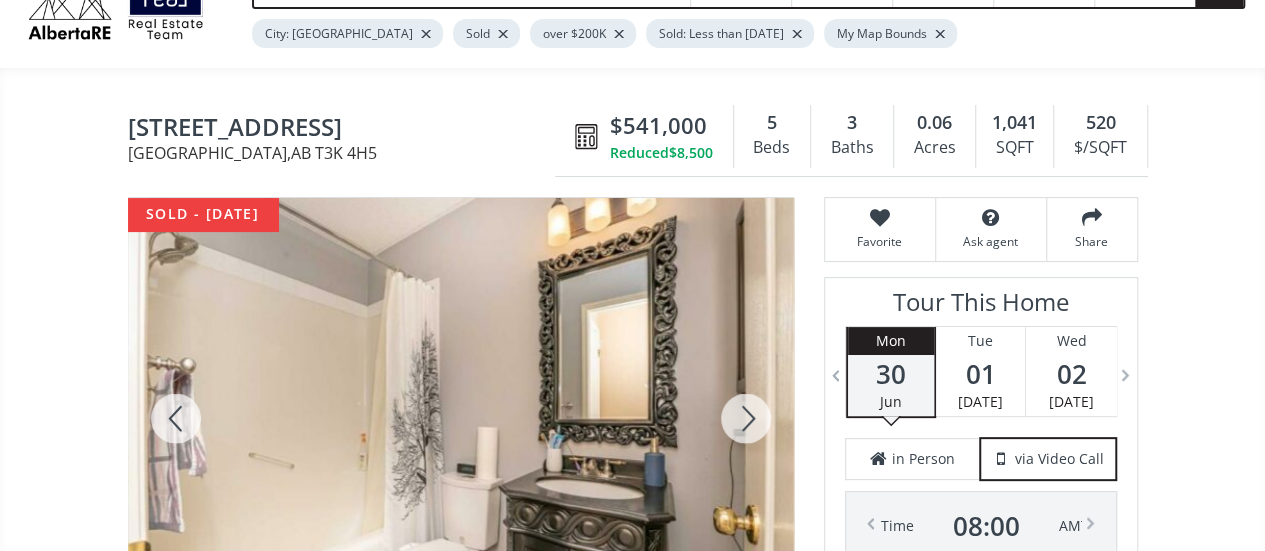 click at bounding box center [746, 418] 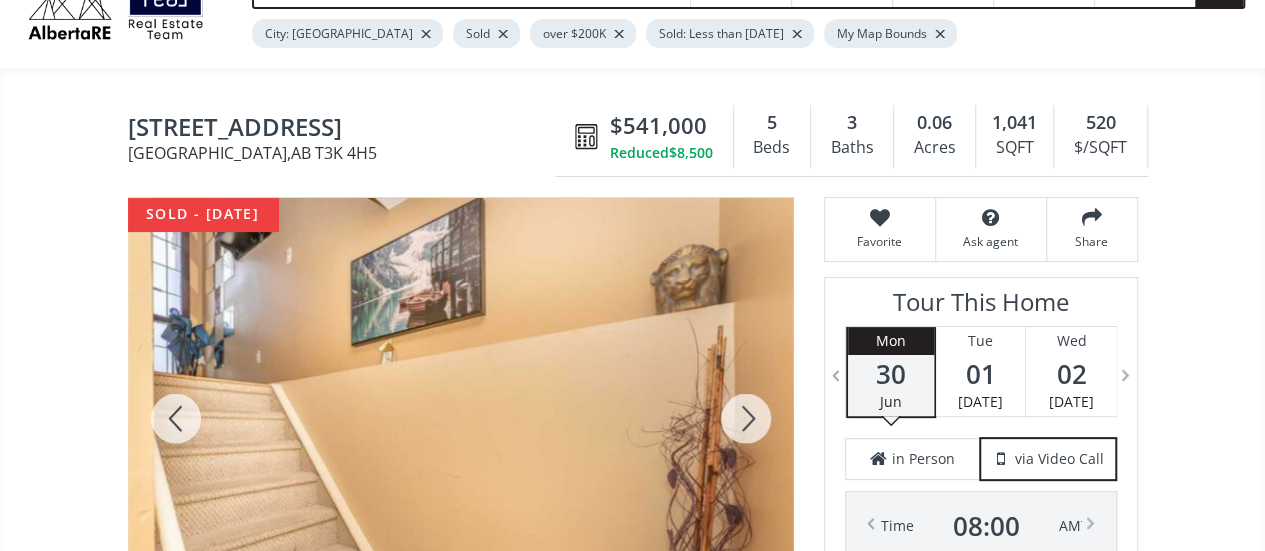click at bounding box center (746, 418) 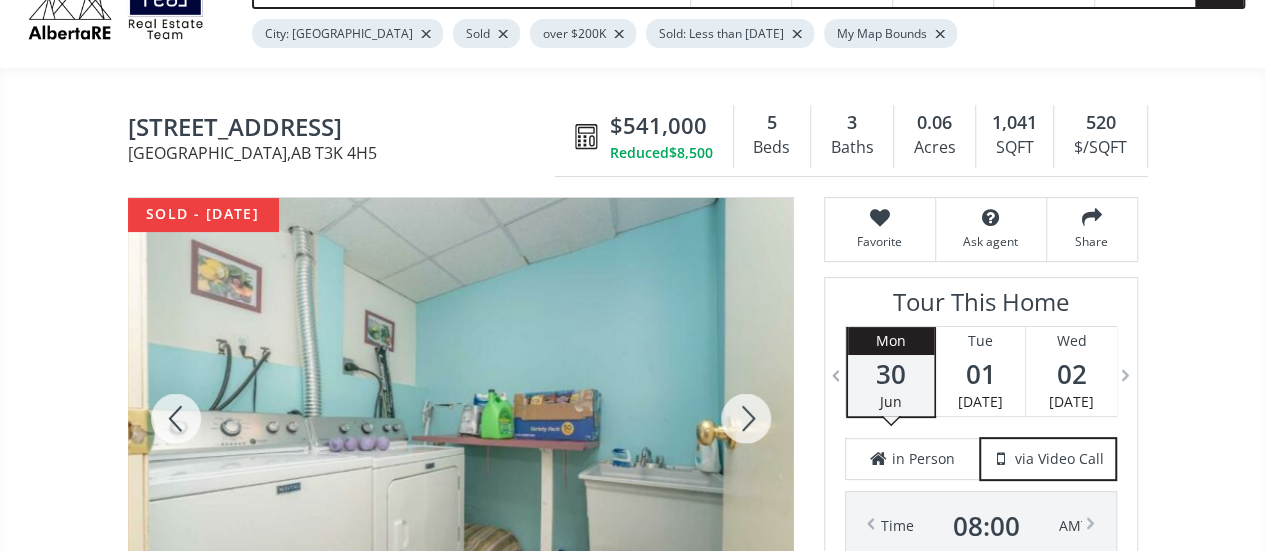 click at bounding box center [746, 418] 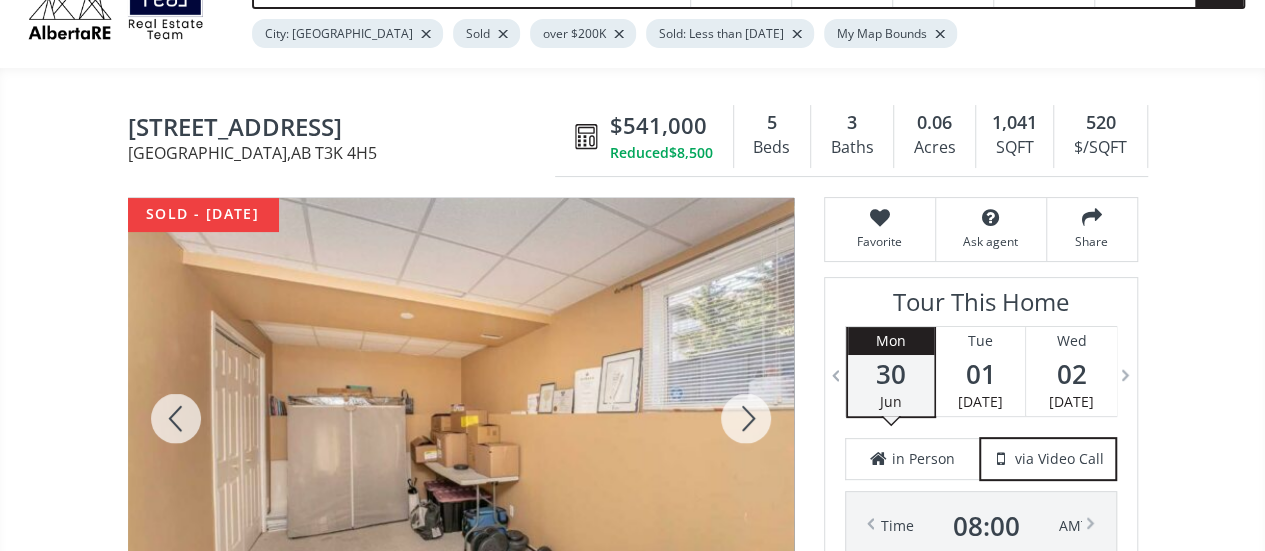 click at bounding box center (746, 418) 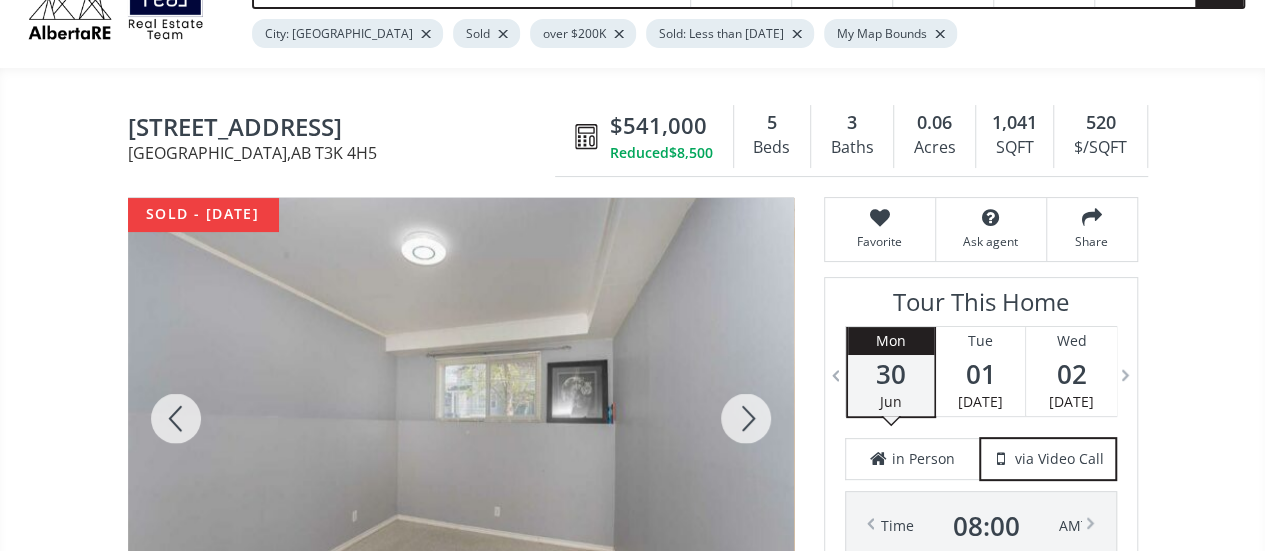click at bounding box center [746, 418] 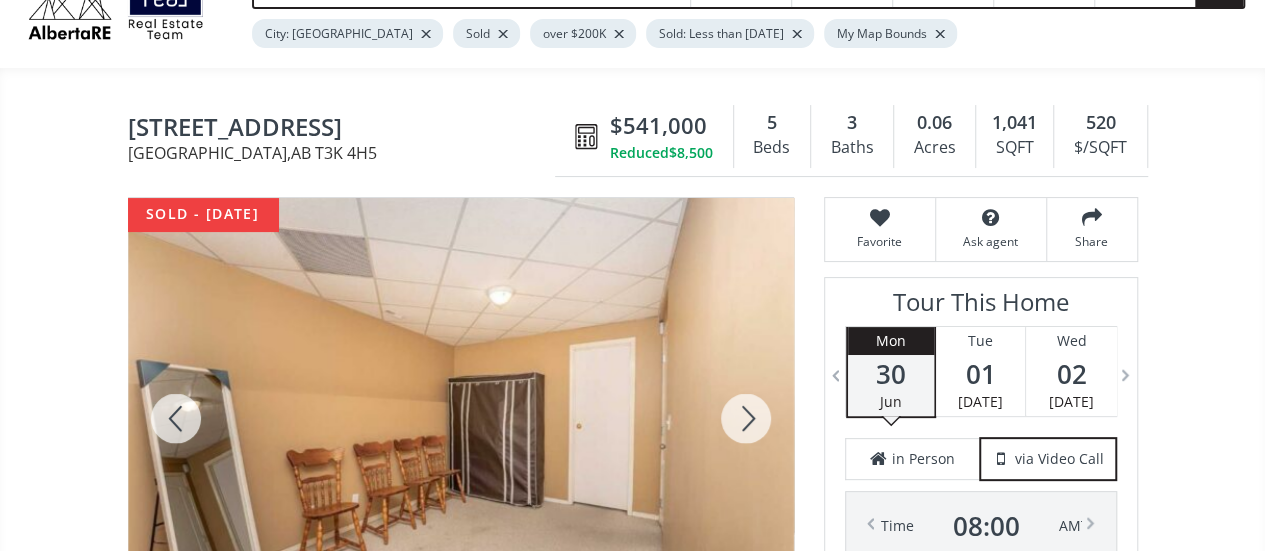 click at bounding box center (746, 418) 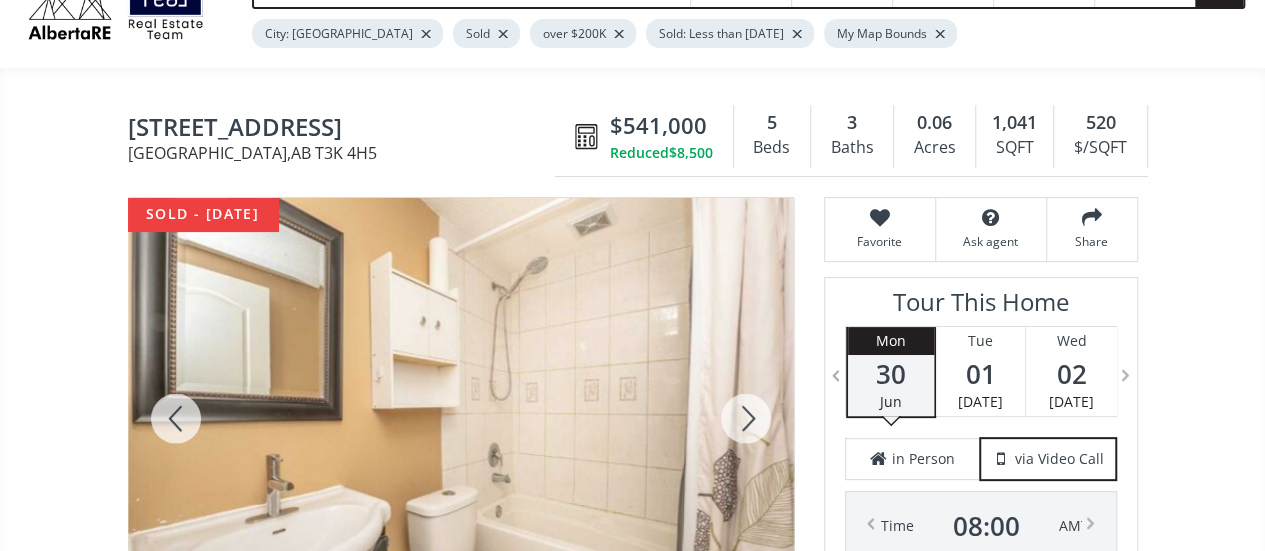 click at bounding box center (746, 418) 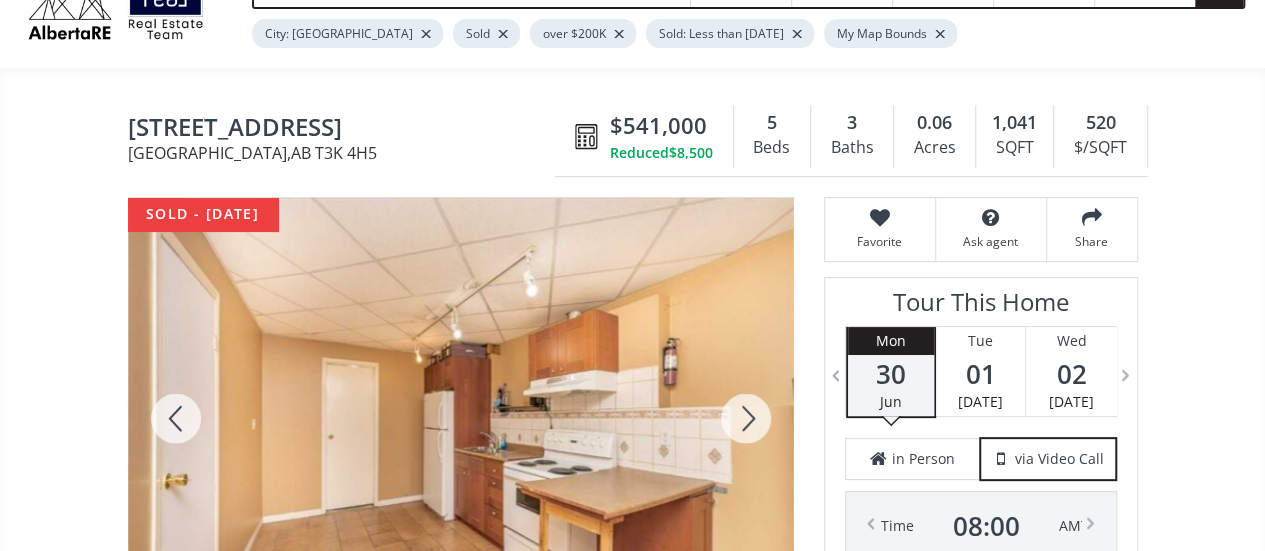 click at bounding box center [746, 418] 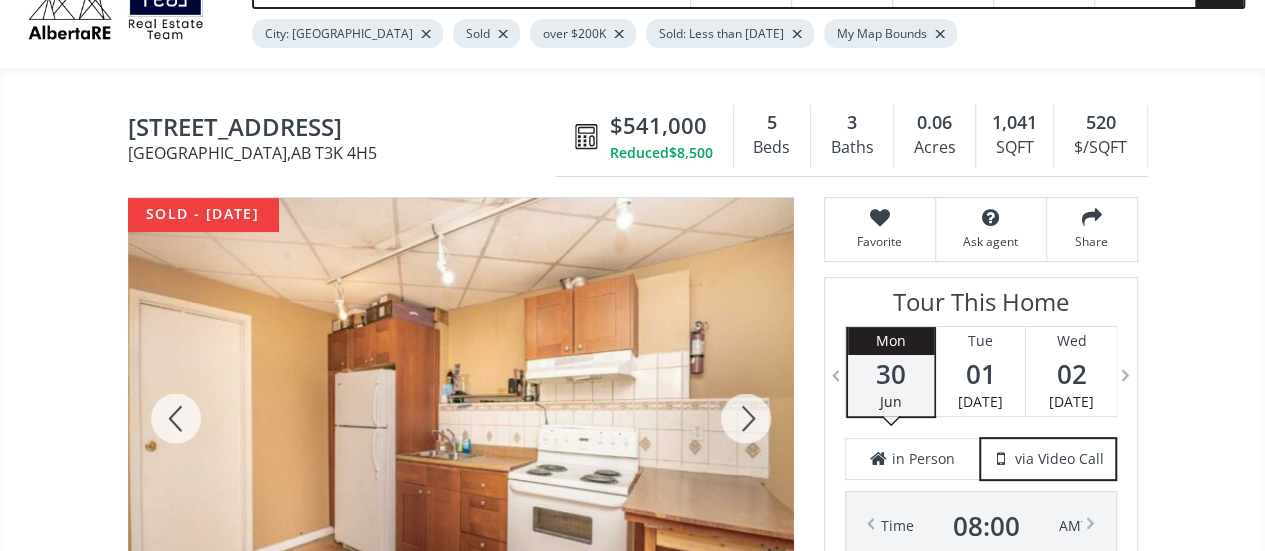 click at bounding box center (746, 418) 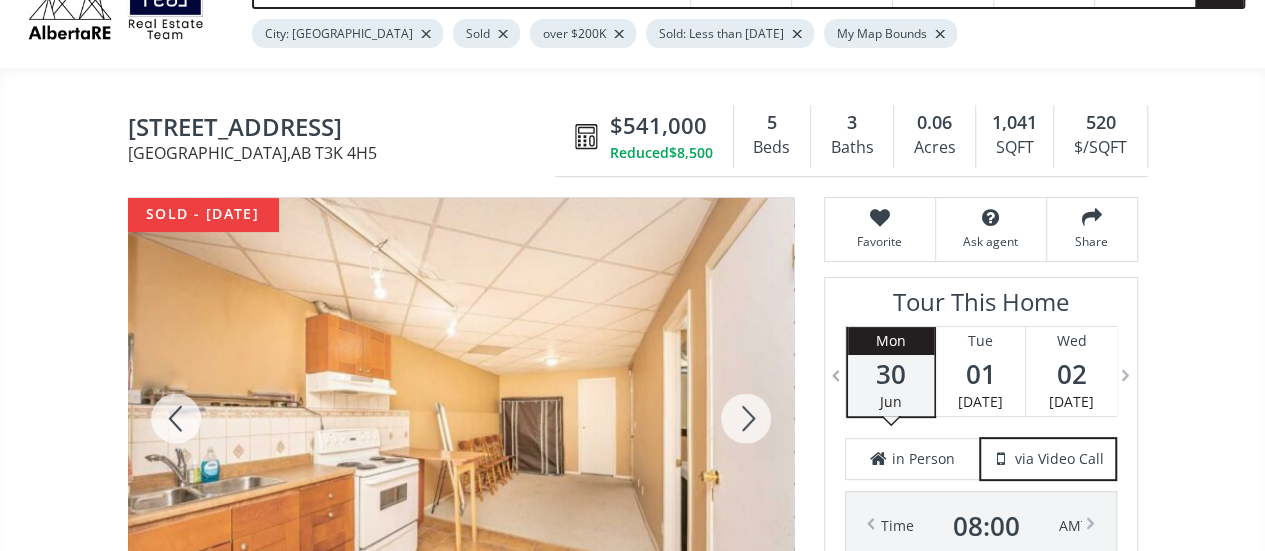 click at bounding box center [746, 418] 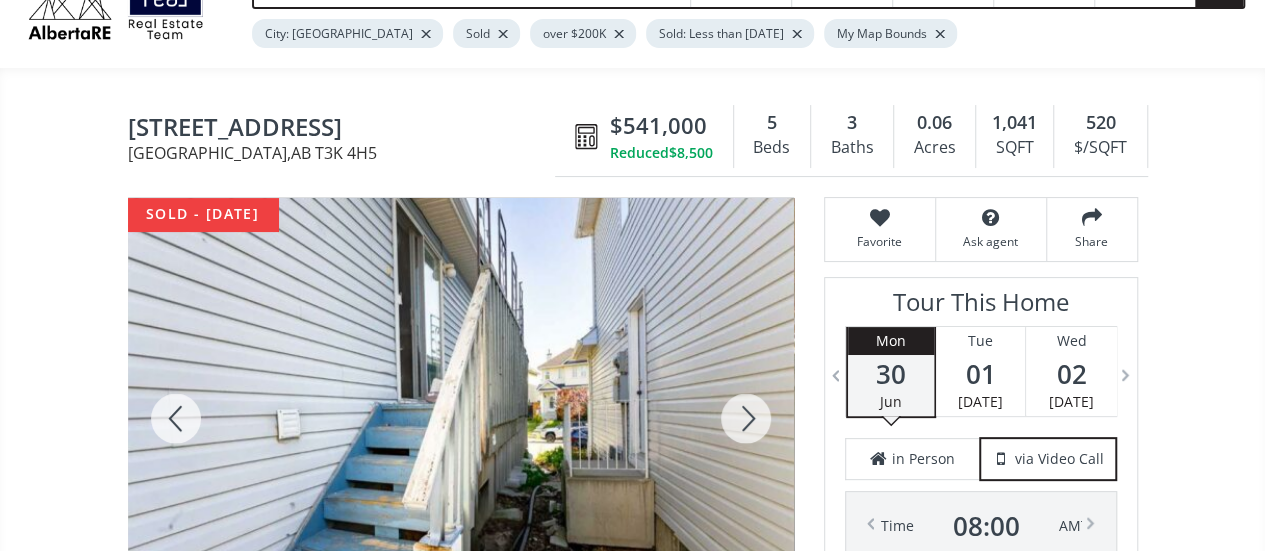 click at bounding box center [746, 418] 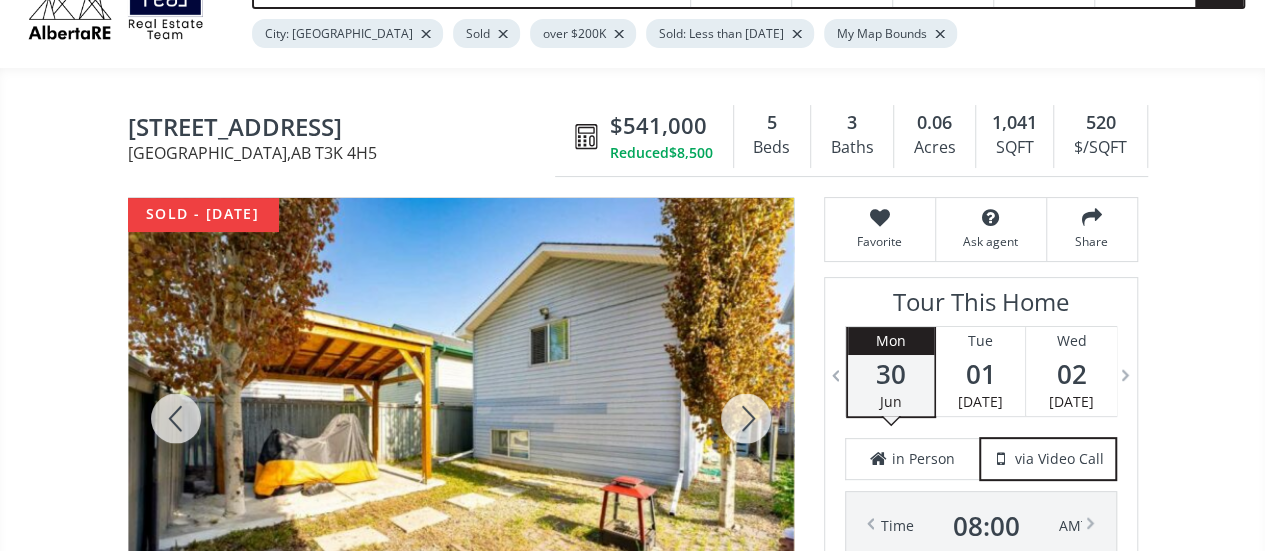 click at bounding box center (746, 418) 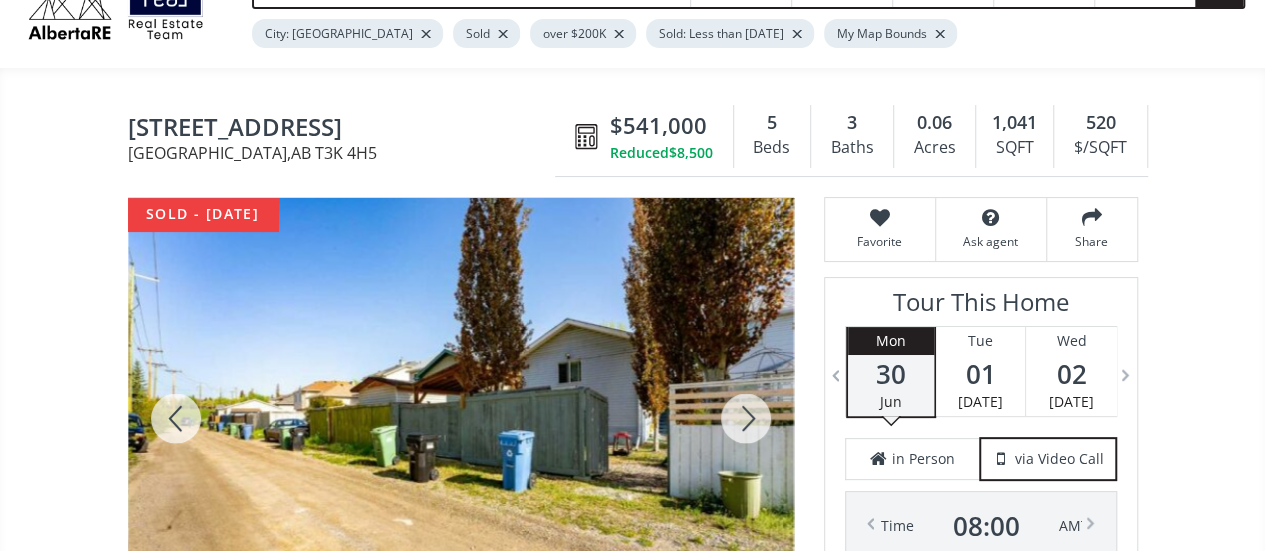 click at bounding box center [746, 418] 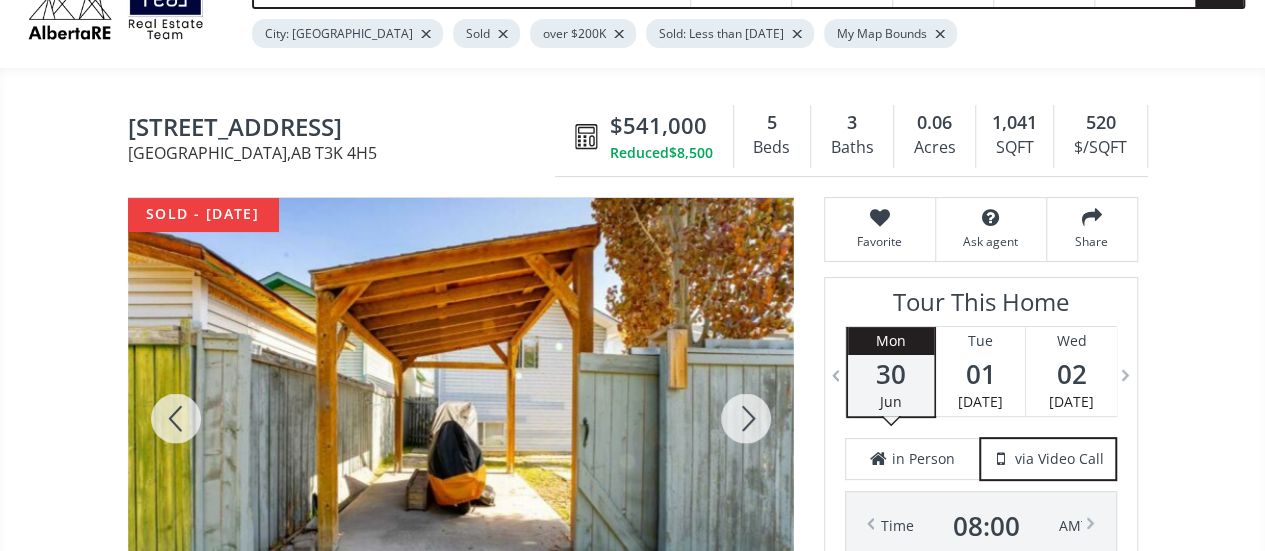 click at bounding box center [746, 418] 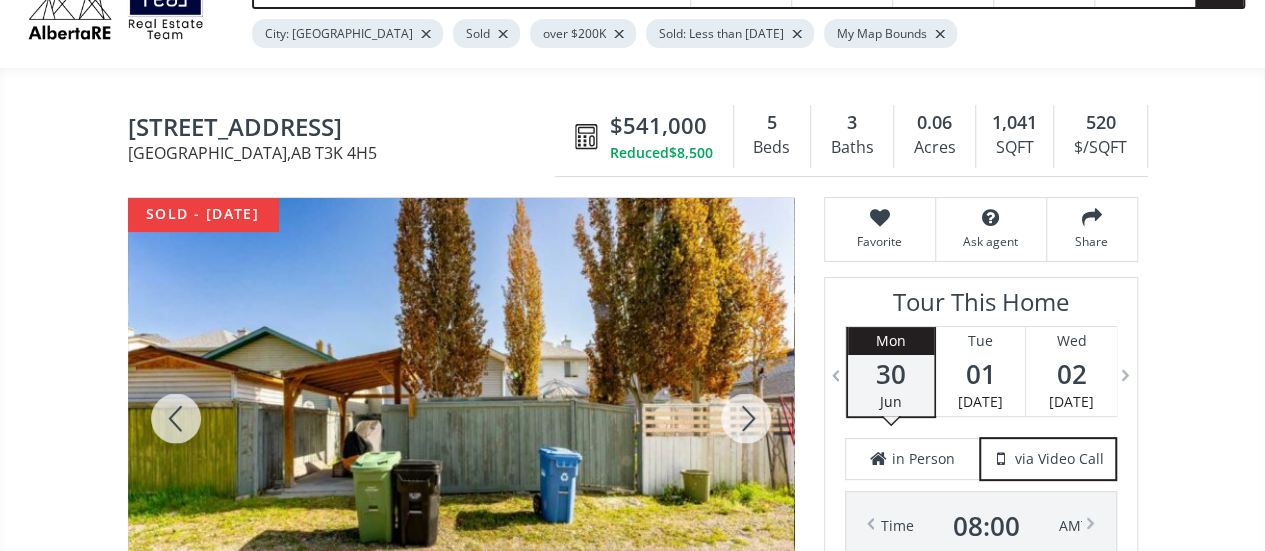 click at bounding box center [746, 418] 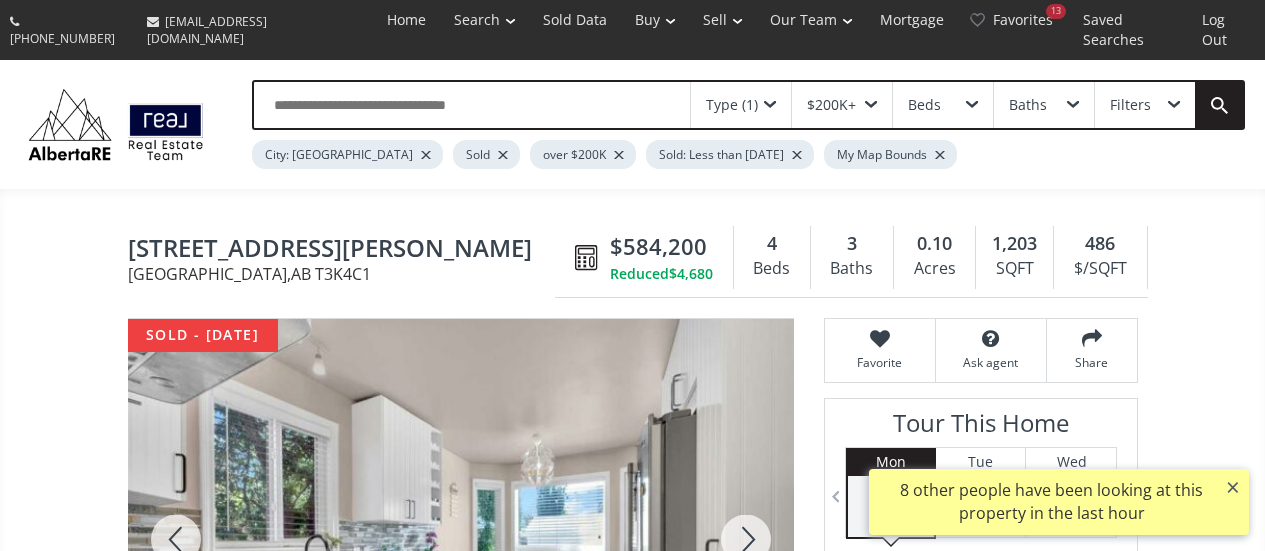 scroll, scrollTop: 210, scrollLeft: 0, axis: vertical 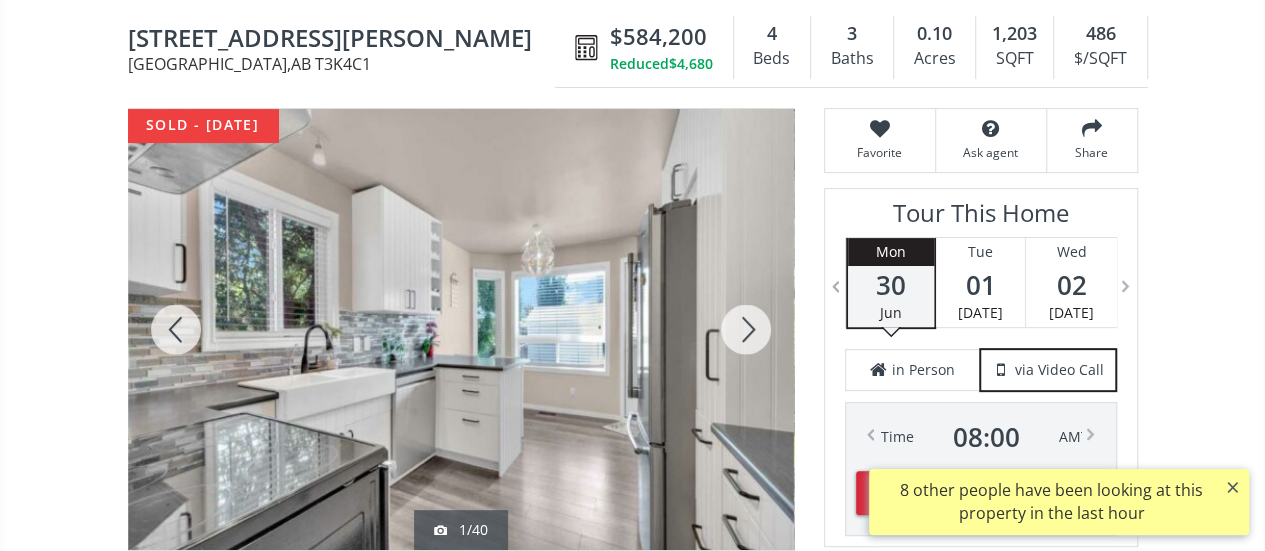 click at bounding box center (746, 329) 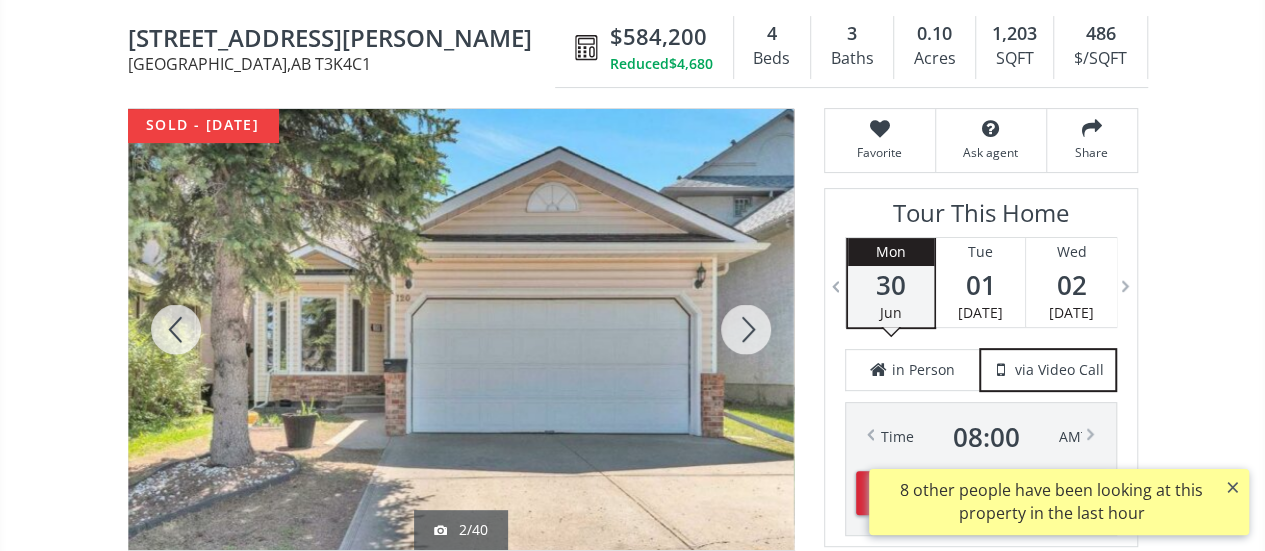 click at bounding box center (746, 329) 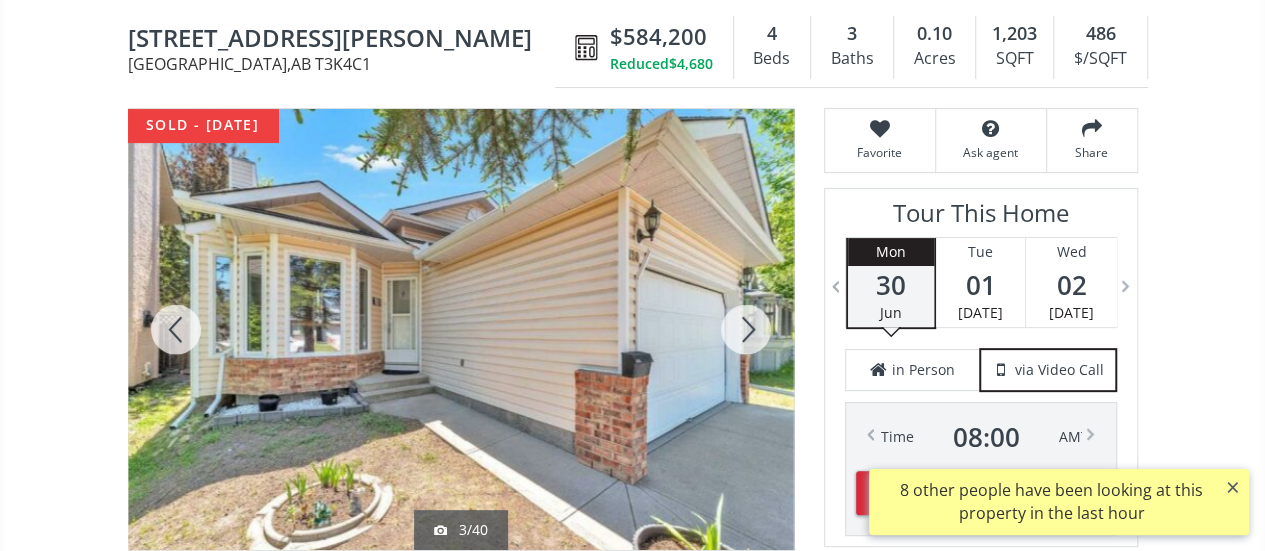 click at bounding box center (746, 329) 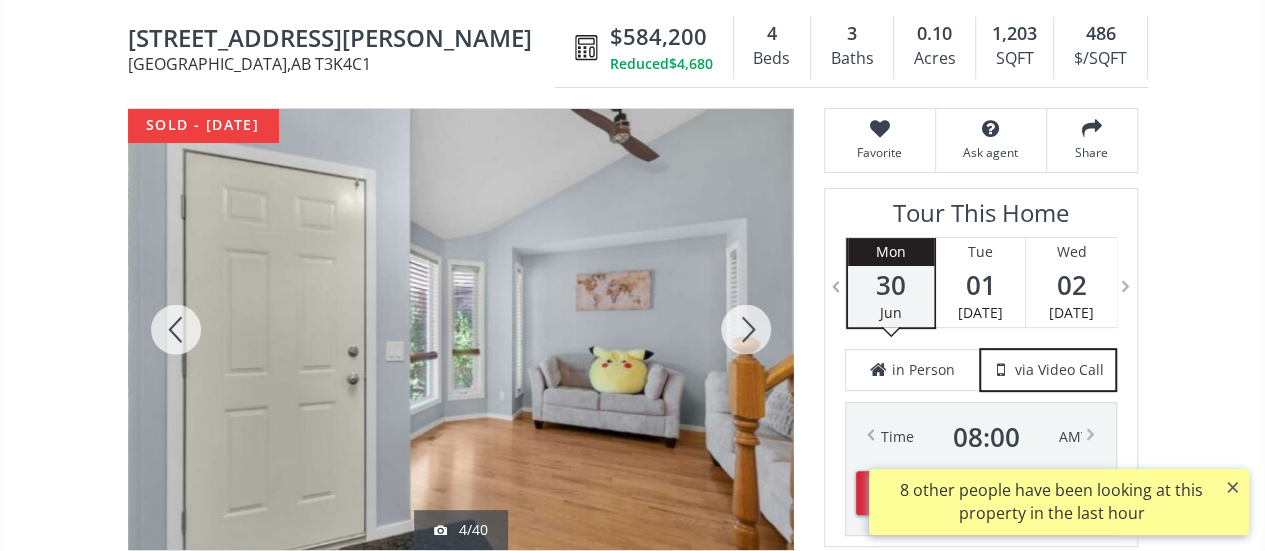 click at bounding box center (746, 329) 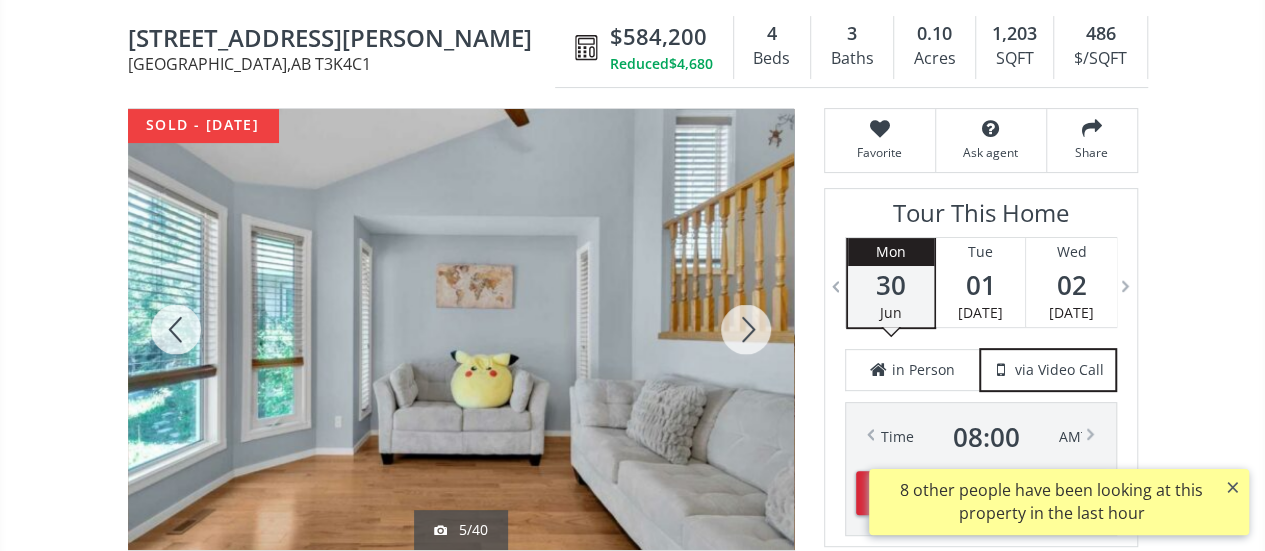 click at bounding box center (746, 329) 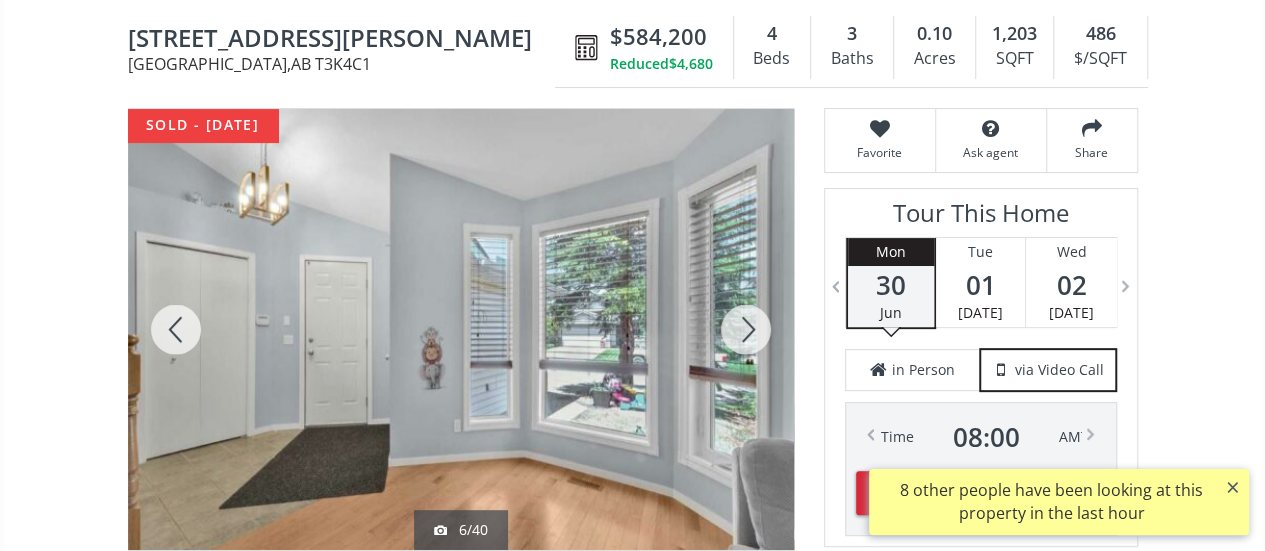 click at bounding box center (746, 329) 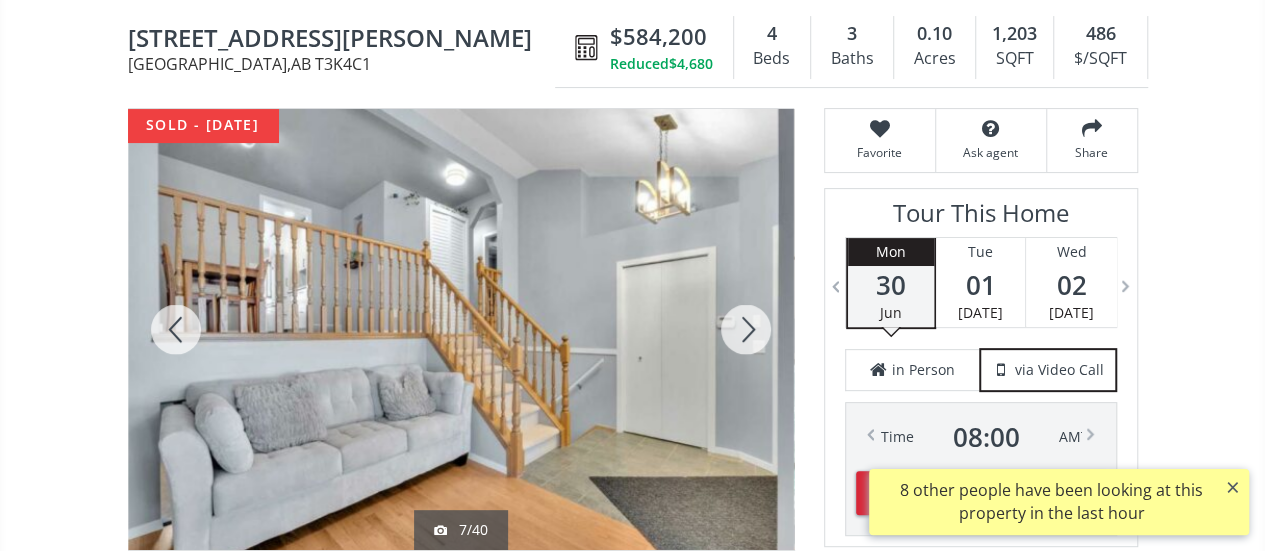 click at bounding box center (746, 329) 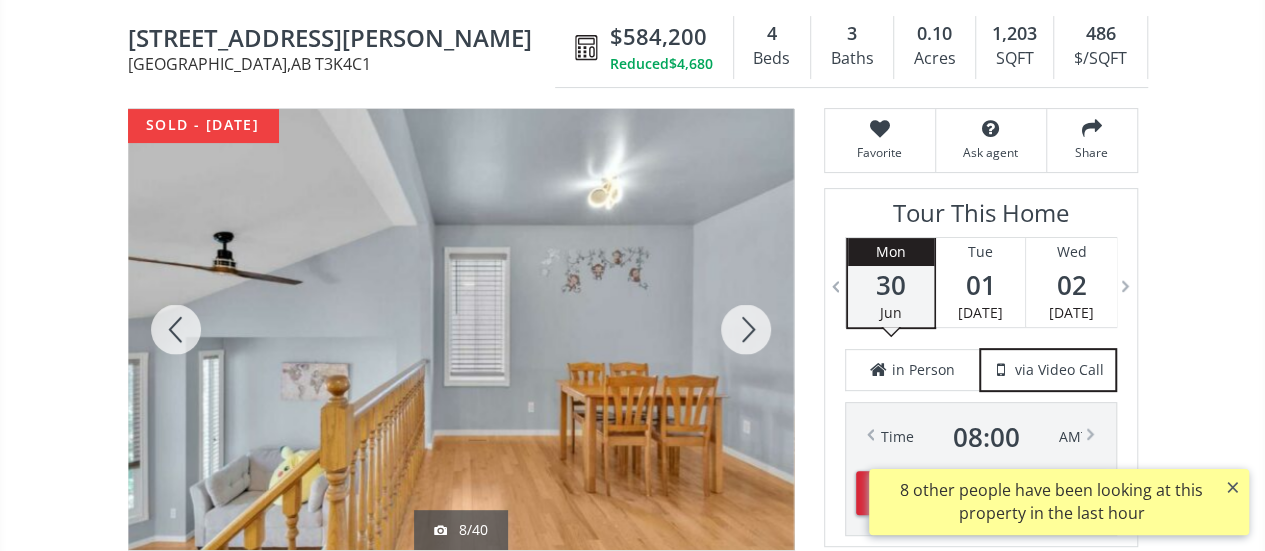 click at bounding box center (746, 329) 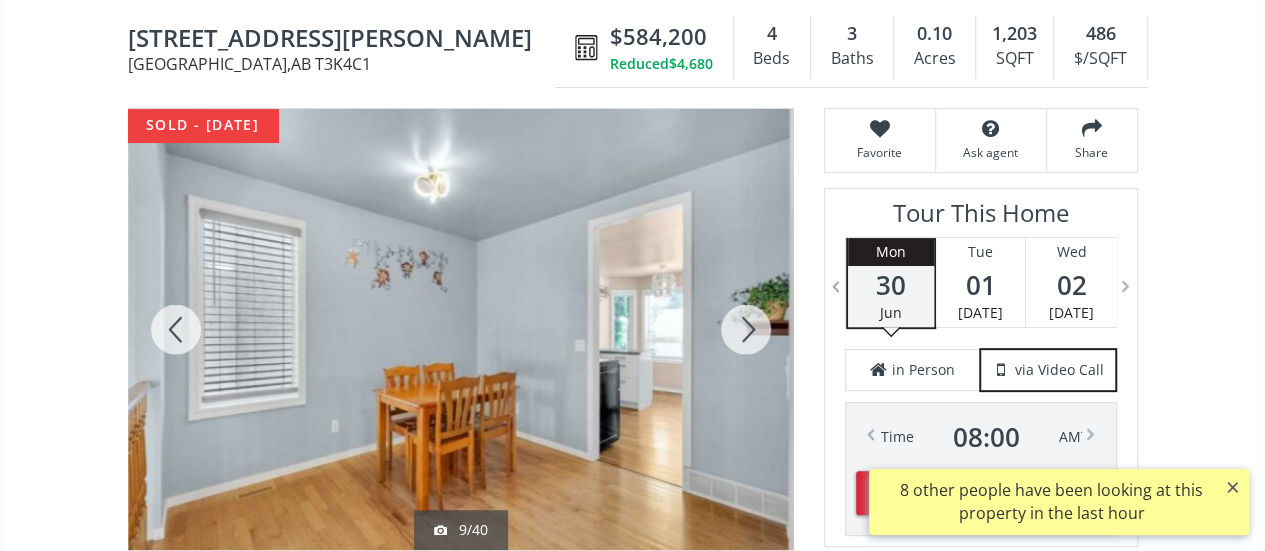 click at bounding box center (746, 329) 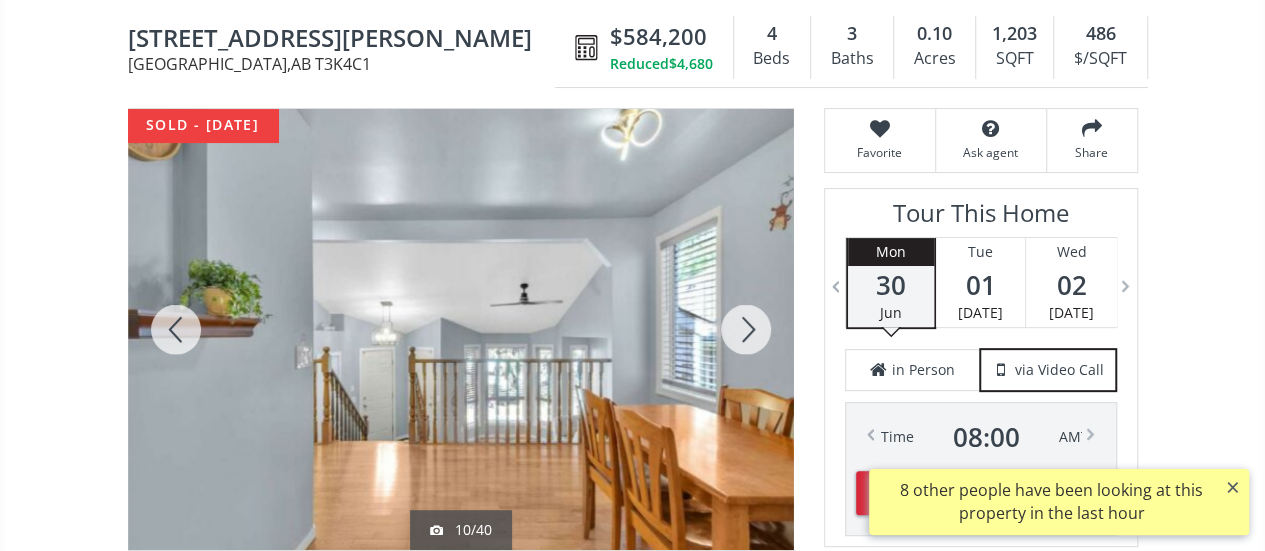 click at bounding box center (746, 329) 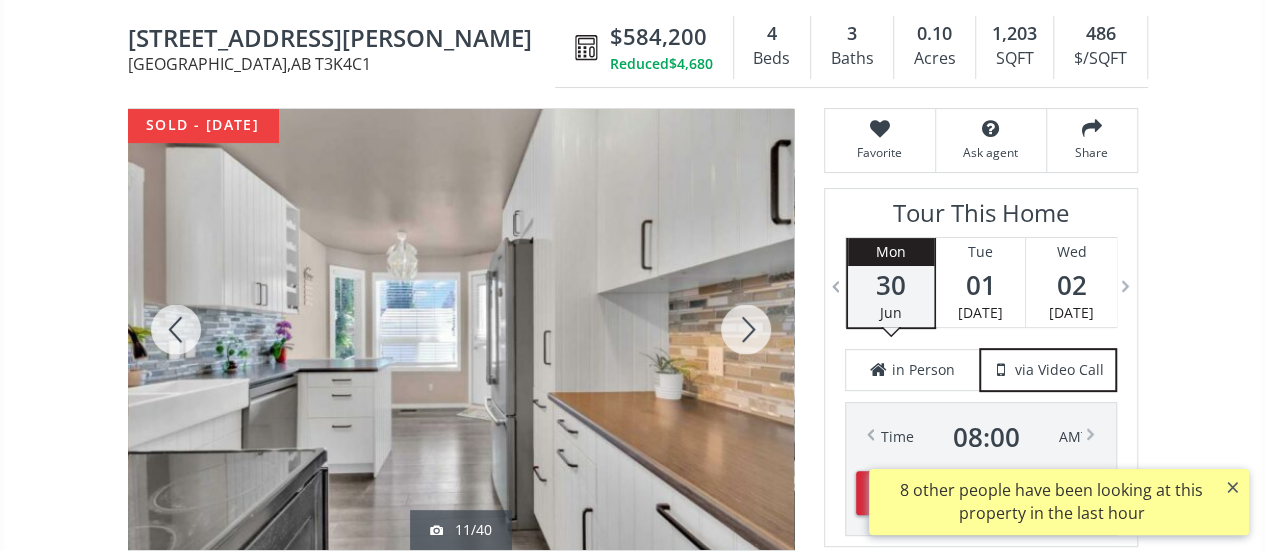 click at bounding box center [746, 329] 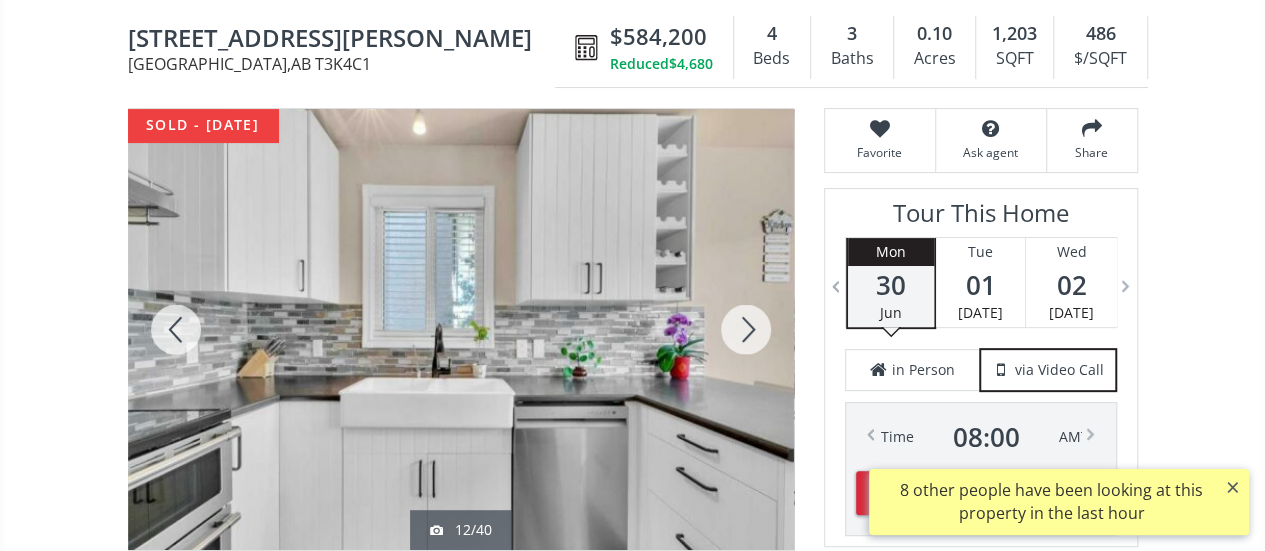 click at bounding box center [746, 329] 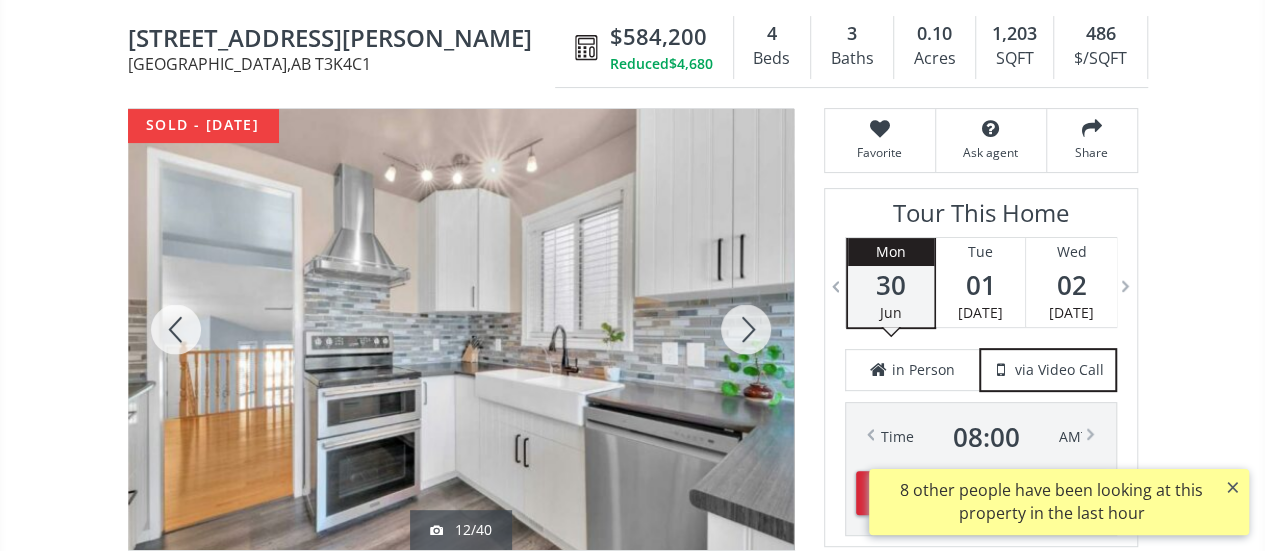 click at bounding box center (746, 329) 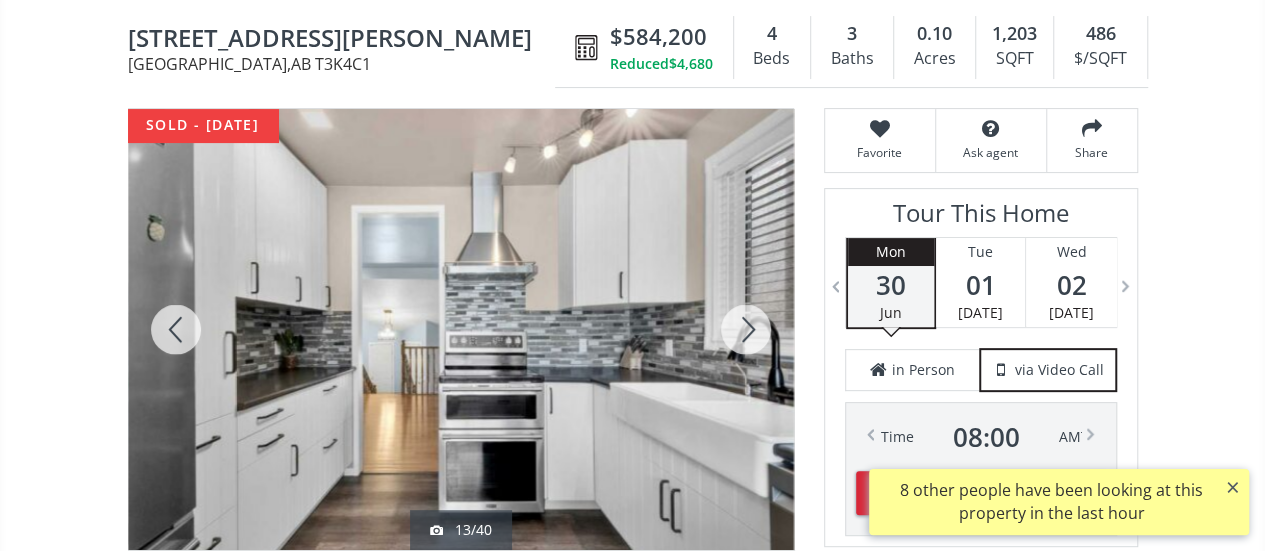 click at bounding box center [746, 329] 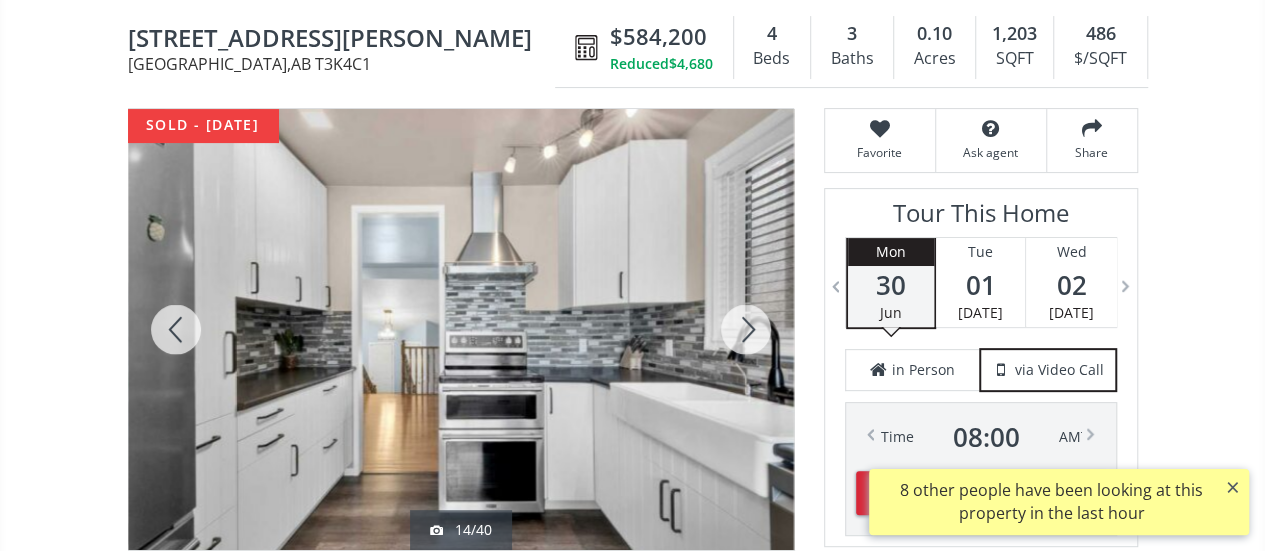 click at bounding box center (746, 329) 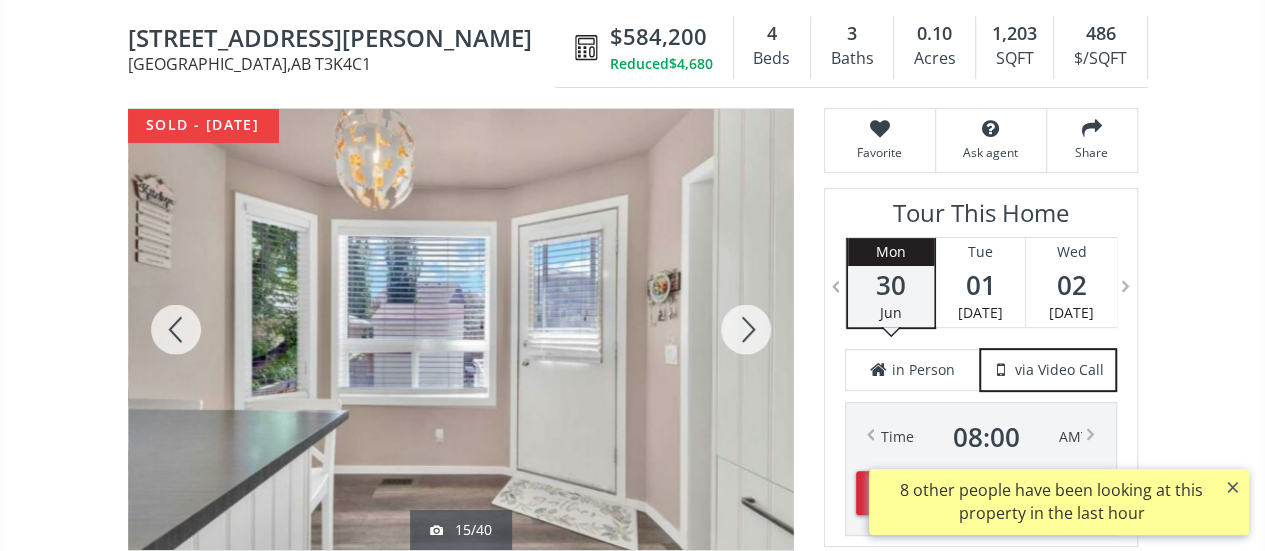 click at bounding box center (746, 329) 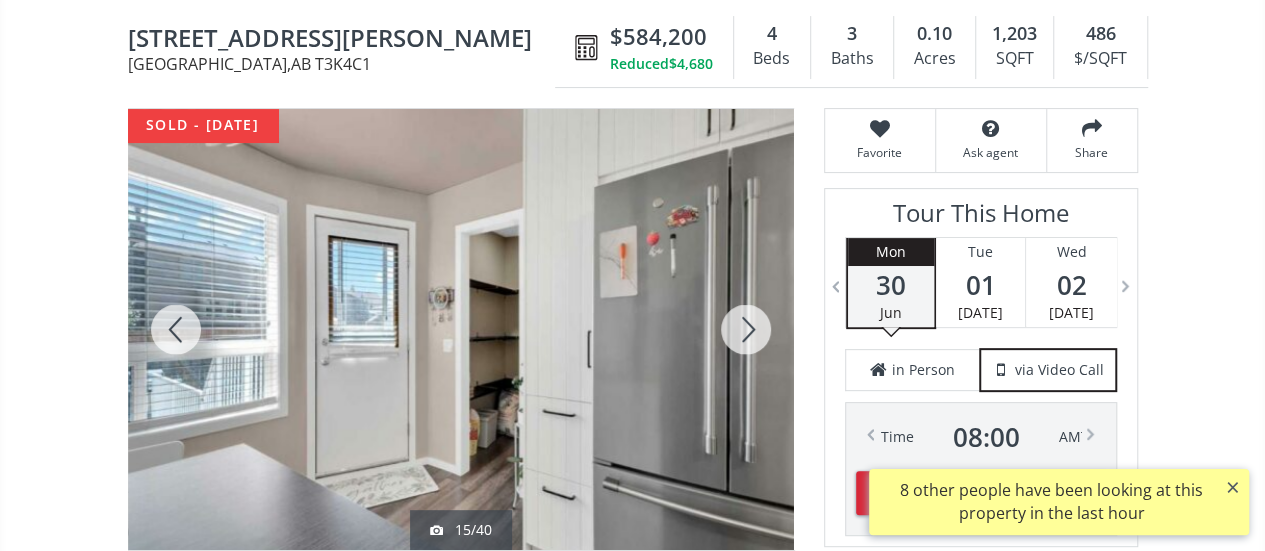 click at bounding box center (746, 329) 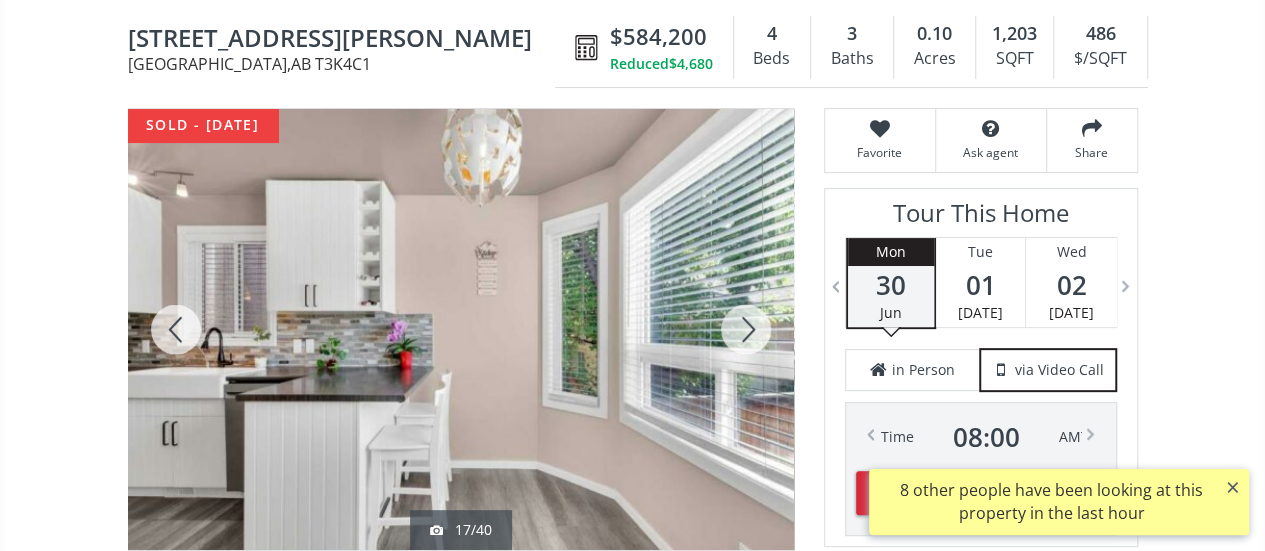 click at bounding box center [746, 329] 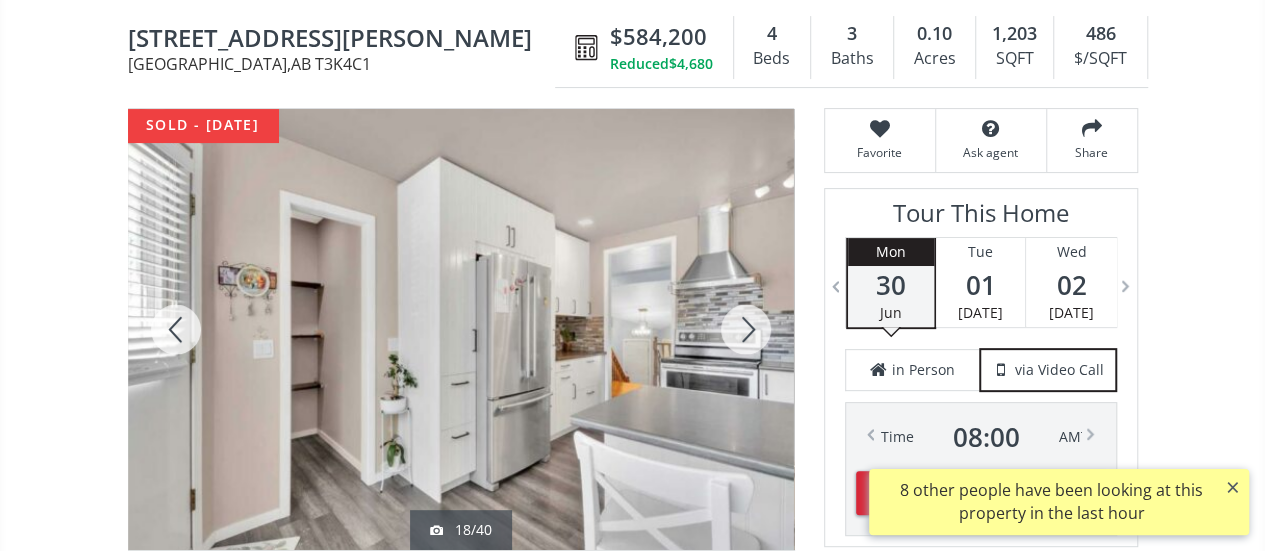 click at bounding box center (746, 329) 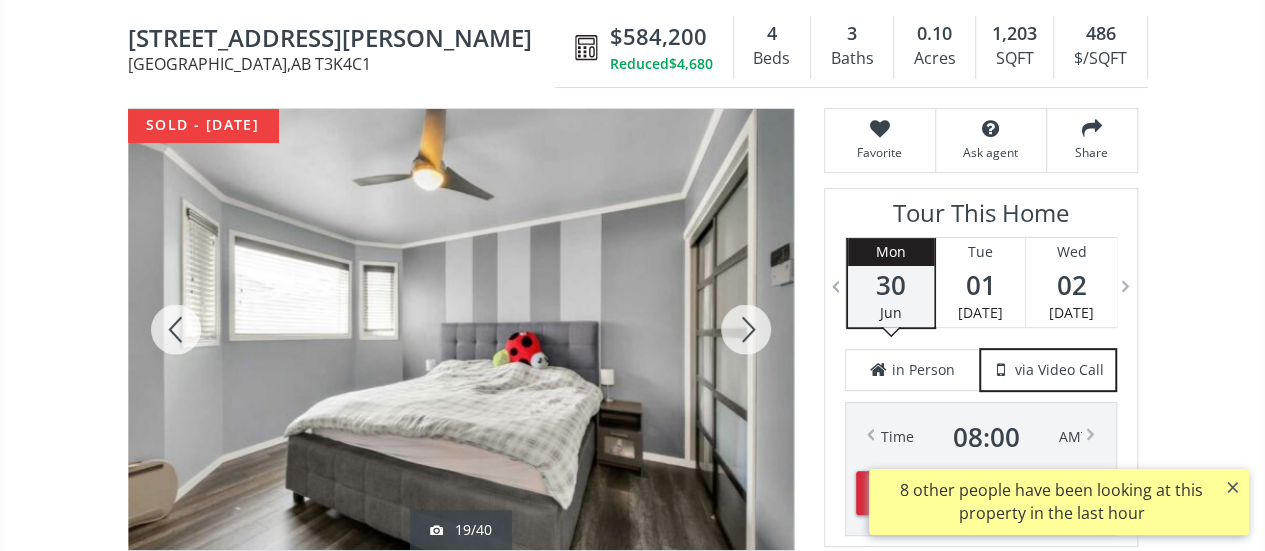 click at bounding box center (746, 329) 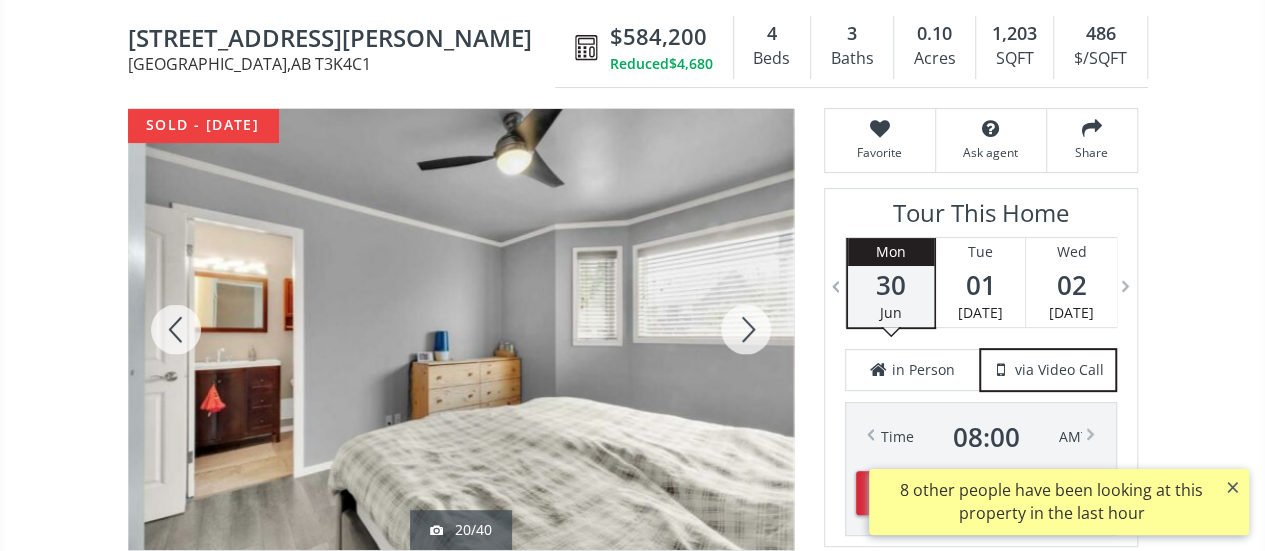 click at bounding box center [746, 329] 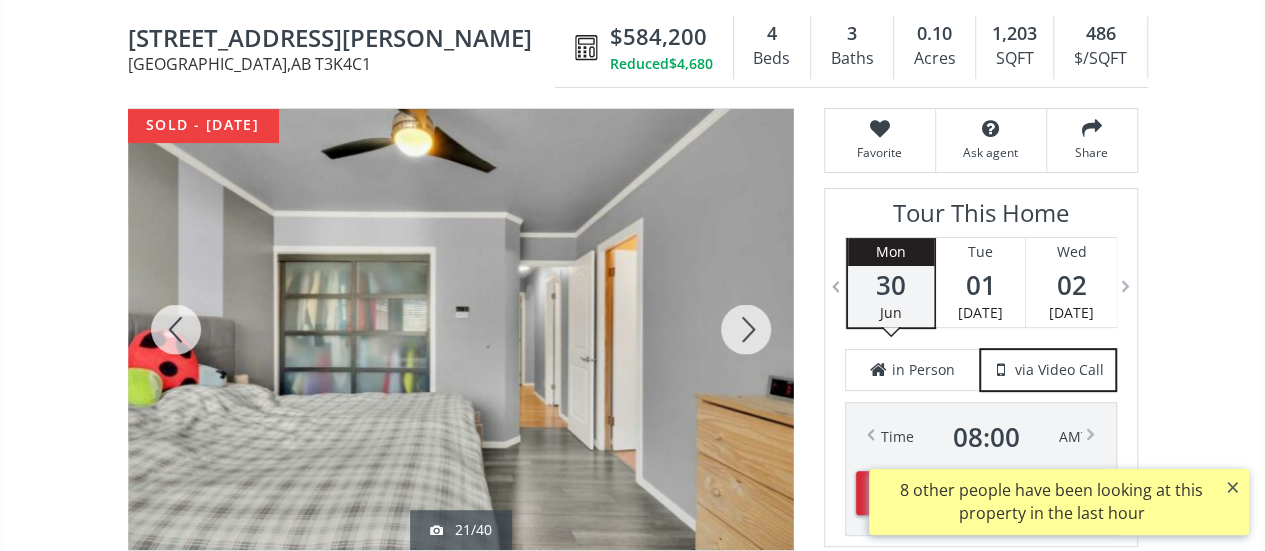 click at bounding box center (746, 329) 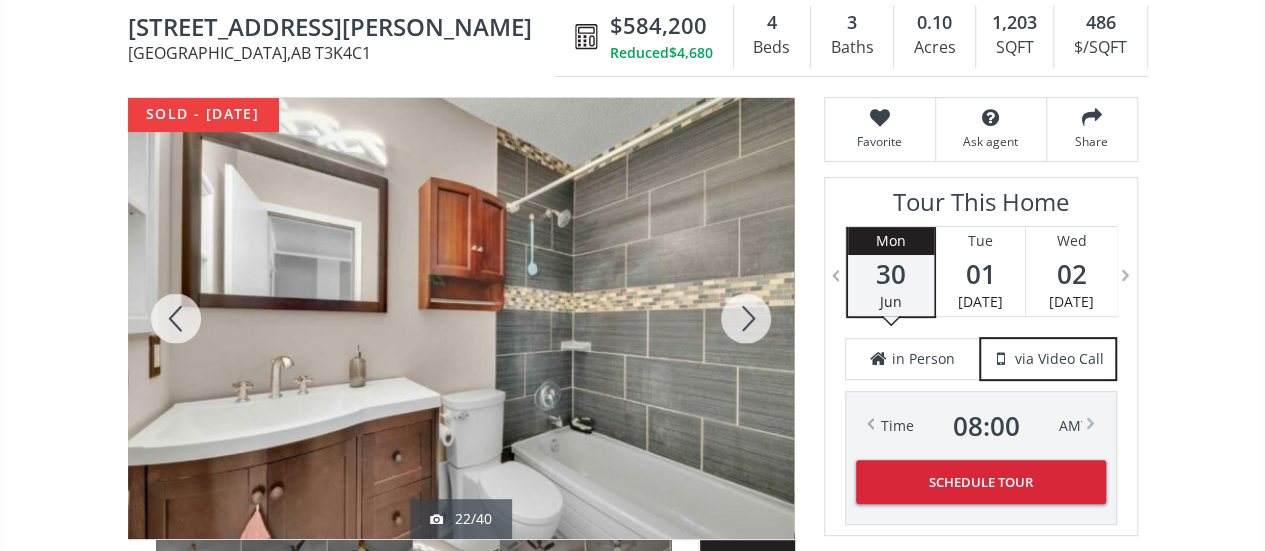 scroll, scrollTop: 206, scrollLeft: 0, axis: vertical 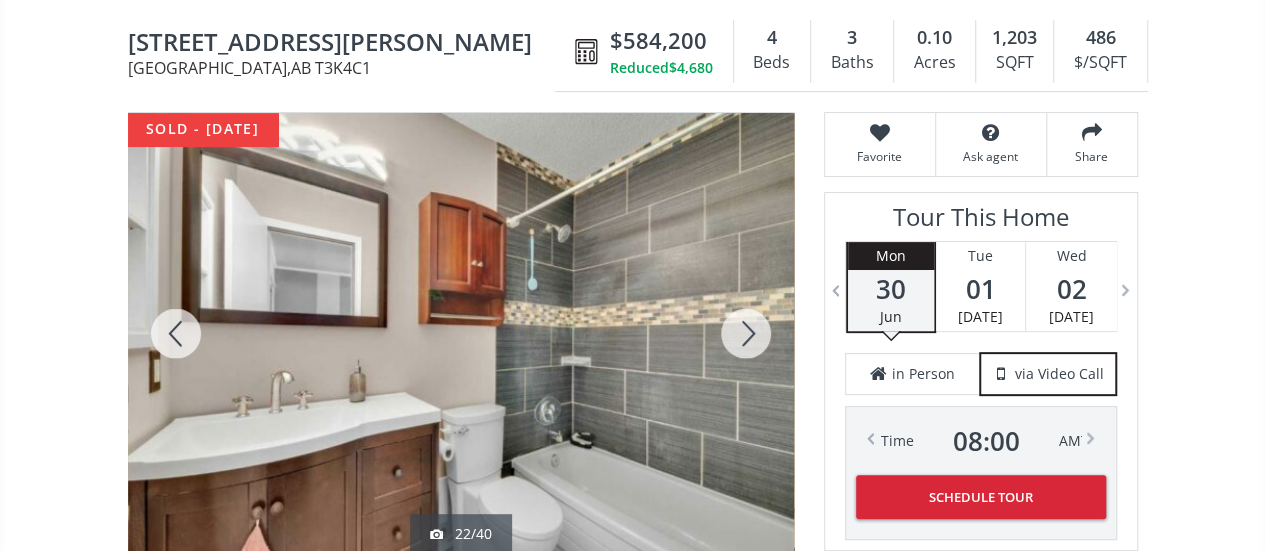 click at bounding box center (746, 333) 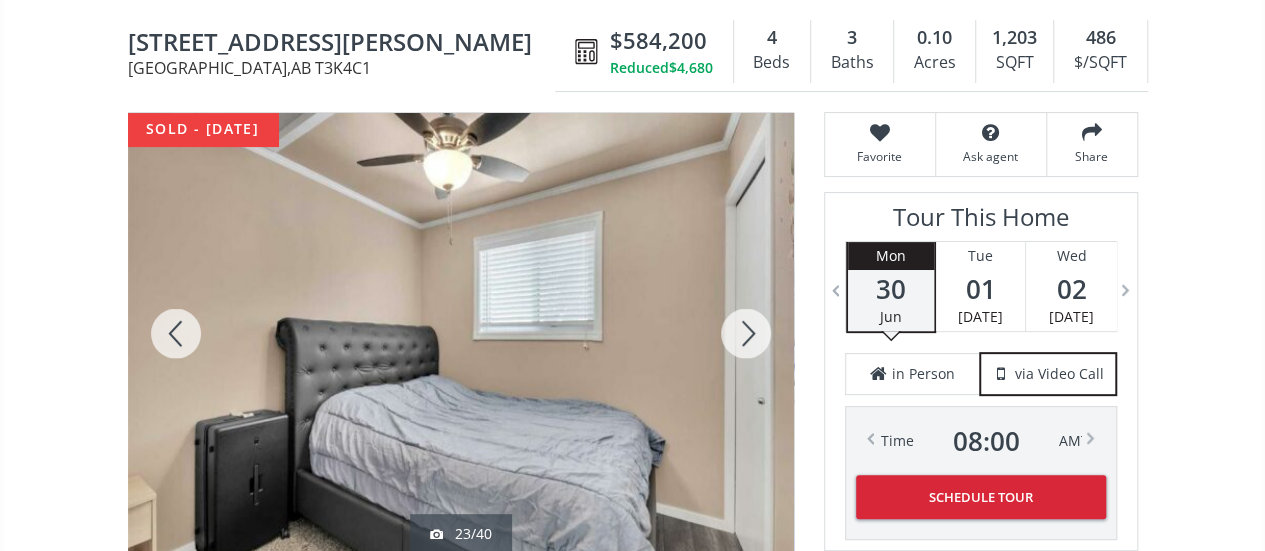 click at bounding box center (746, 333) 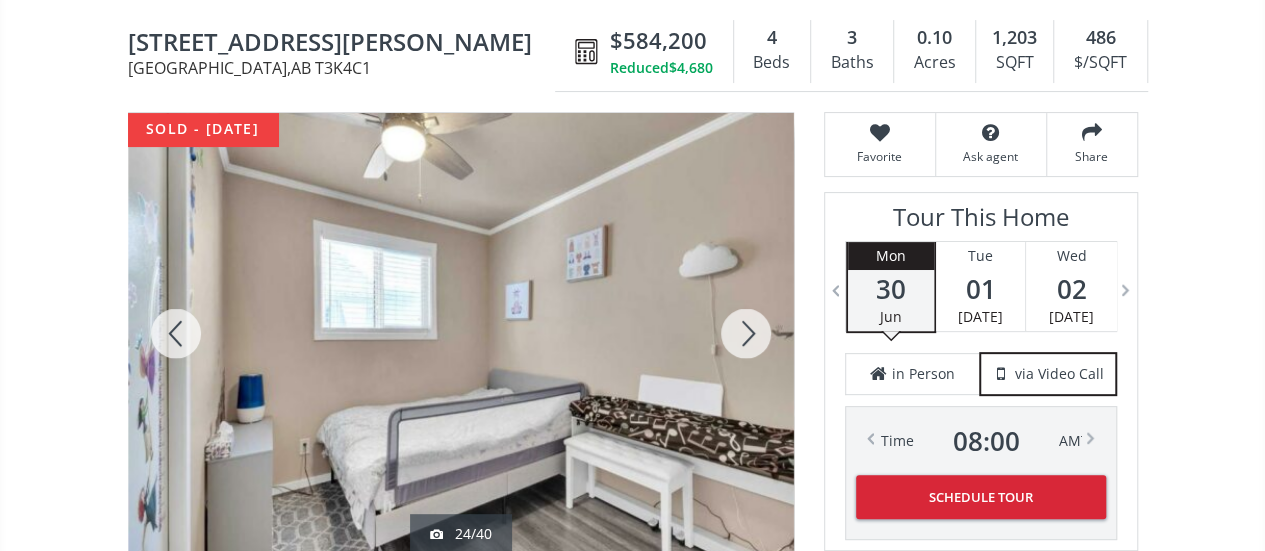 click at bounding box center [746, 333] 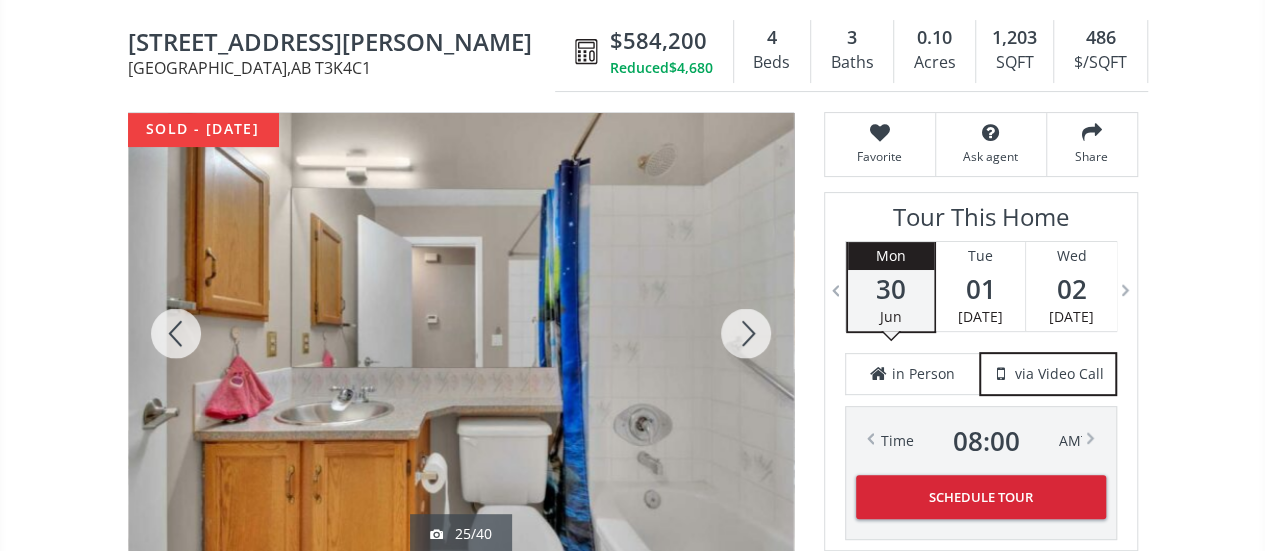 click at bounding box center [746, 333] 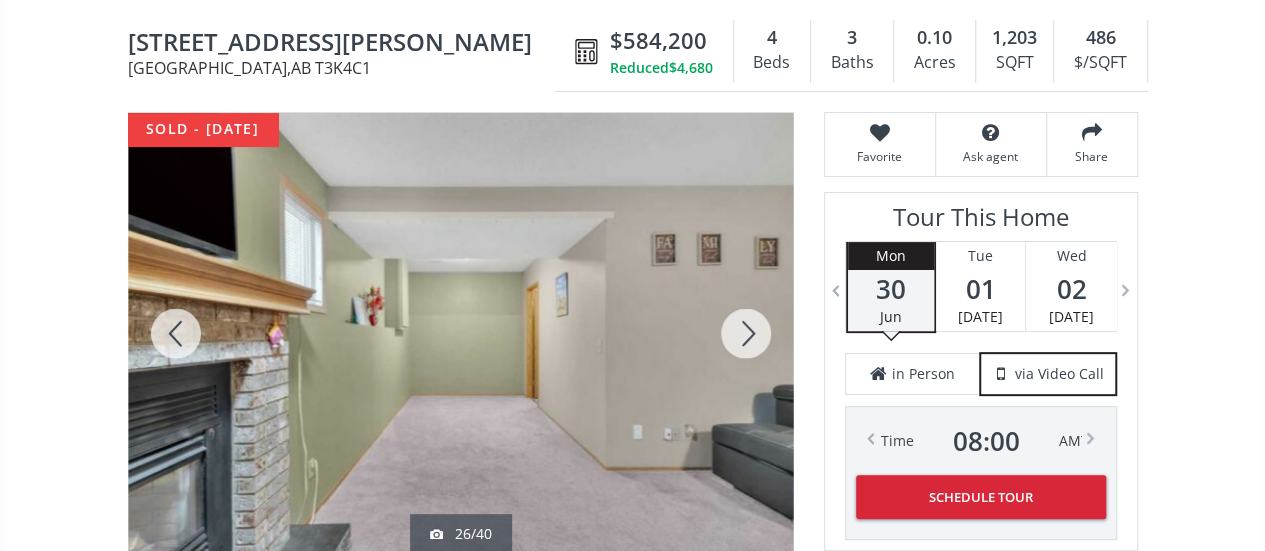 click at bounding box center [746, 333] 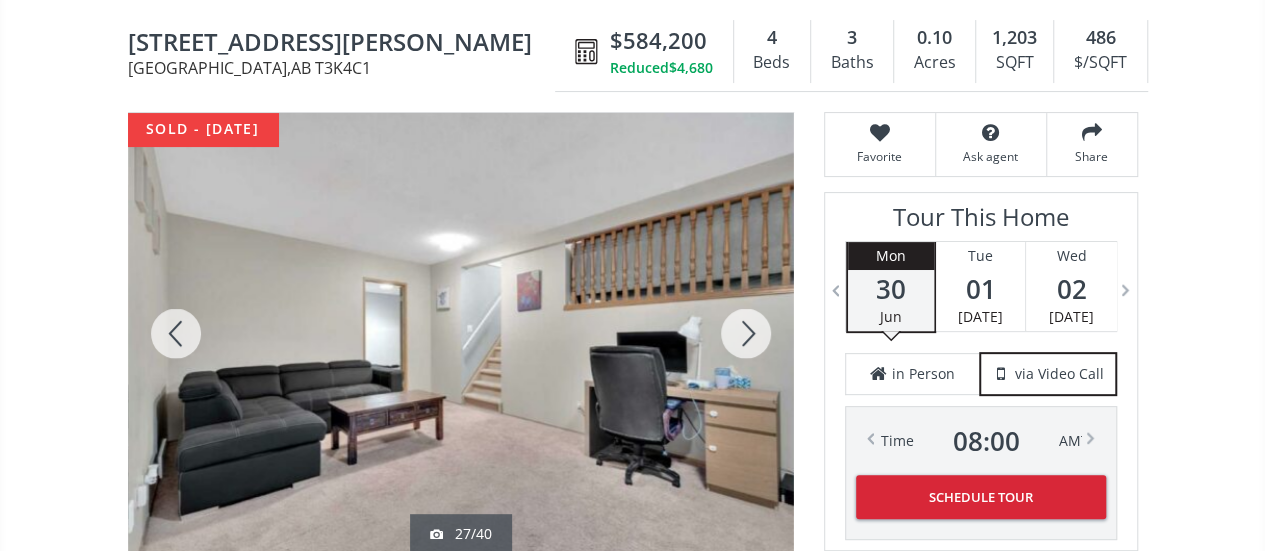 click at bounding box center (746, 333) 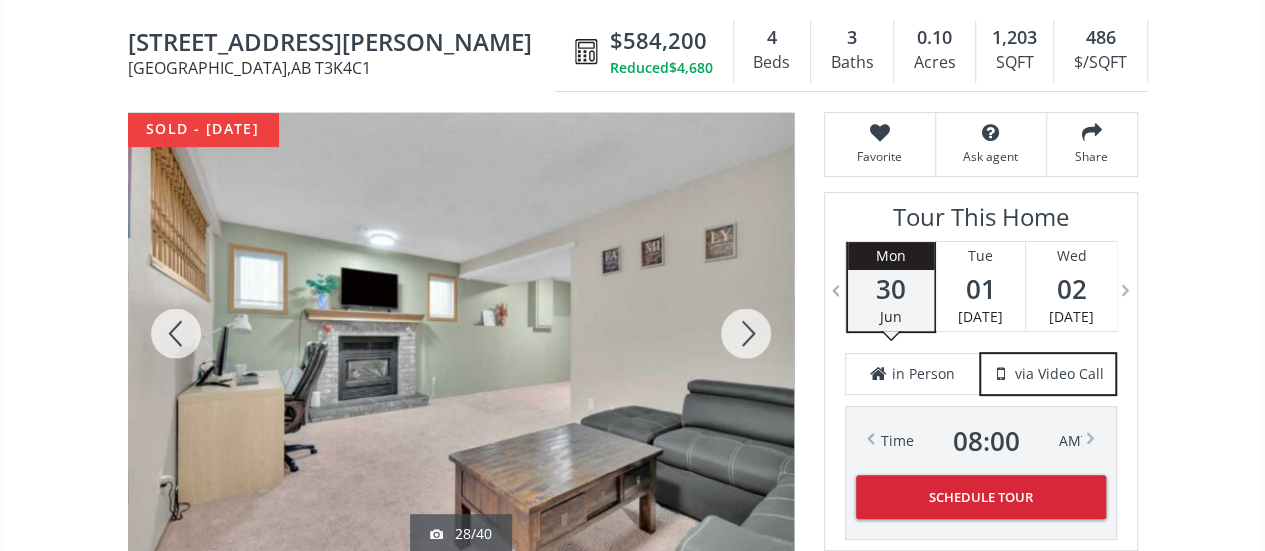 click at bounding box center [746, 333] 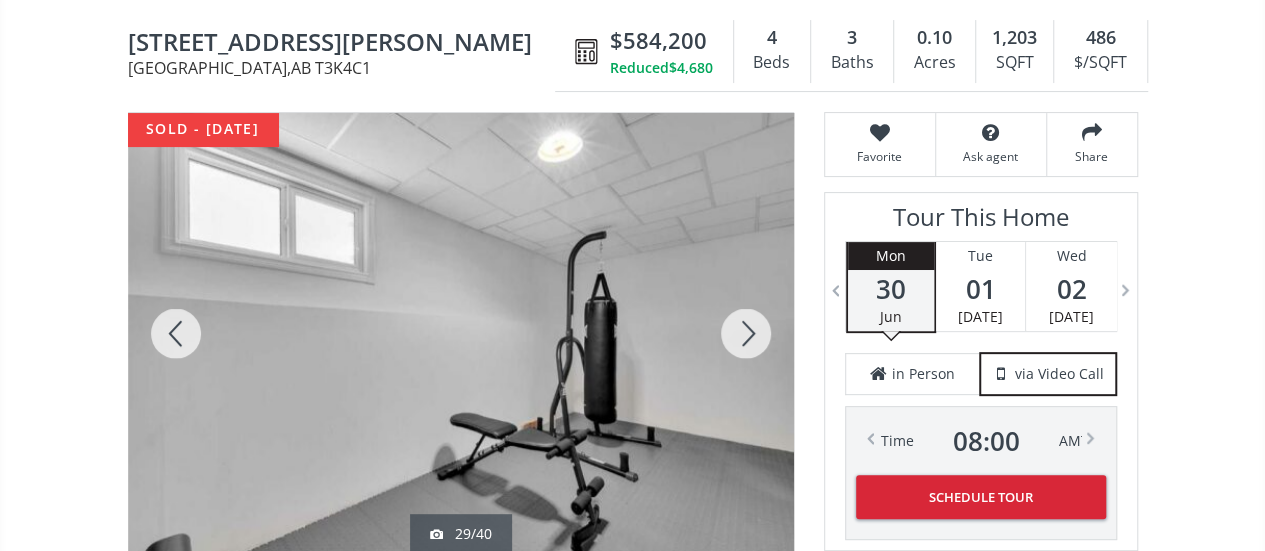 click at bounding box center [746, 333] 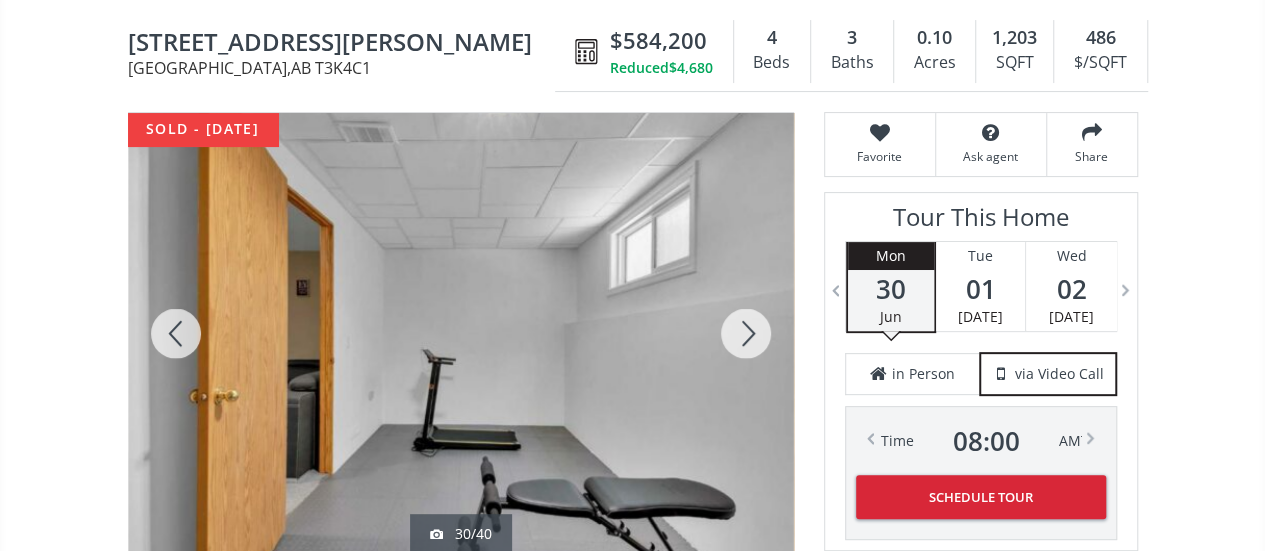 click at bounding box center [746, 333] 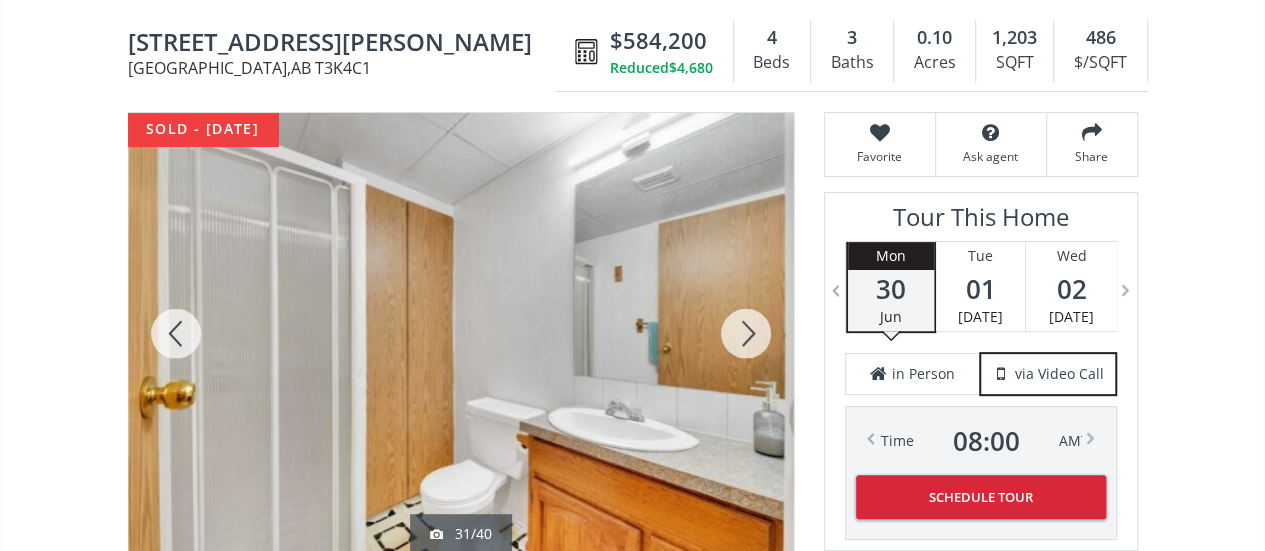 click at bounding box center [746, 333] 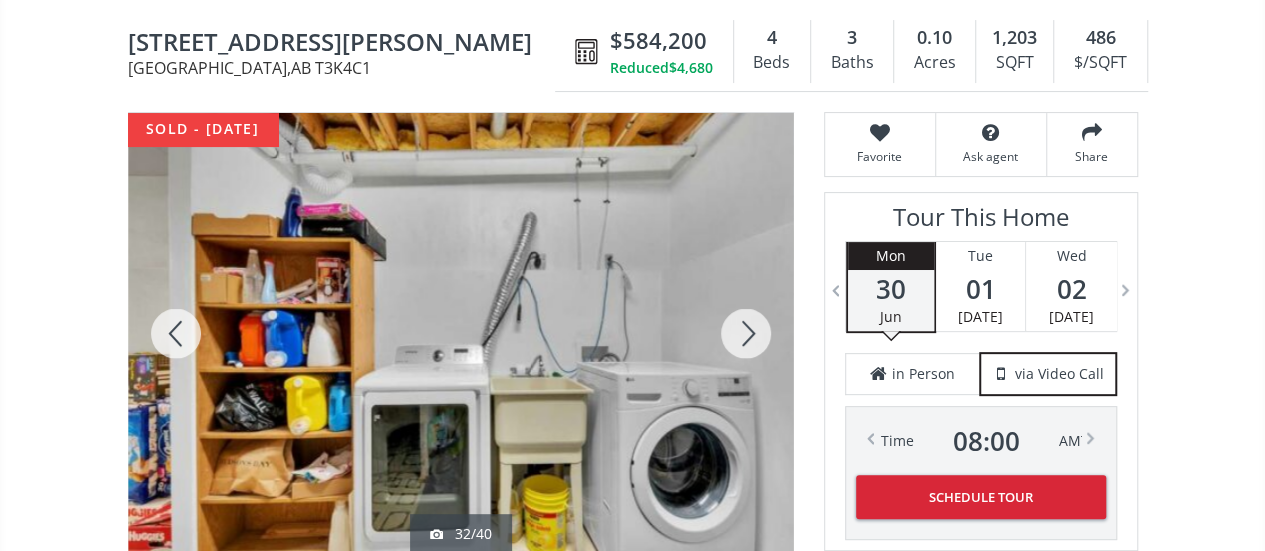 click at bounding box center (746, 333) 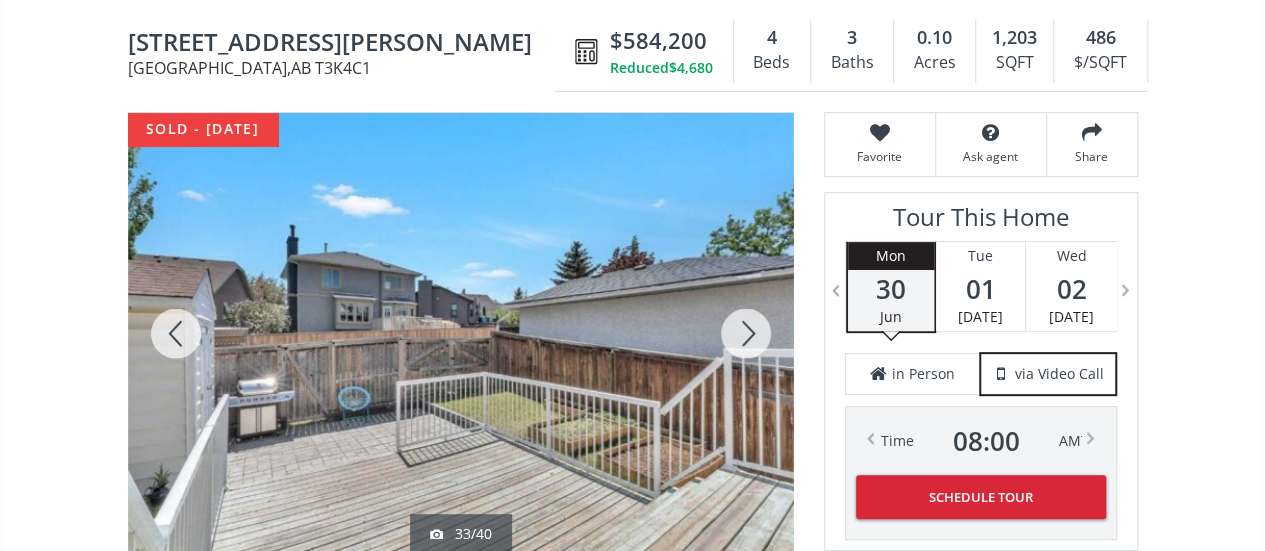 click at bounding box center (746, 333) 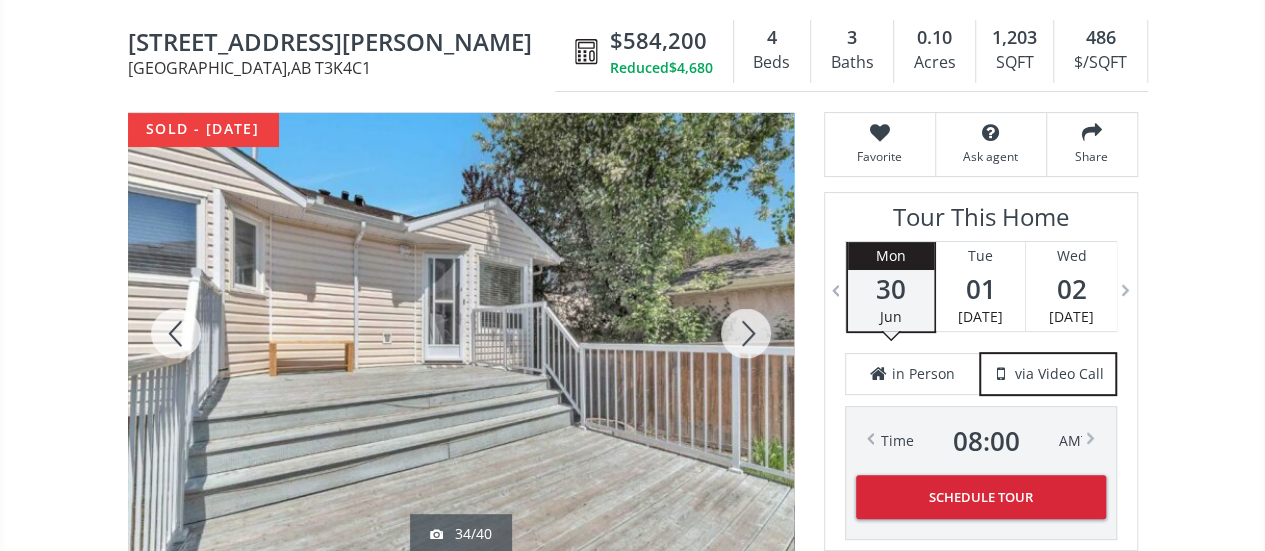 click at bounding box center (746, 333) 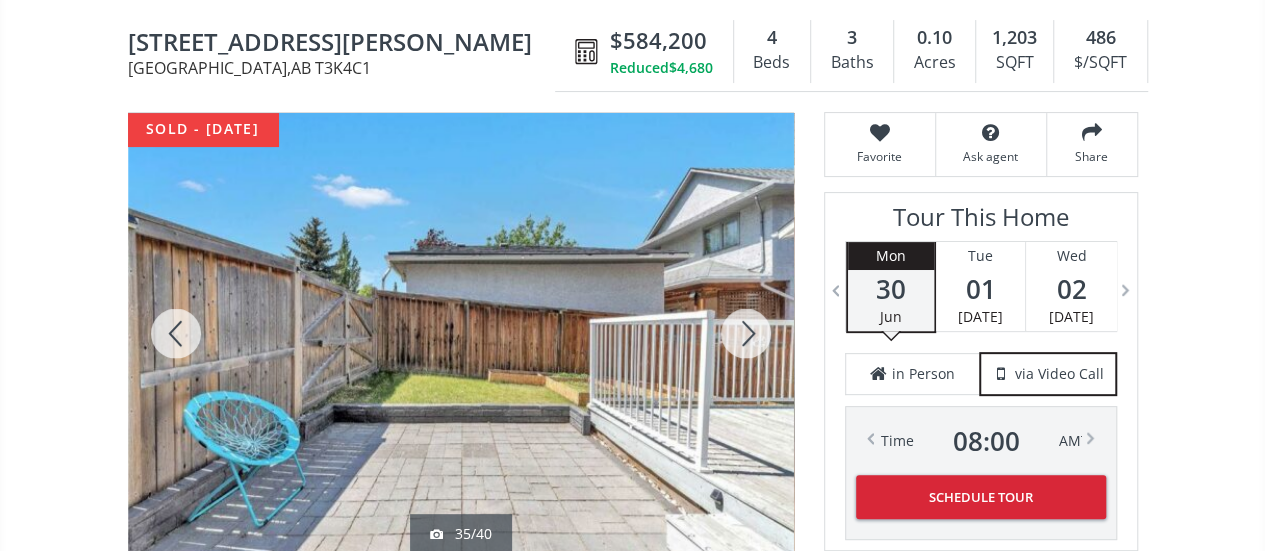 click at bounding box center [746, 333] 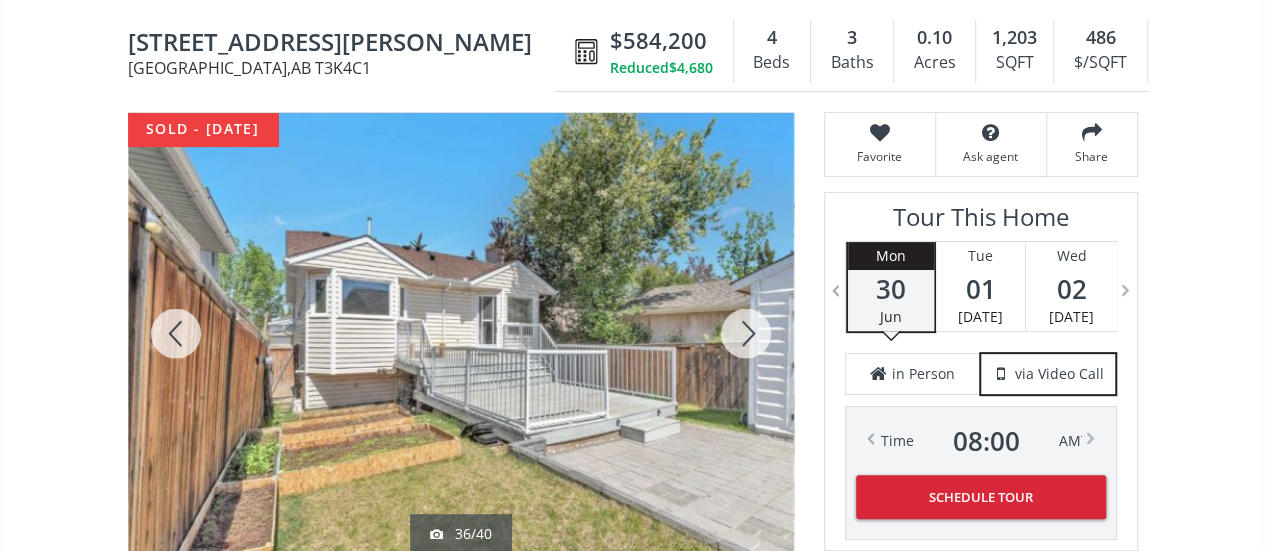click at bounding box center [746, 333] 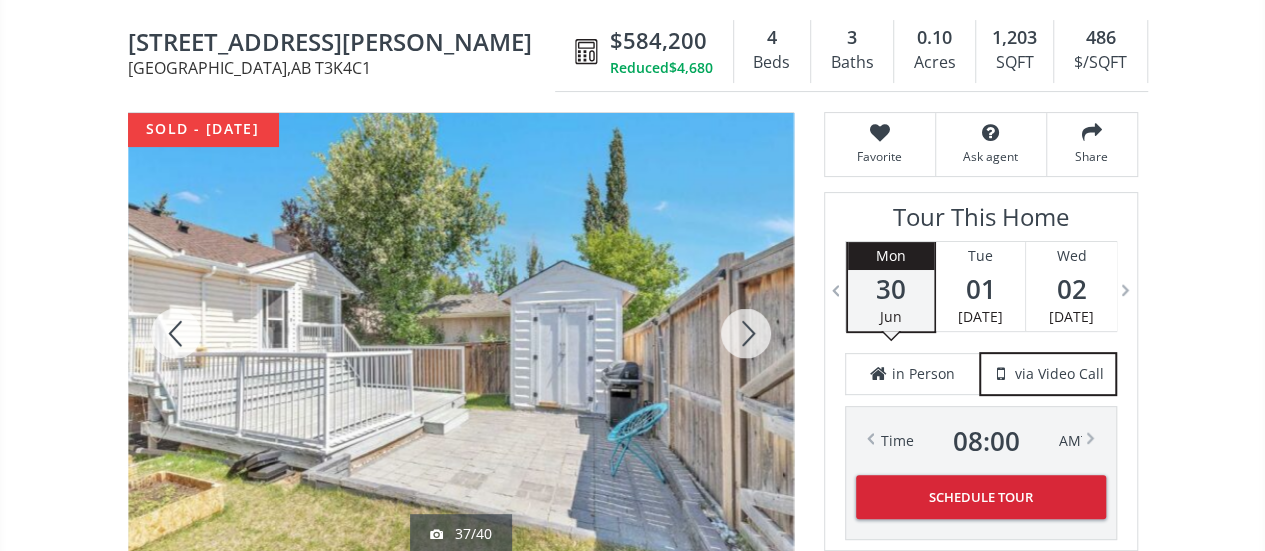 click at bounding box center (746, 333) 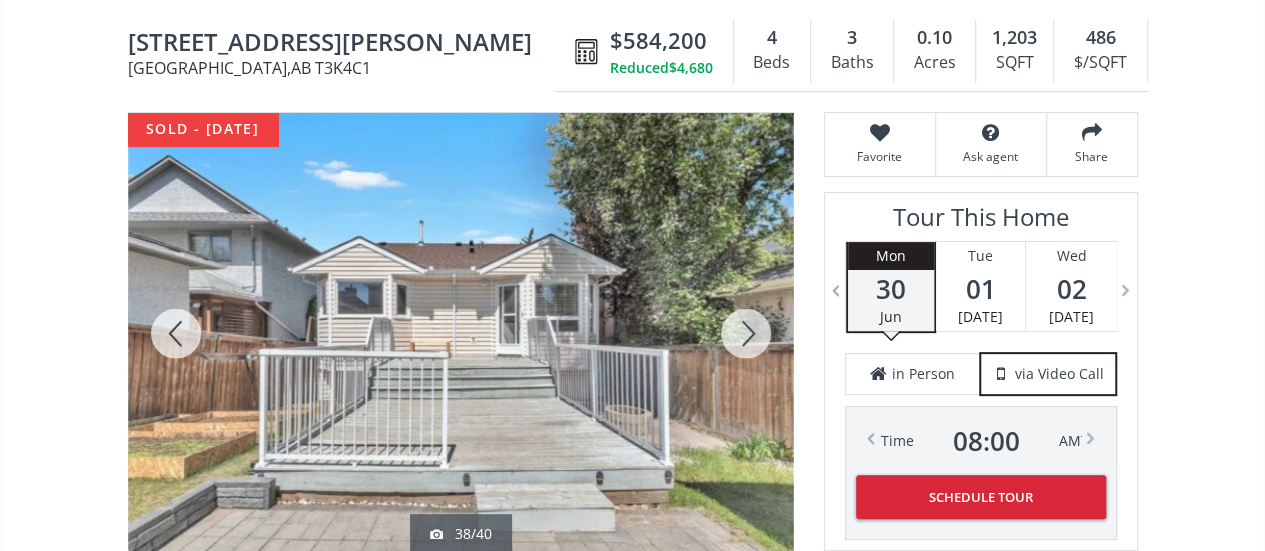 click at bounding box center (746, 333) 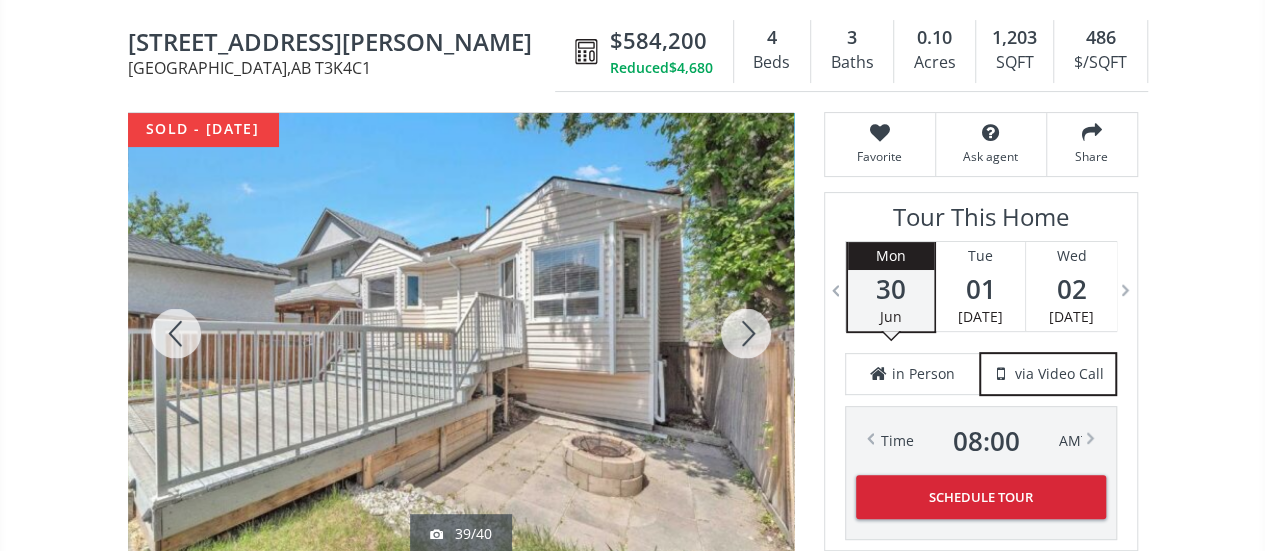 click at bounding box center [746, 333] 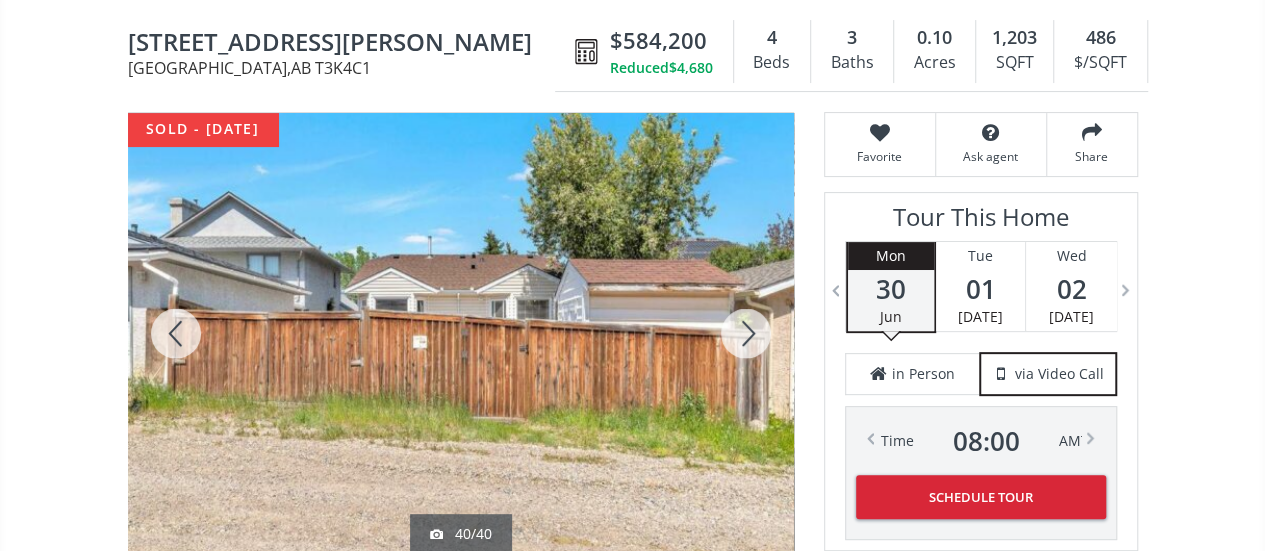 click at bounding box center (746, 333) 